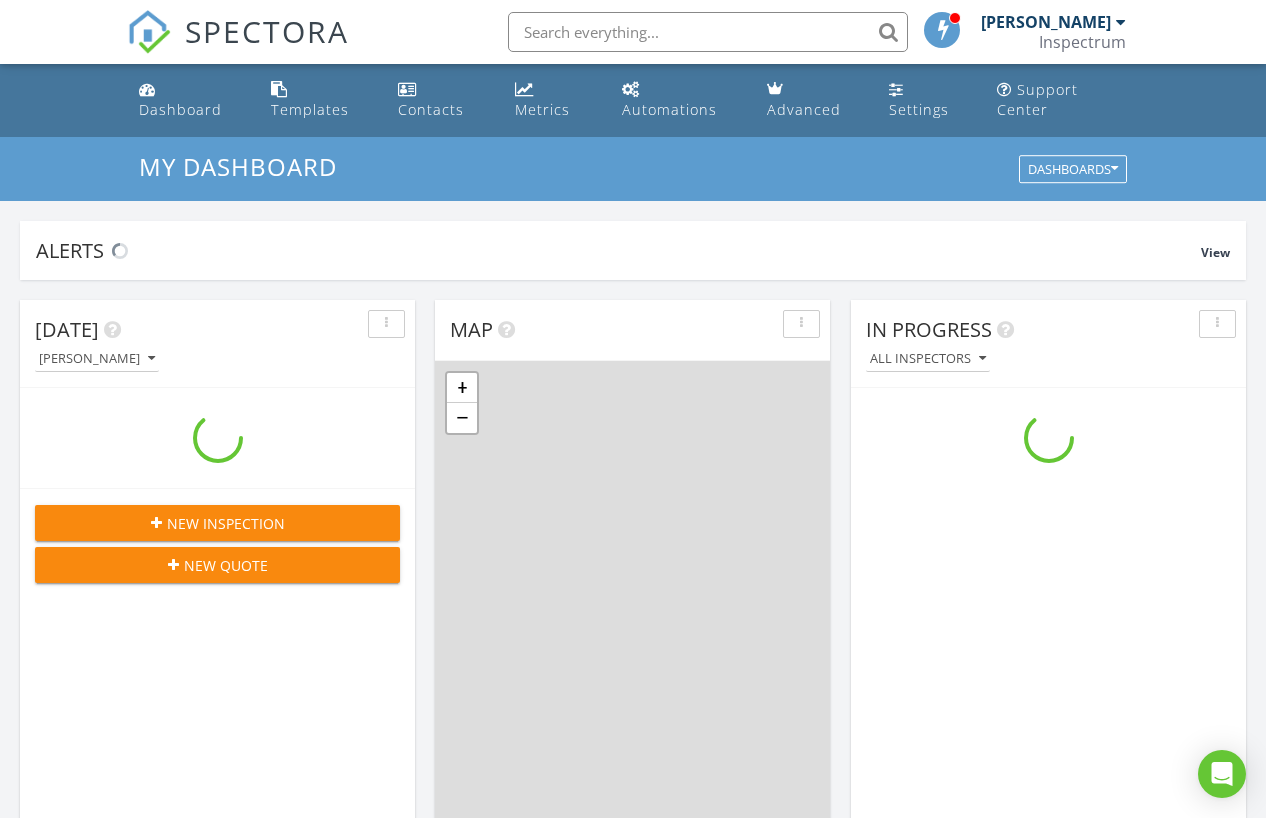 scroll, scrollTop: 0, scrollLeft: 0, axis: both 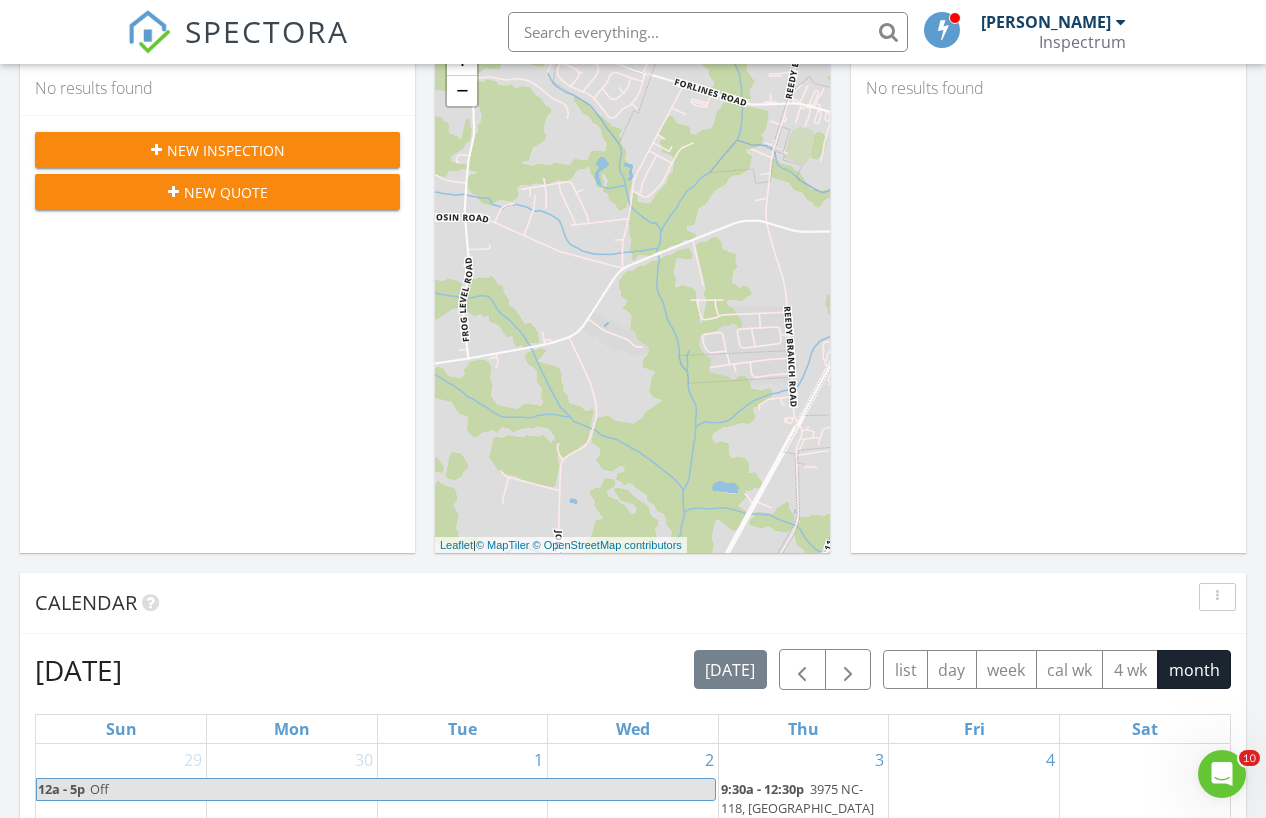click on "New Inspection" at bounding box center [226, 150] 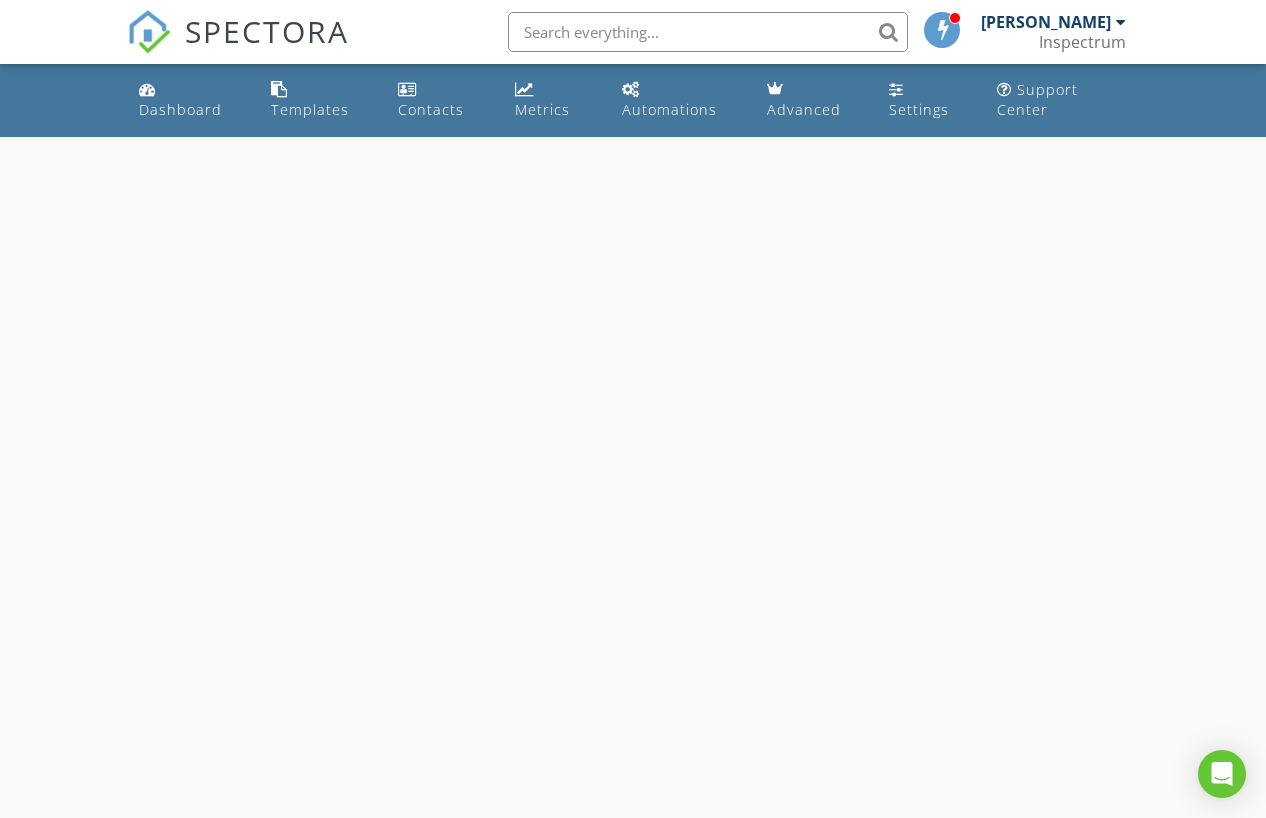 scroll, scrollTop: 0, scrollLeft: 0, axis: both 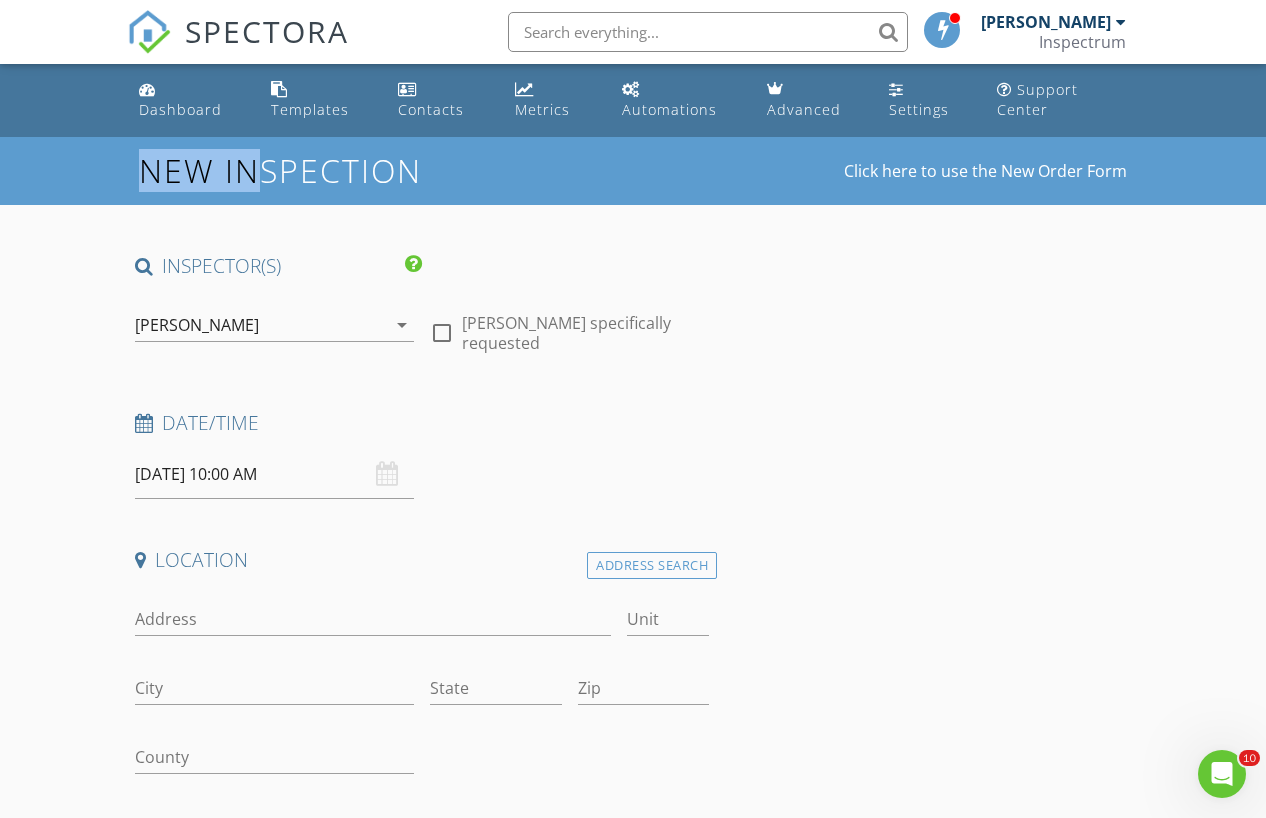 drag, startPoint x: 242, startPoint y: 148, endPoint x: 160, endPoint y: 153, distance: 82.1523 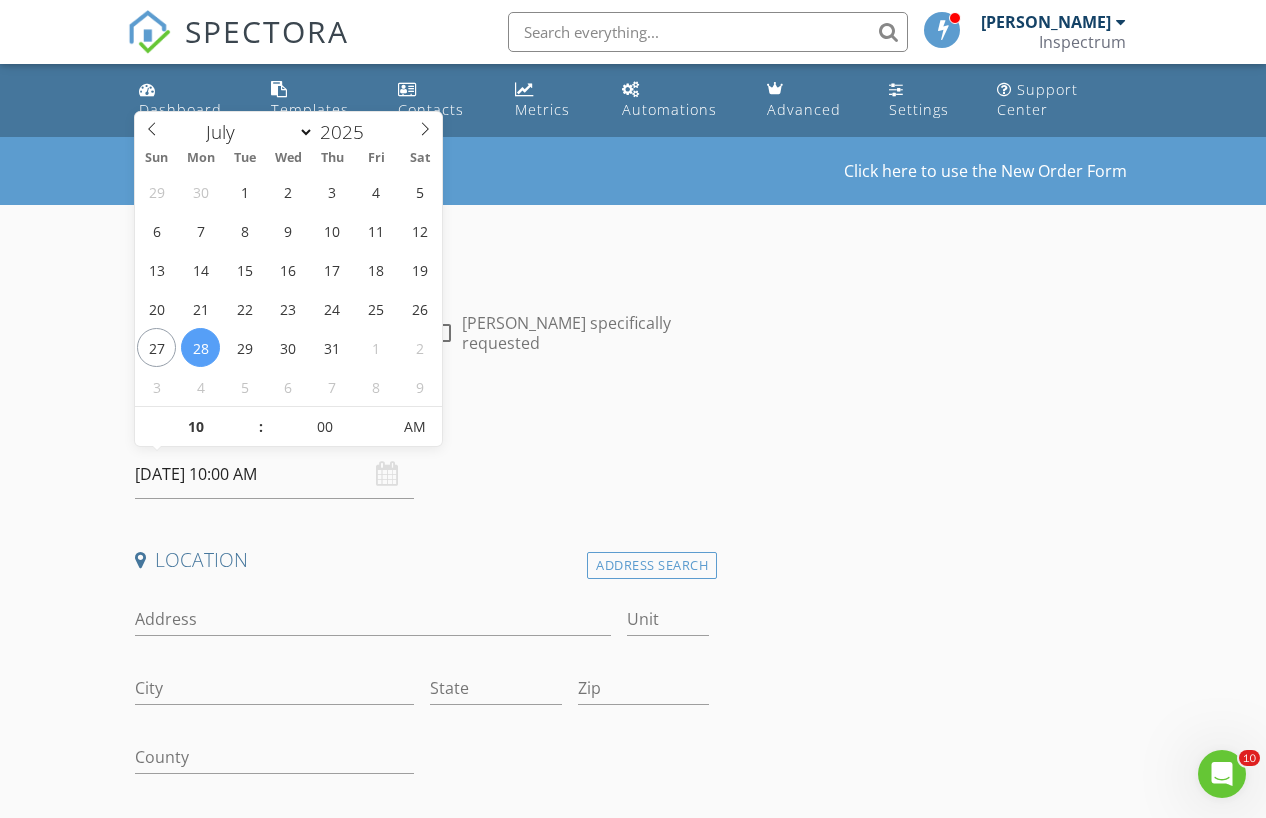 click on "07/28/2025 10:00 AM" at bounding box center [274, 474] 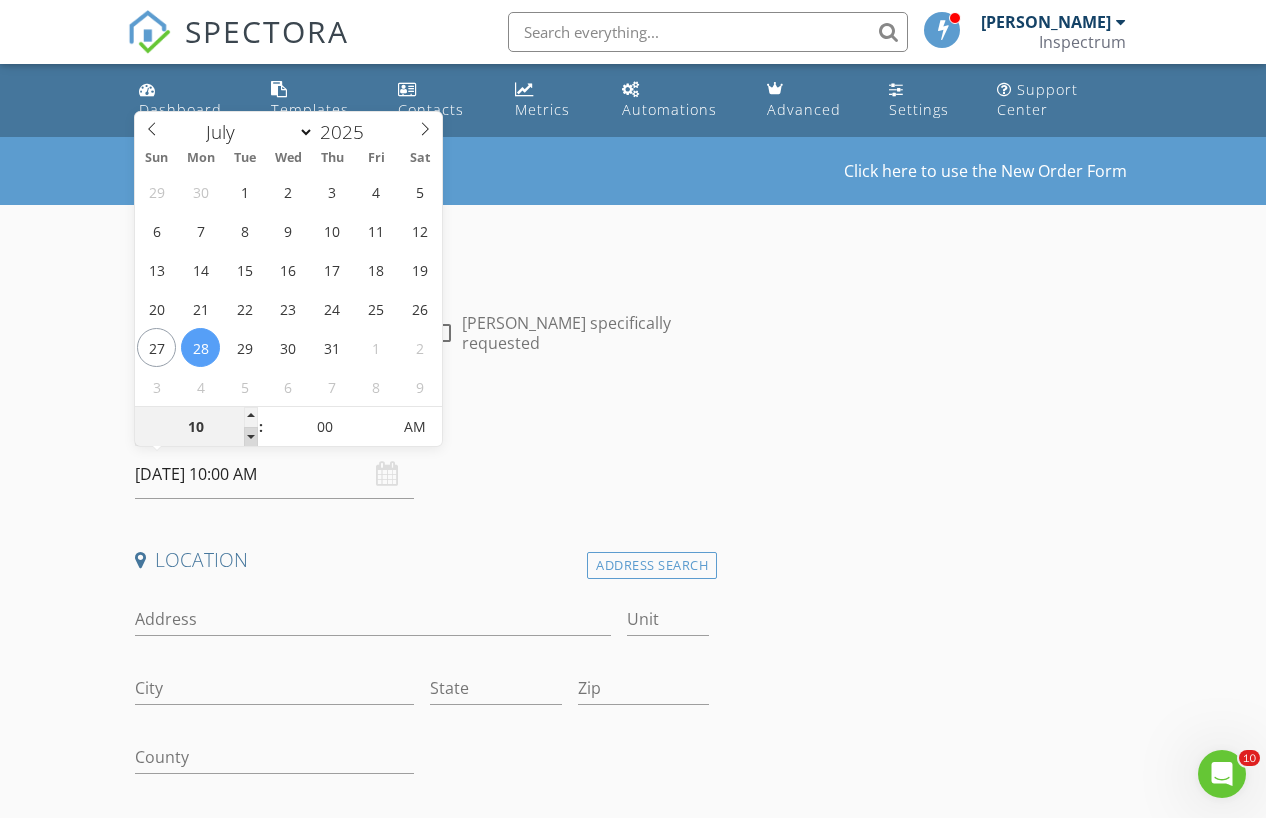 type on "09" 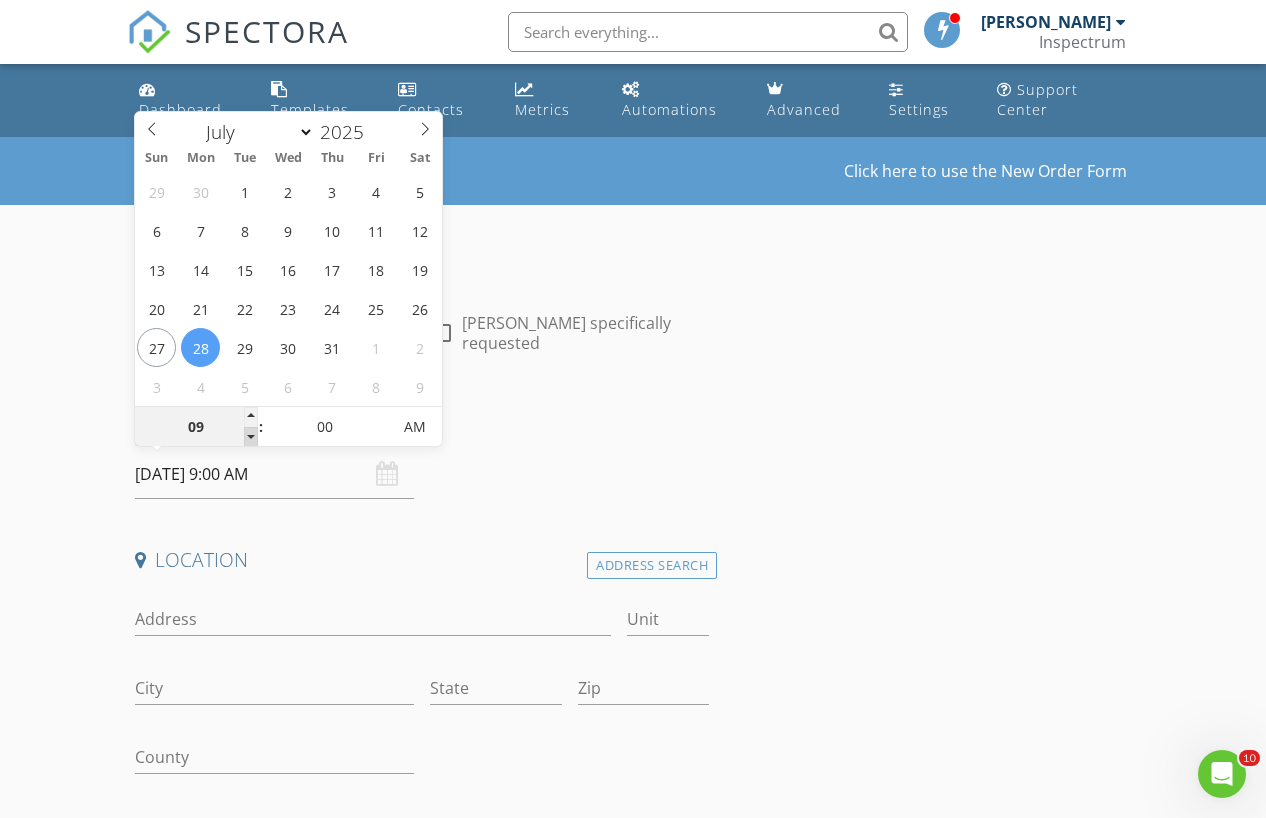 click at bounding box center [251, 437] 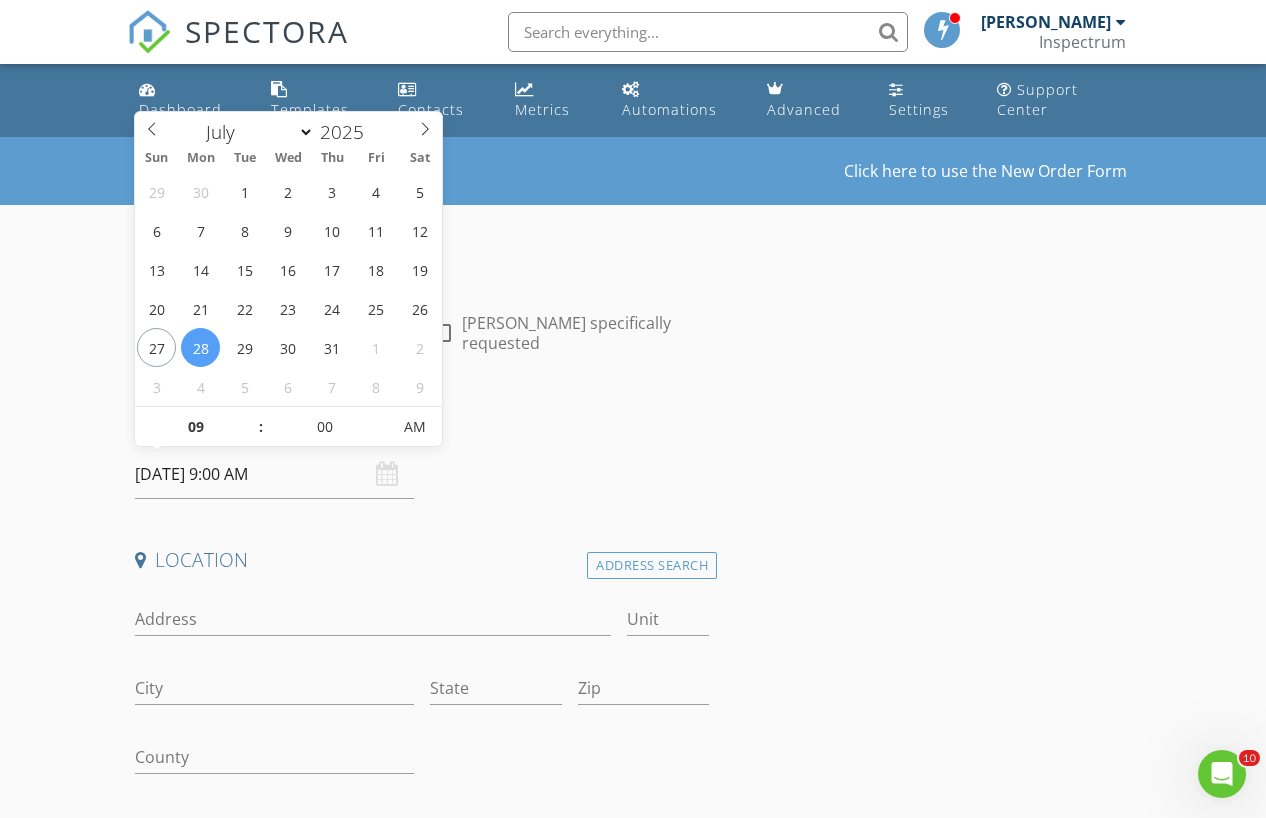 click on "New Inspection
Click here to use the New Order Form
INSPECTOR(S)
check_box   Mark Paschal   PRIMARY   Mark Paschal arrow_drop_down   check_box_outline_blank Mark Paschal specifically requested
Date/Time
07/28/2025 9:00 AM
Location
Address Search       Address   Unit   City   State   Zip   County     Square Feet   Year Built   Foundation arrow_drop_down
client
check_box Enable Client CC email for this inspection   Client Search     check_box_outline_blank Client is a Company/Organization     First Name   Last Name   Email   CC Email   Phone   Address   City   State   Zip       Notes   Private Notes
ADD ADDITIONAL client
SERVICES
check_box_outline_blank   House   check_box_outline_blank   Townhouse/Condo   check_box_outline_blank   New Construction" at bounding box center (633, 1826) 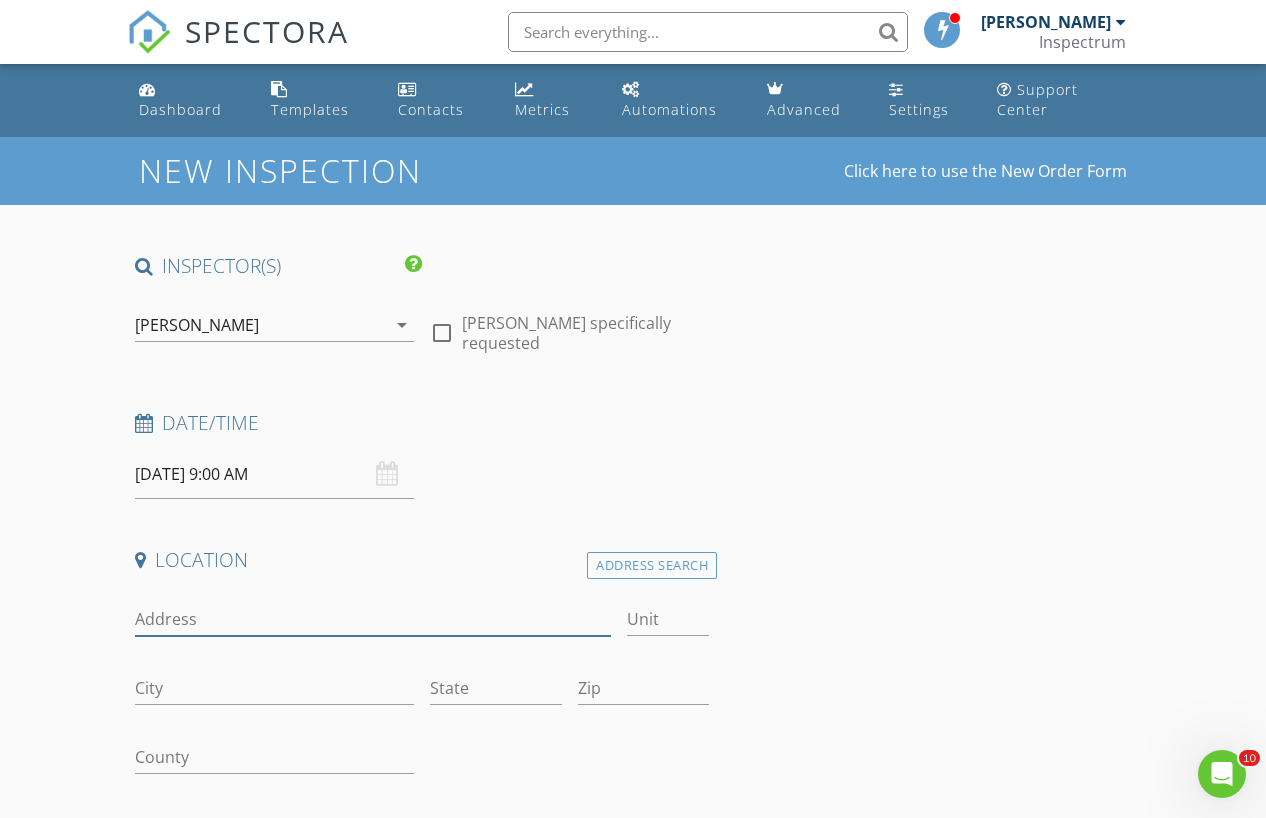click on "Address" at bounding box center [373, 619] 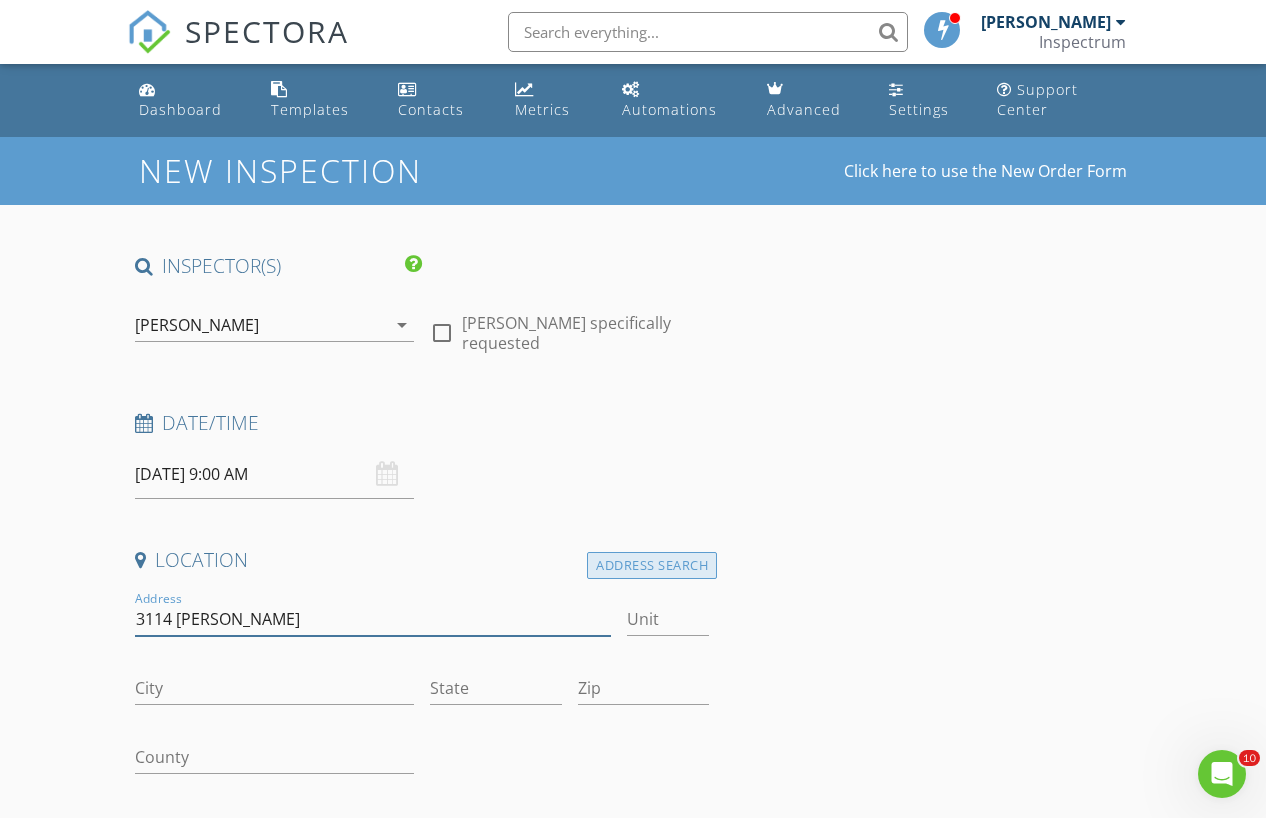type on "3114 Franklin" 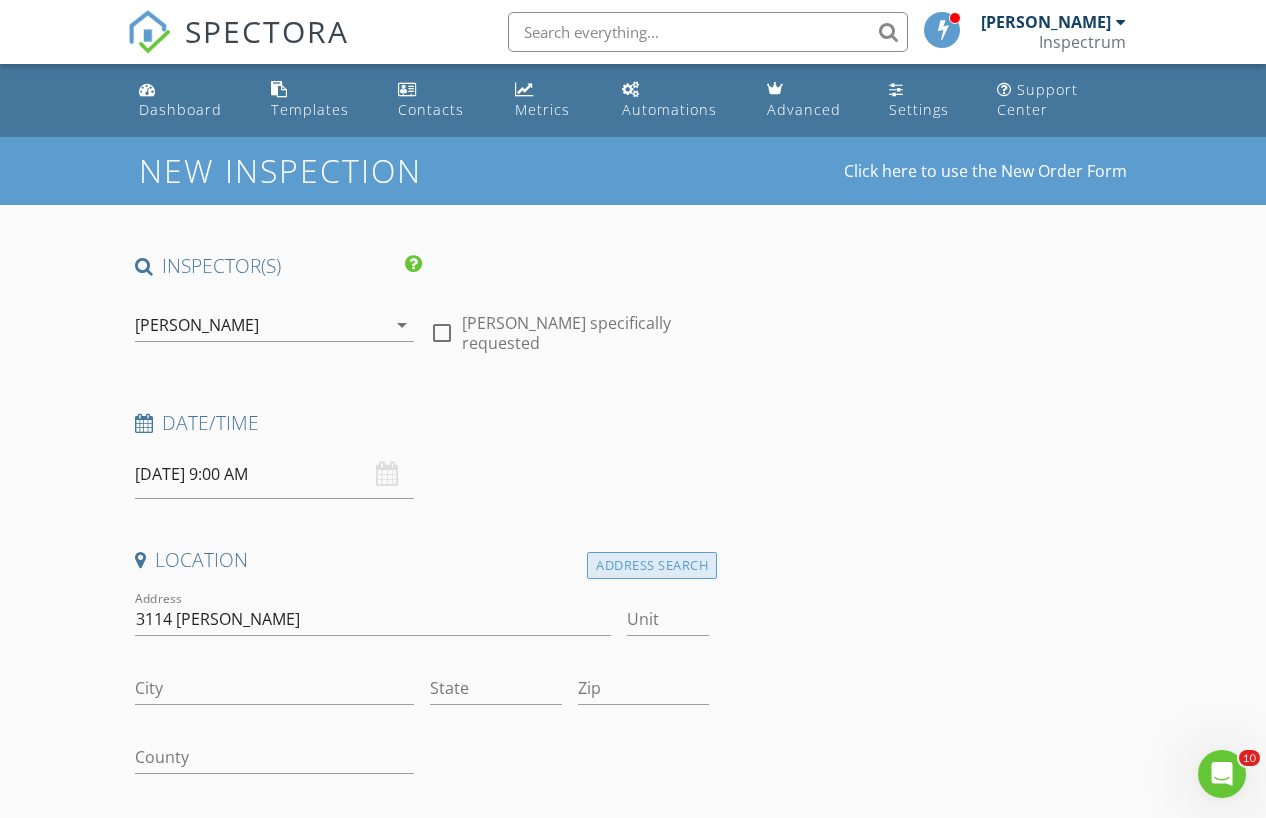click on "Address Search" at bounding box center (652, 565) 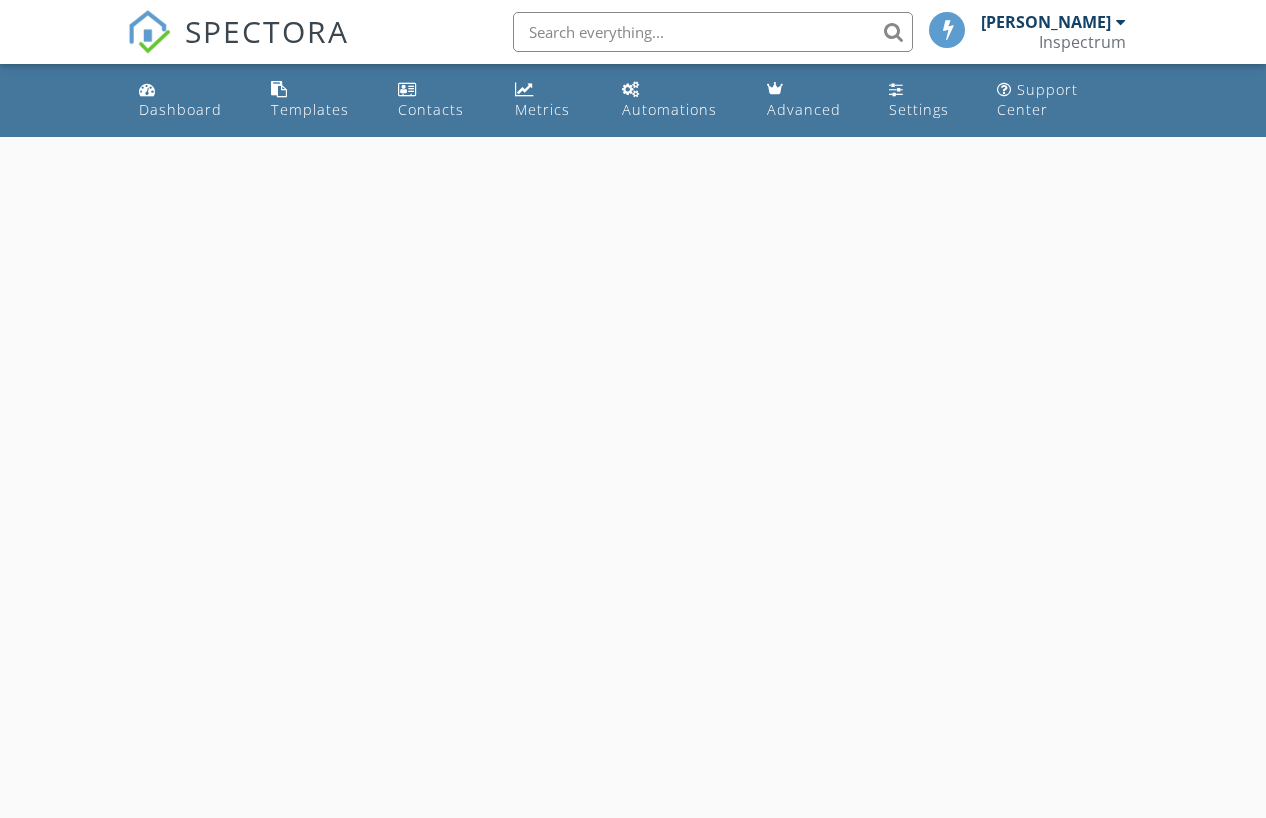 scroll, scrollTop: 0, scrollLeft: 0, axis: both 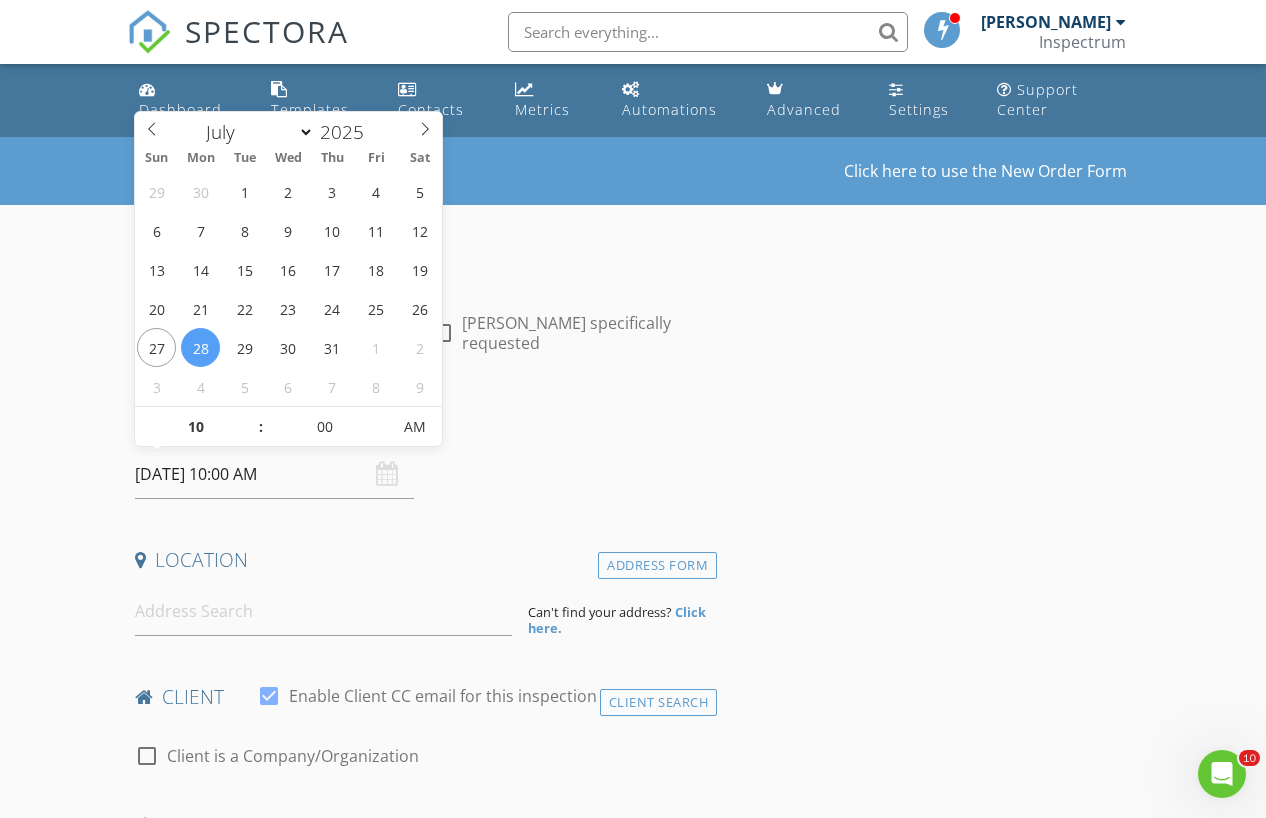 click on "[DATE] 10:00 AM" at bounding box center (274, 474) 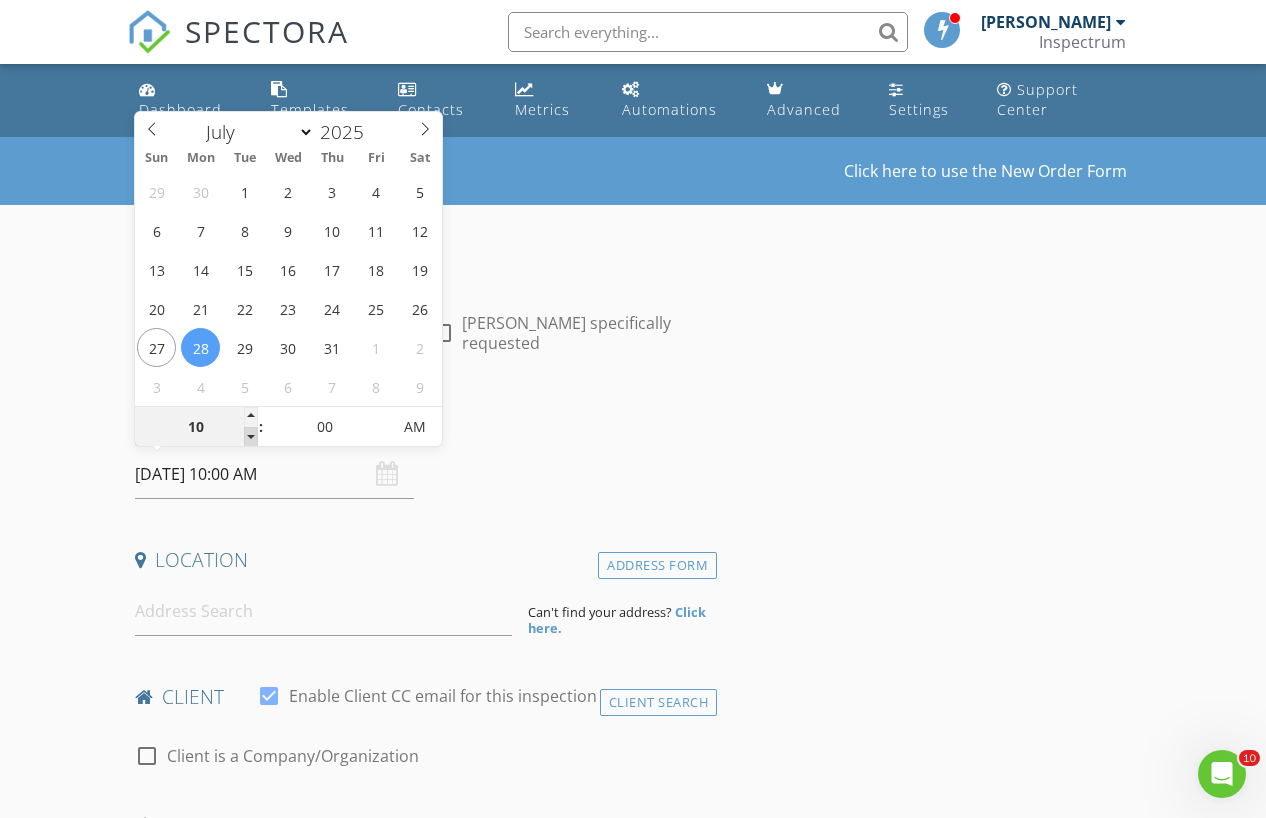 type on "09" 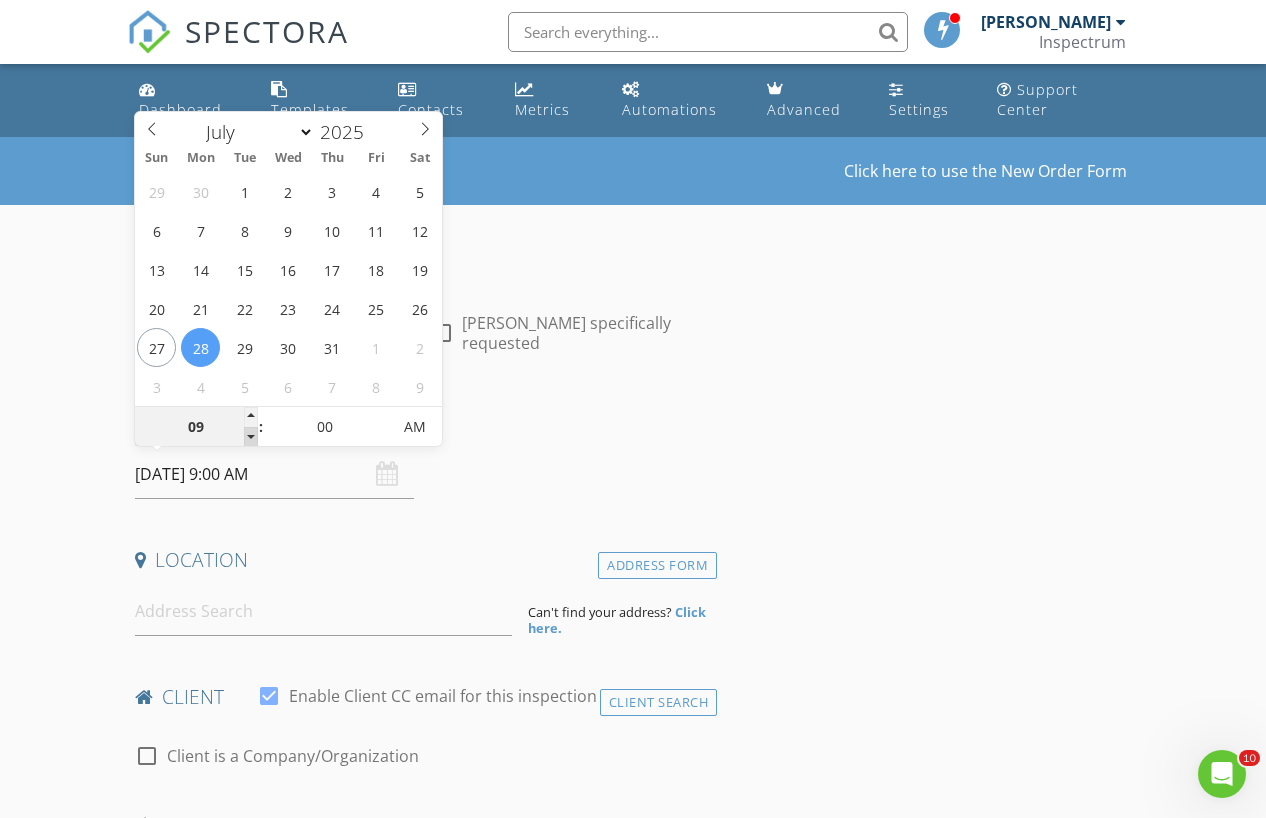 click at bounding box center (251, 437) 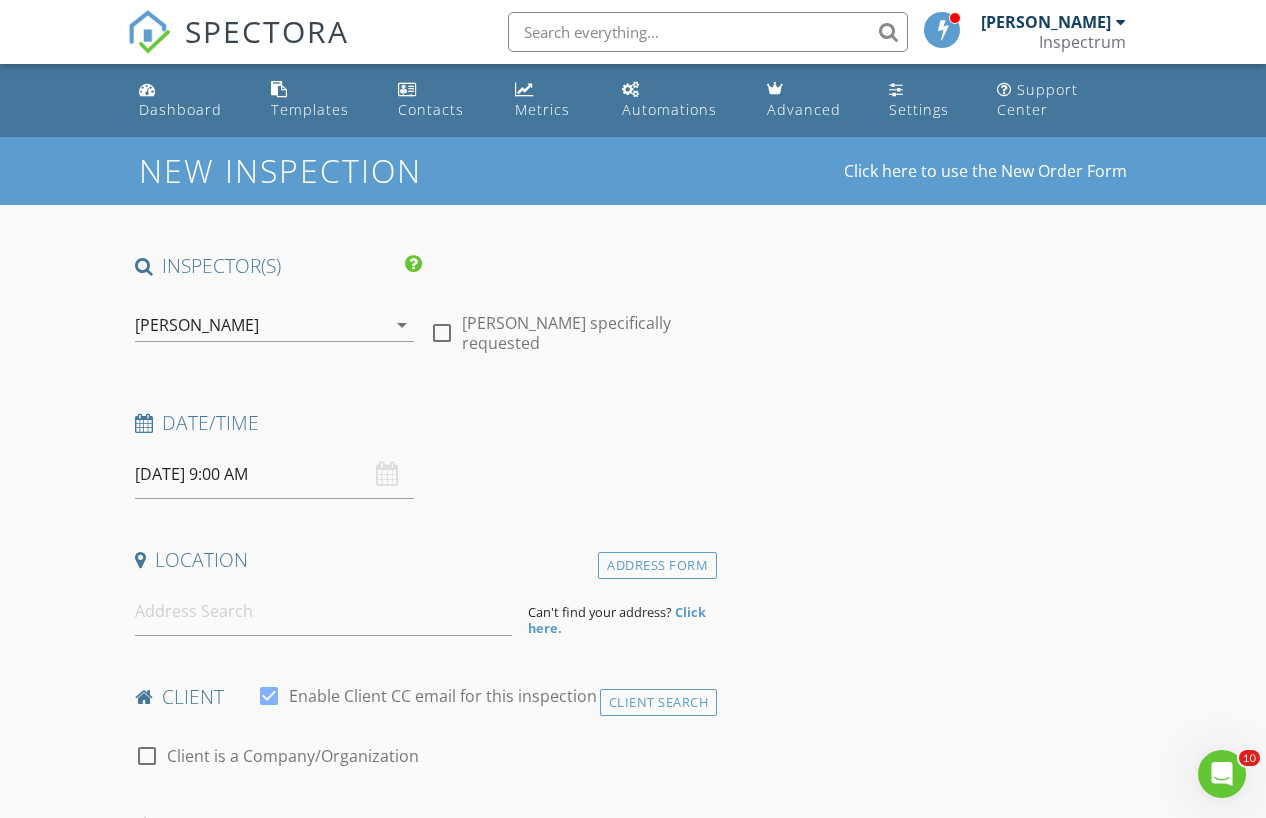 click on "New Inspection
Click here to use the New Order Form
INSPECTOR(S)
check_box   Mark Paschal   PRIMARY   Mark Paschal arrow_drop_down   check_box_outline_blank Mark Paschal specifically requested
Date/Time
07/28/2025 9:00 AM
Location
Address Form       Can't find your address?   Click here.
client
check_box Enable Client CC email for this inspection   Client Search     check_box_outline_blank Client is a Company/Organization     First Name   Last Name   Email   CC Email   Phone   Address   City   State   Zip       Notes   Private Notes
ADD ADDITIONAL client
SERVICES
check_box_outline_blank   House   check_box_outline_blank   Townhouse/Condo   check_box_outline_blank   New Construction   check_box_outline_blank   Light Commercial Walk-Through Survey     Re-Inspection" at bounding box center (633, 1713) 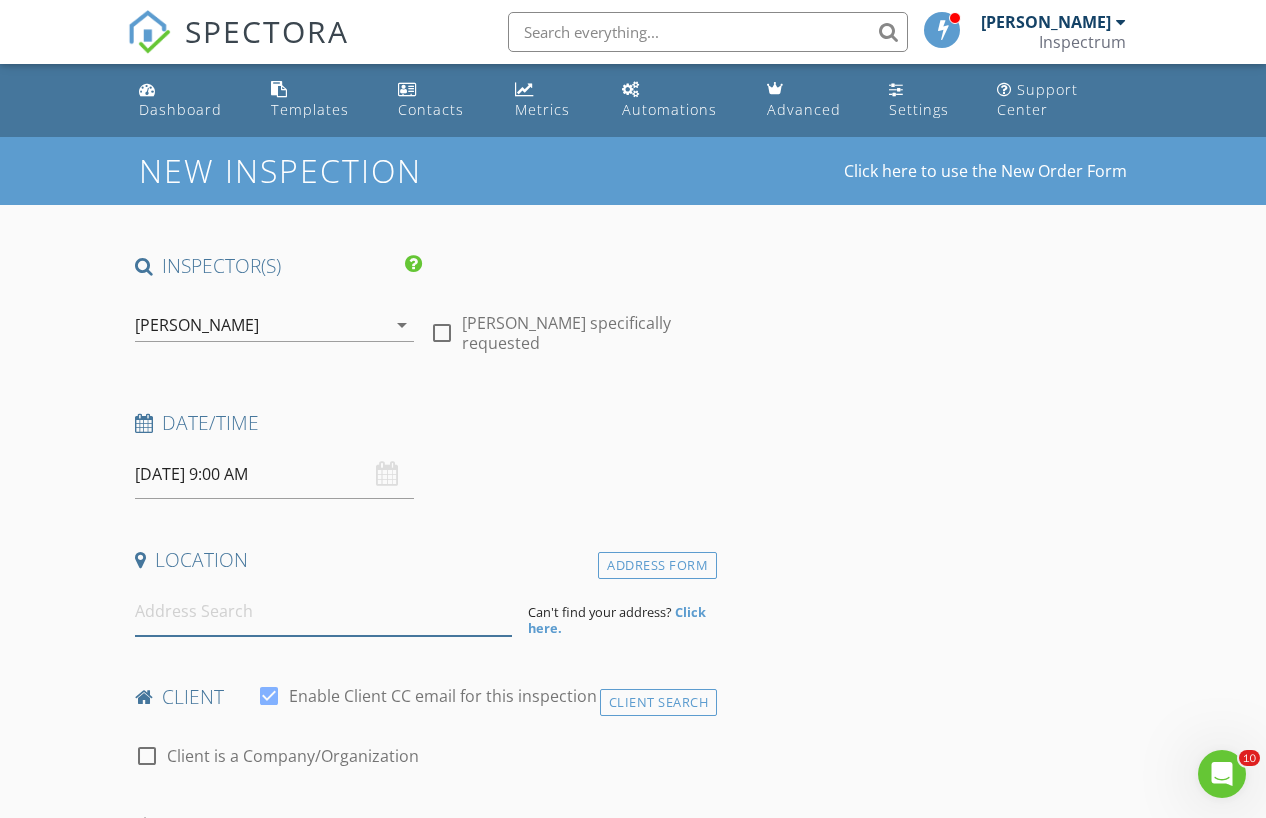 click at bounding box center [324, 611] 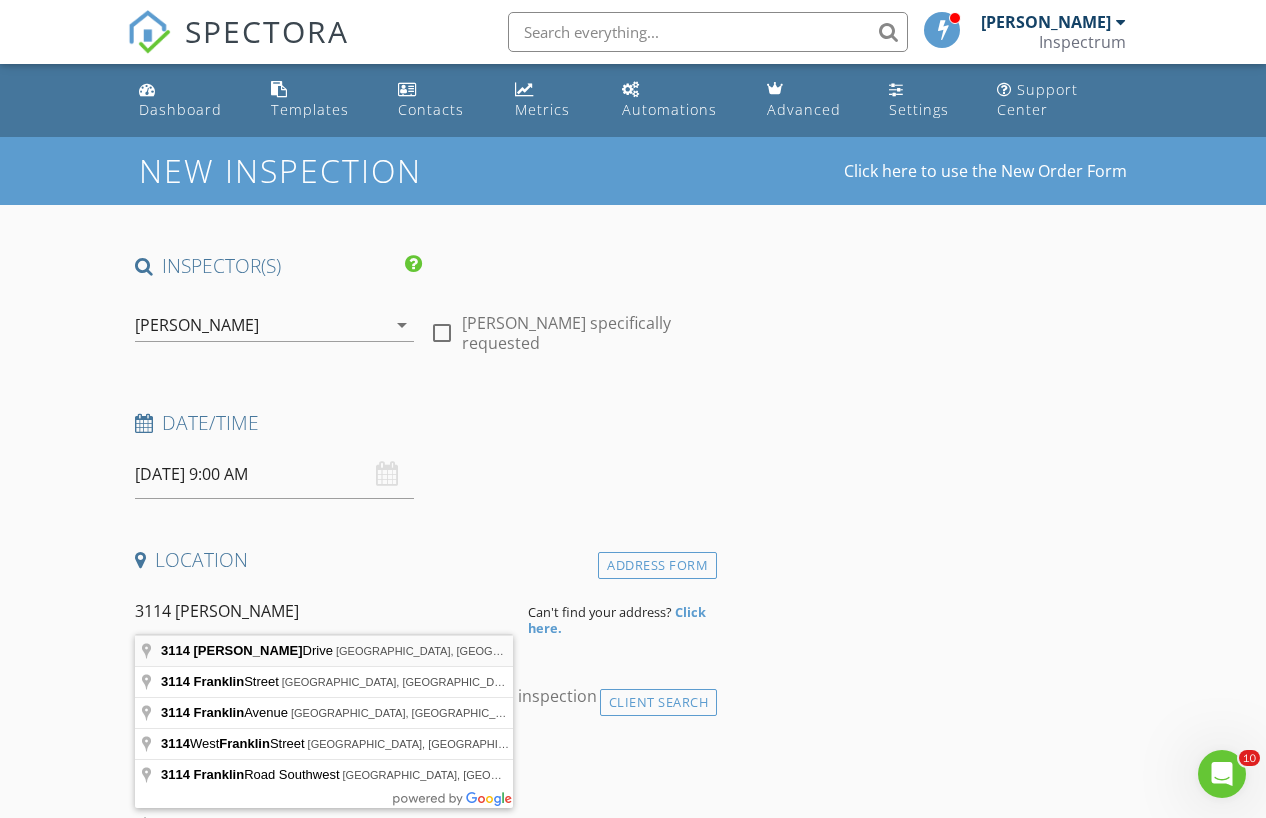 type on "3114 Franklin Drive, Winterville, NC, USA" 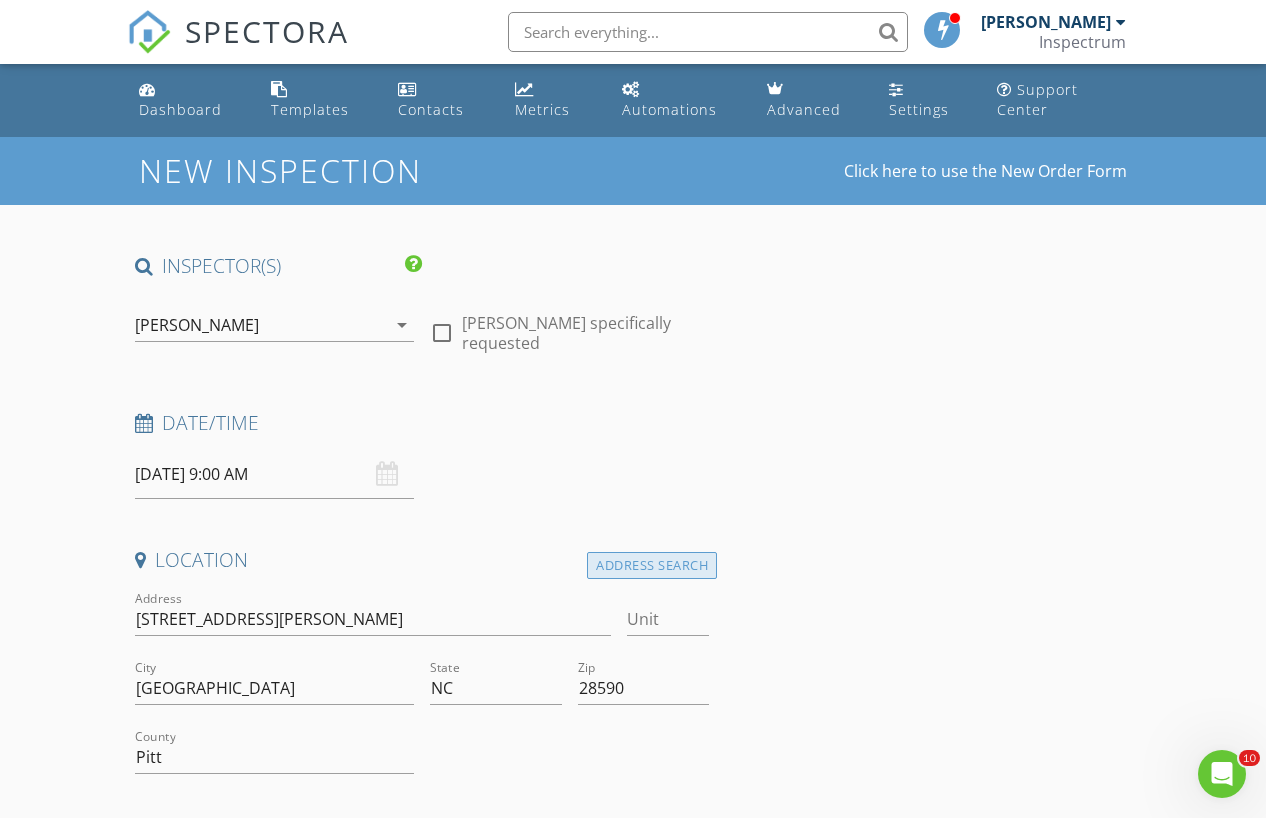 click on "Address Search" at bounding box center [652, 565] 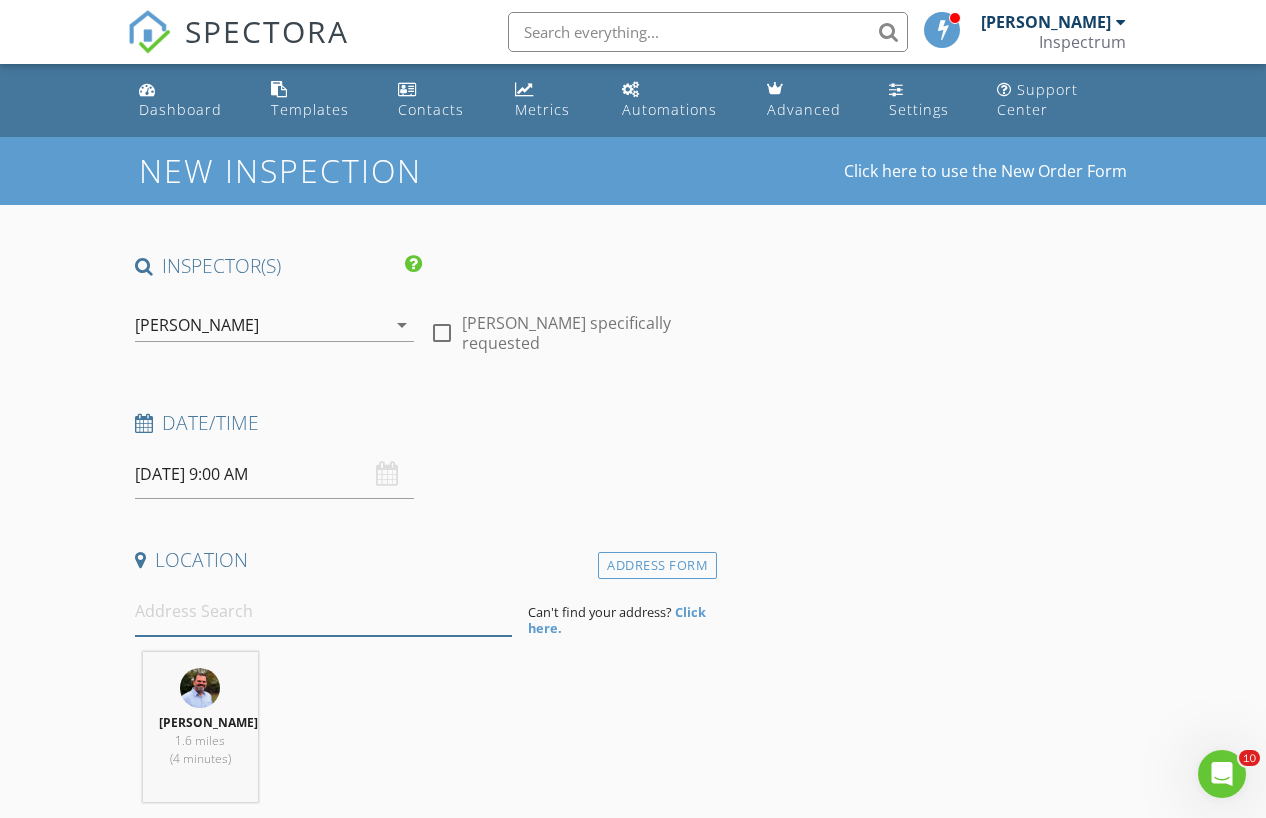 click at bounding box center [324, 611] 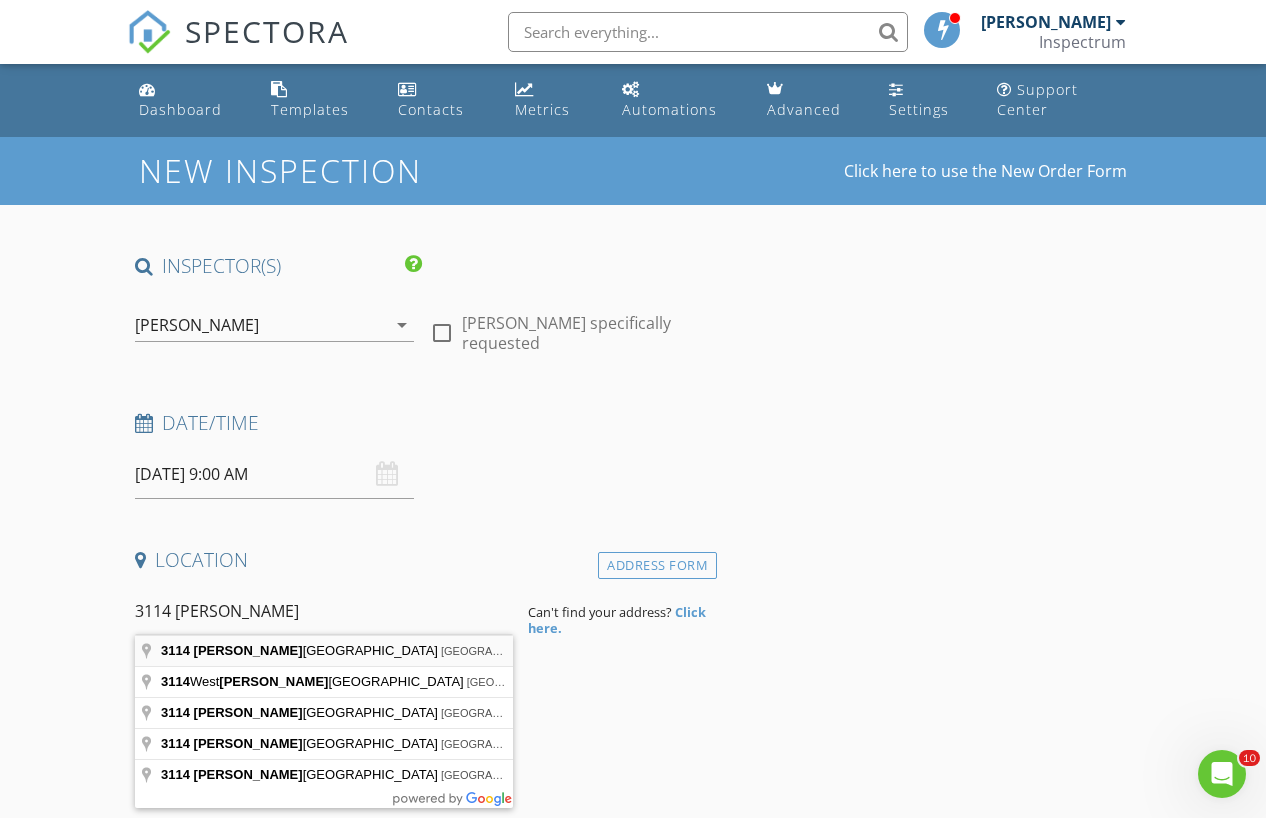 type on "3114 Franklin Street, Farmville, NC, USA" 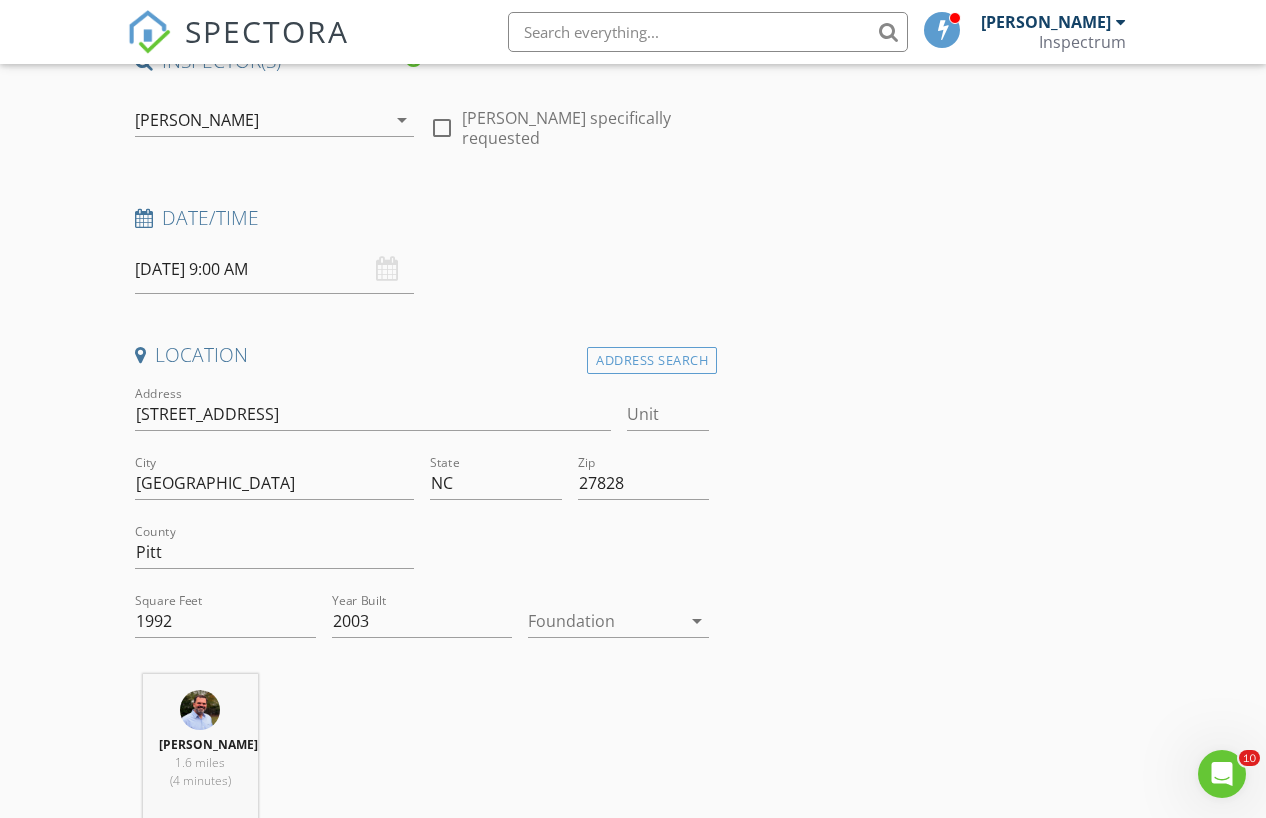 scroll, scrollTop: 206, scrollLeft: 0, axis: vertical 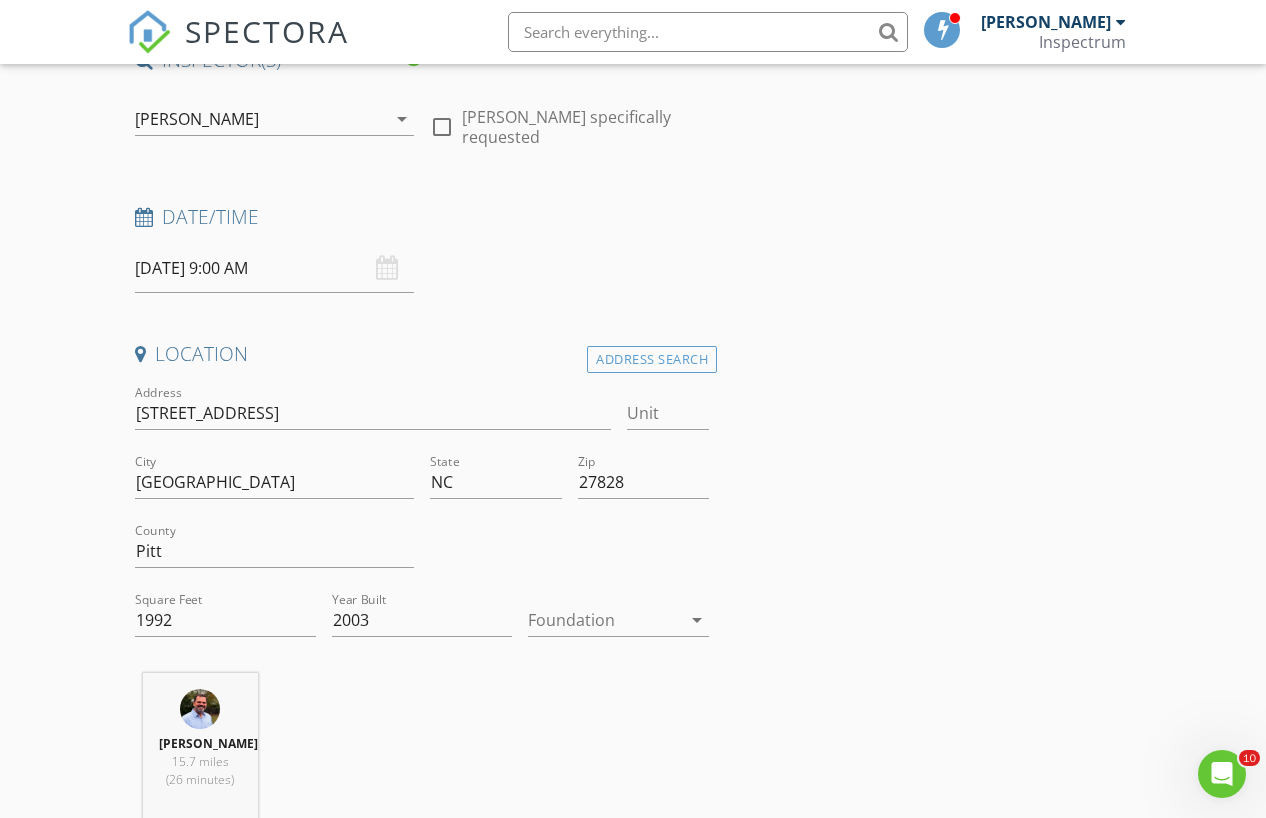 click at bounding box center [604, 620] 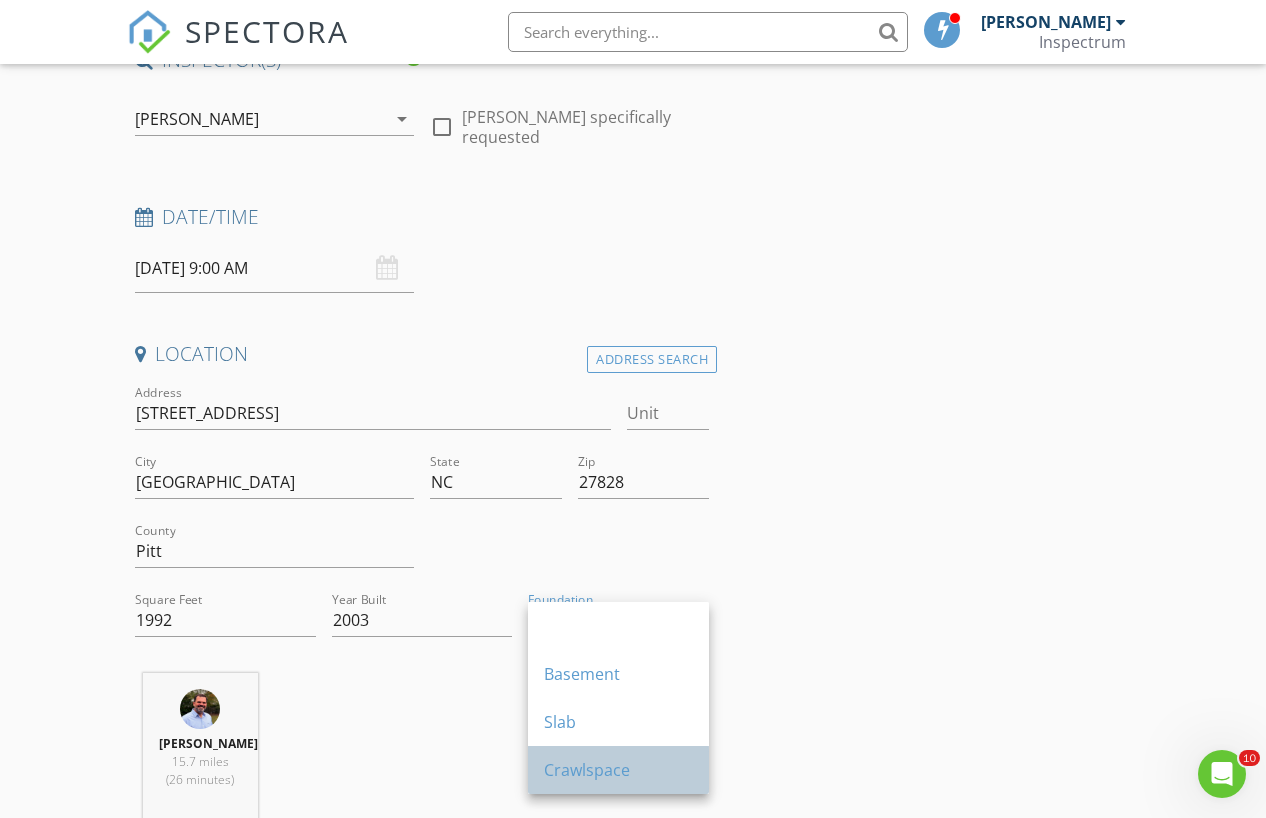 click on "Crawlspace" at bounding box center (618, 770) 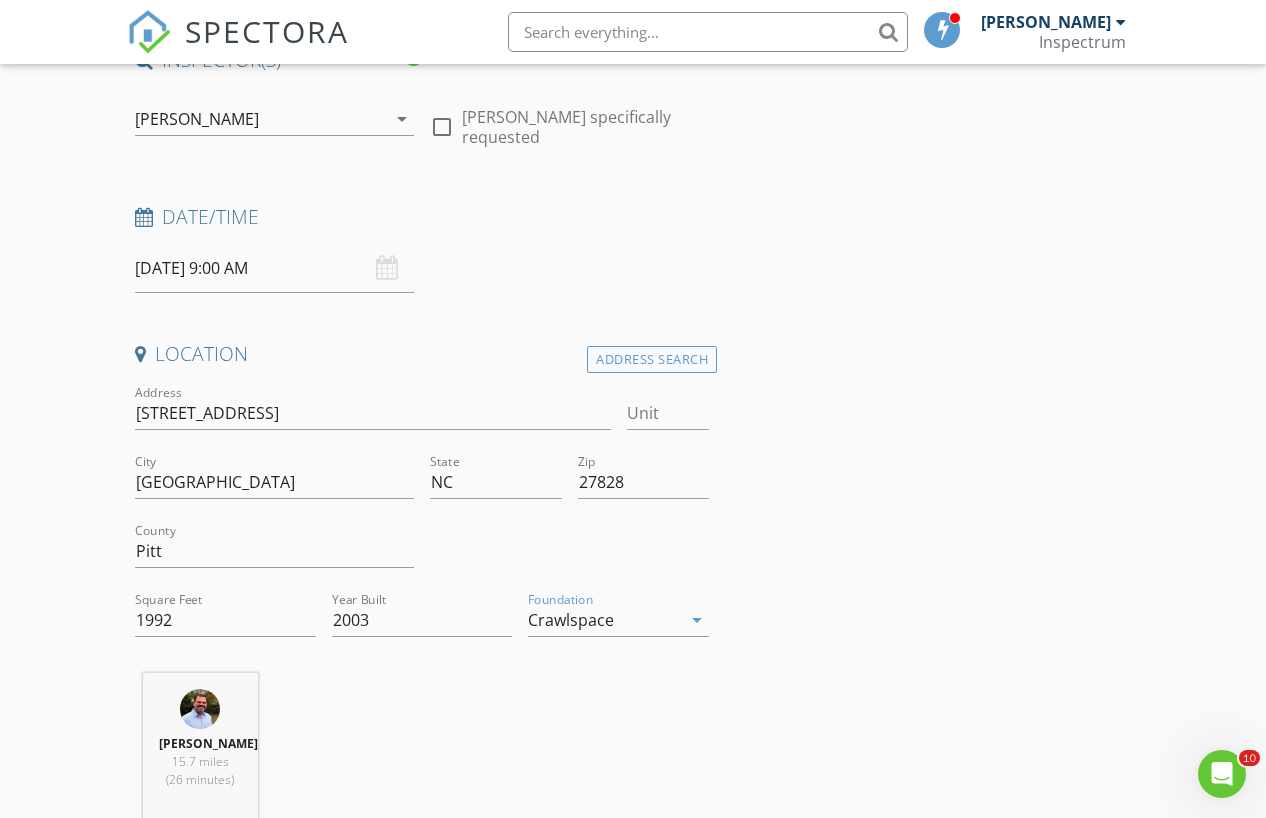 click on "Location
Address Search       Address 3114 Franklin St   Unit   City Farmville   State NC   Zip 27828   County Pitt     Square Feet 1992   Year Built 2003   Foundation Crawlspace arrow_drop_down     Mark Paschal     15.7 miles     (26 minutes)" at bounding box center (422, 590) 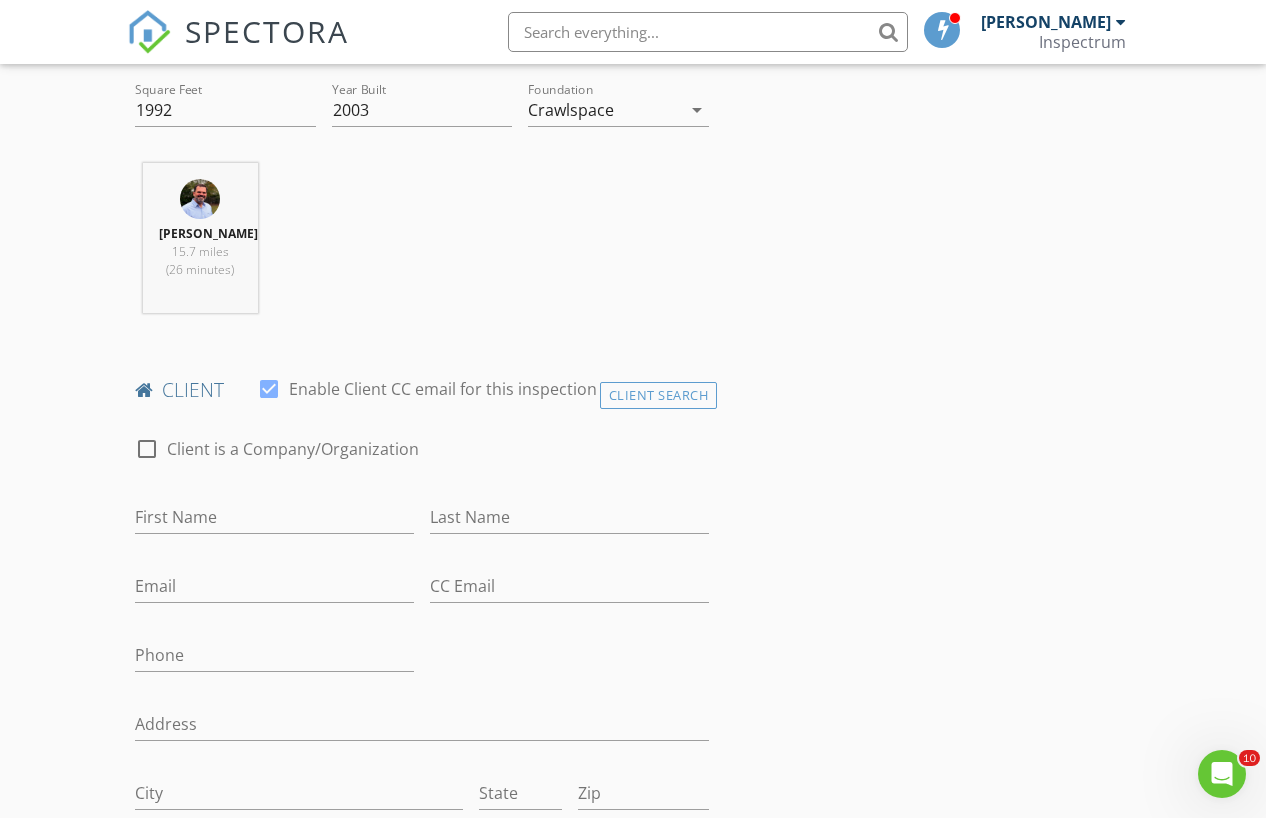 scroll, scrollTop: 753, scrollLeft: 0, axis: vertical 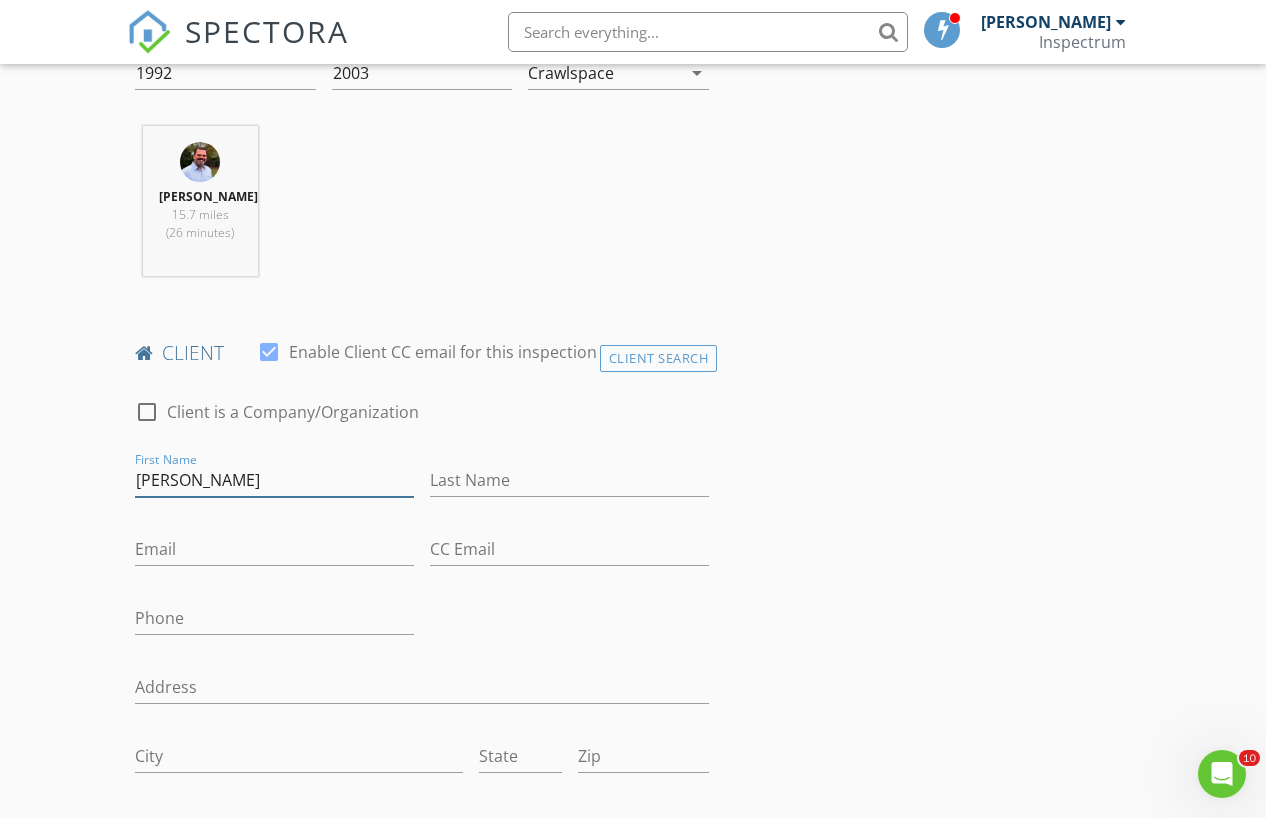 type on "Carson" 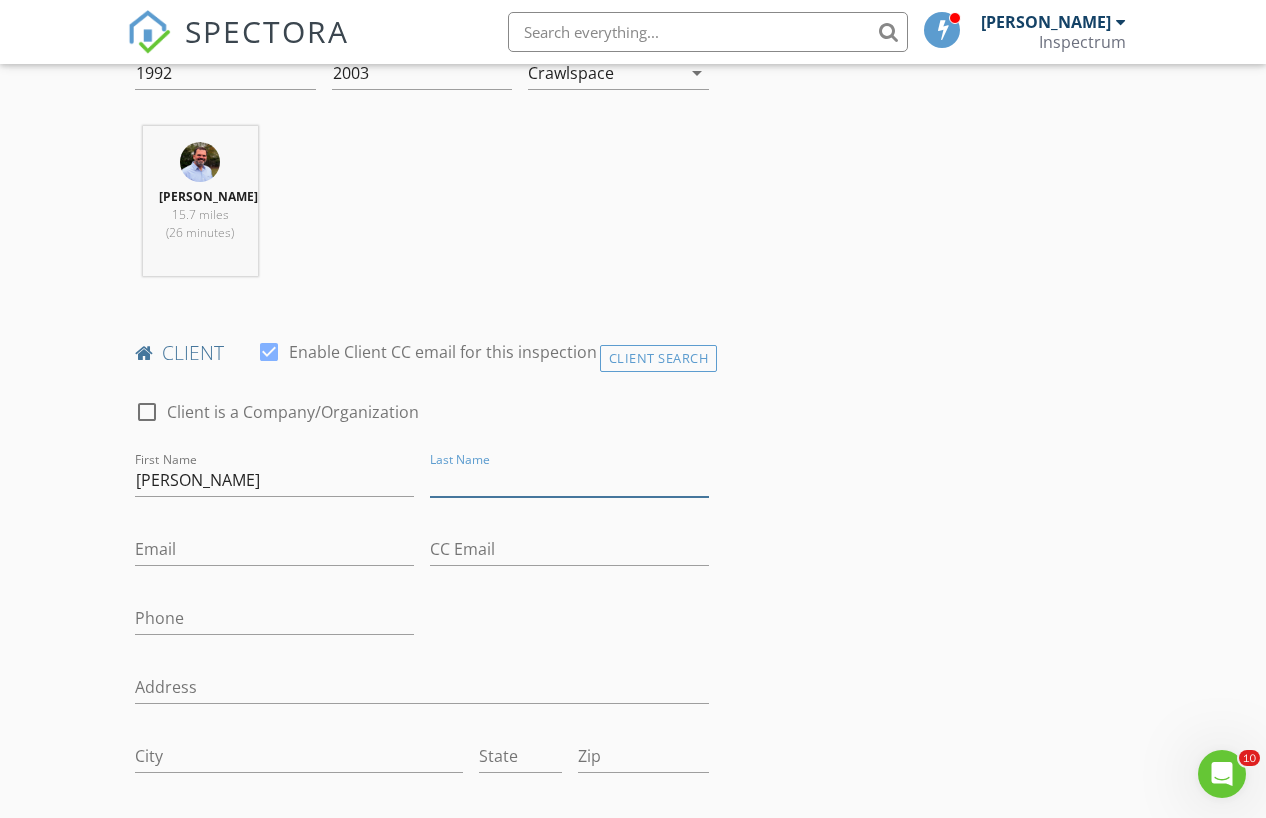type on "E" 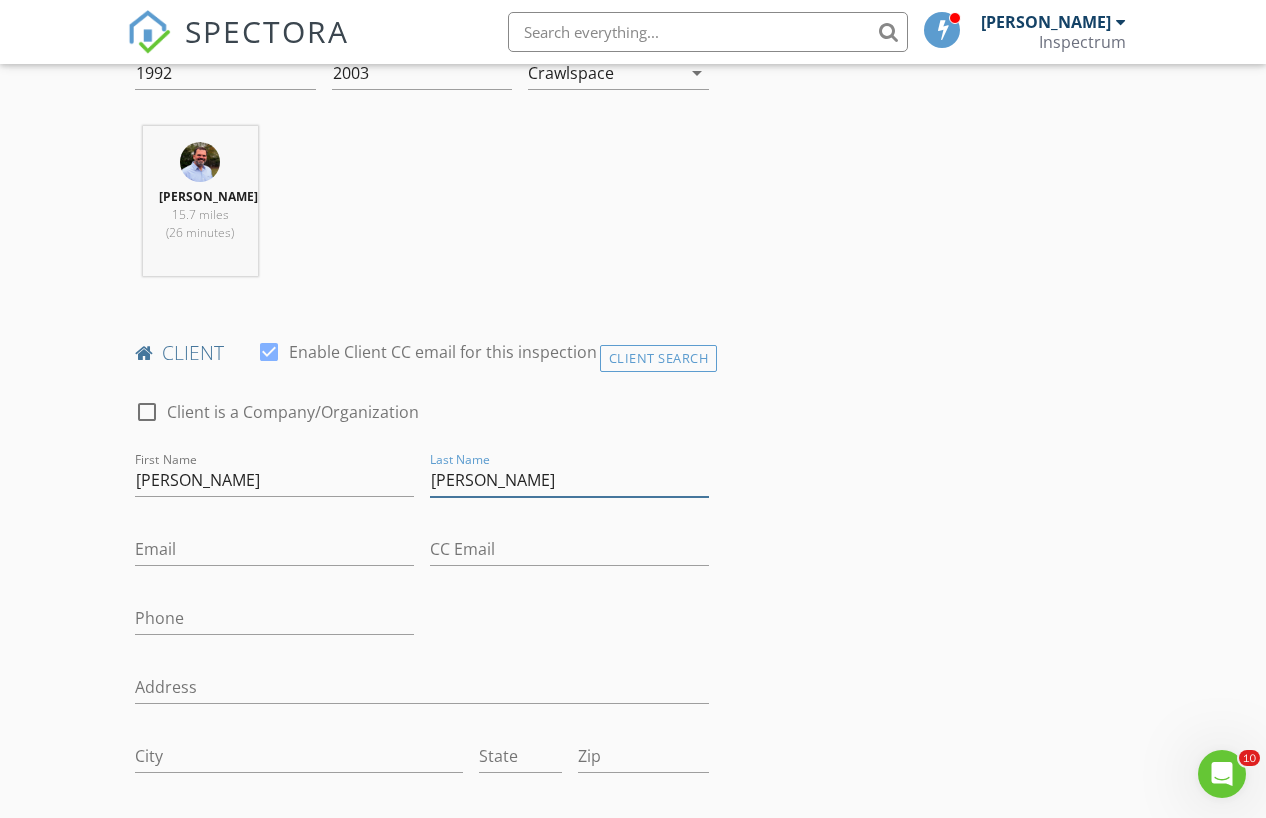 type on "Williams" 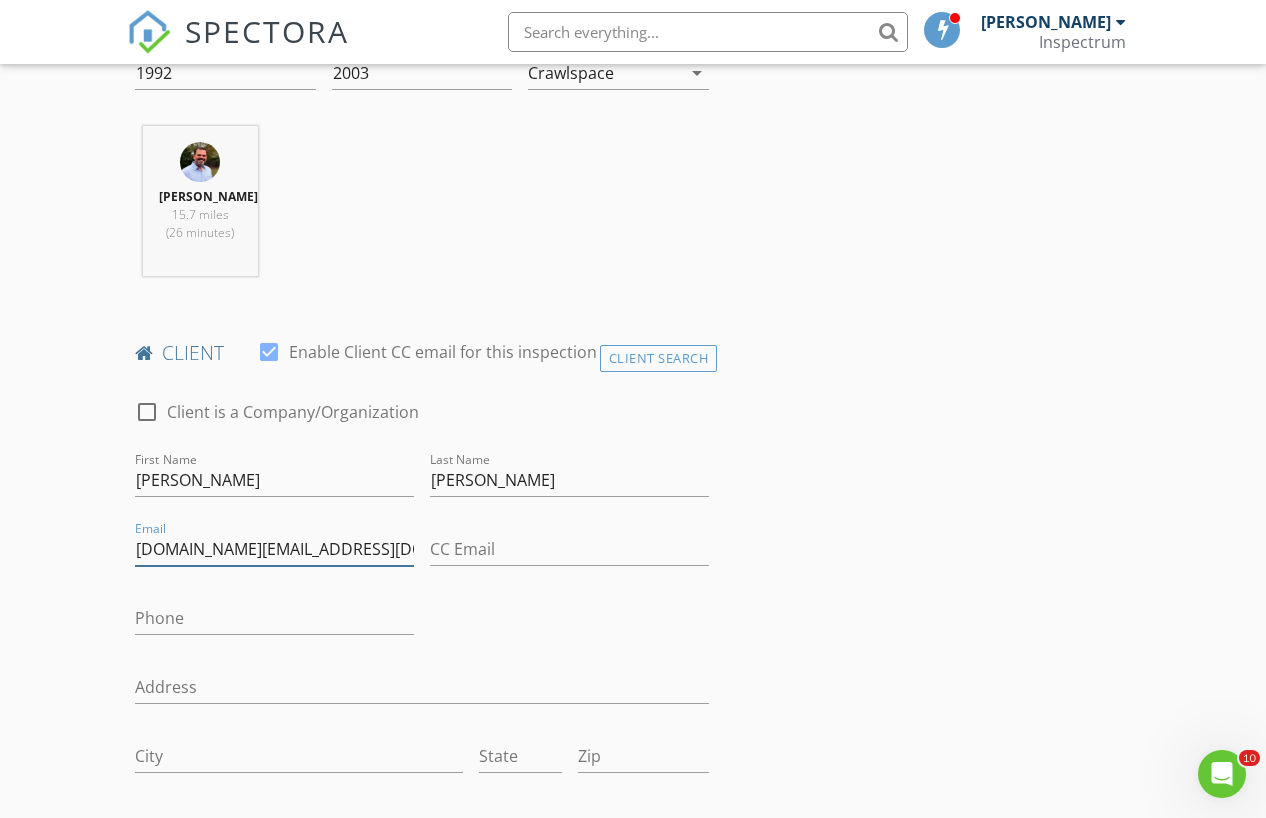 type on "carsonwilliams13.cw@gmail.com" 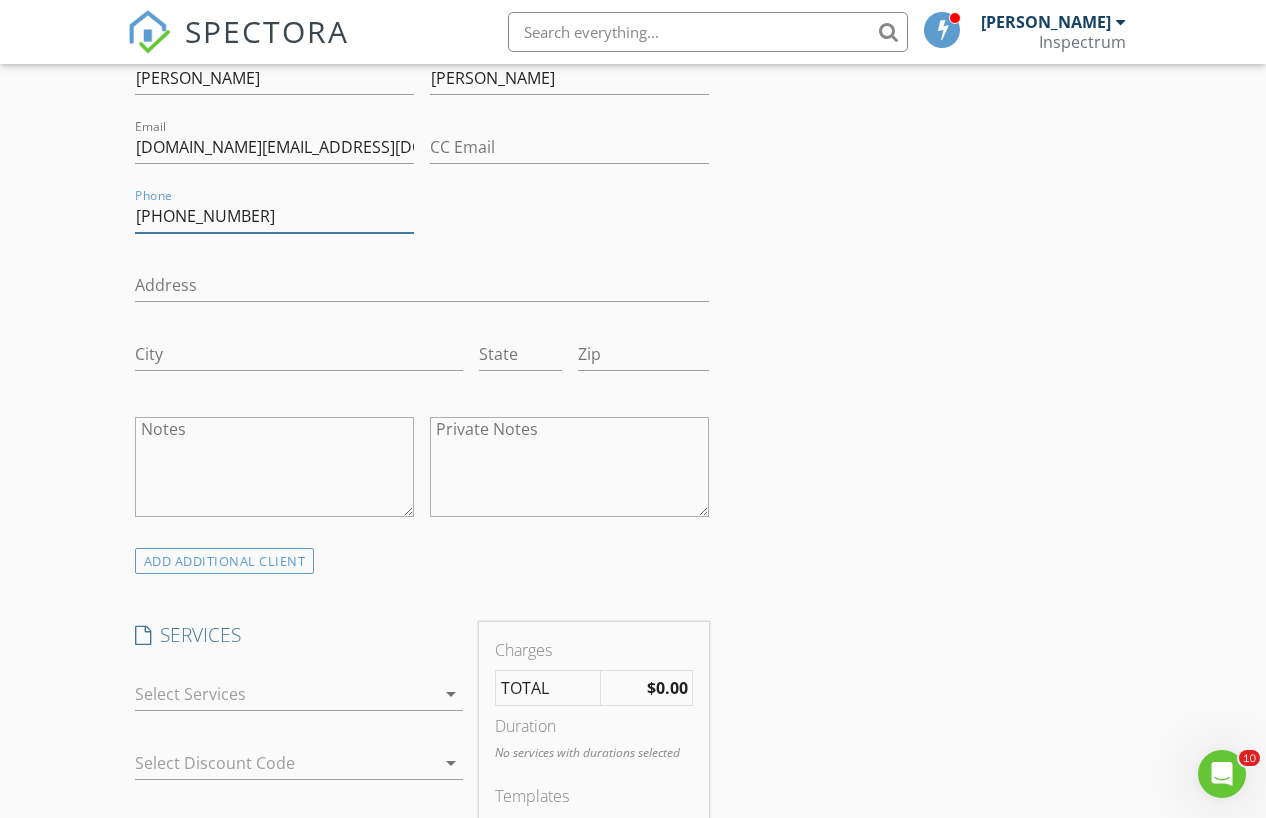 scroll, scrollTop: 1357, scrollLeft: 0, axis: vertical 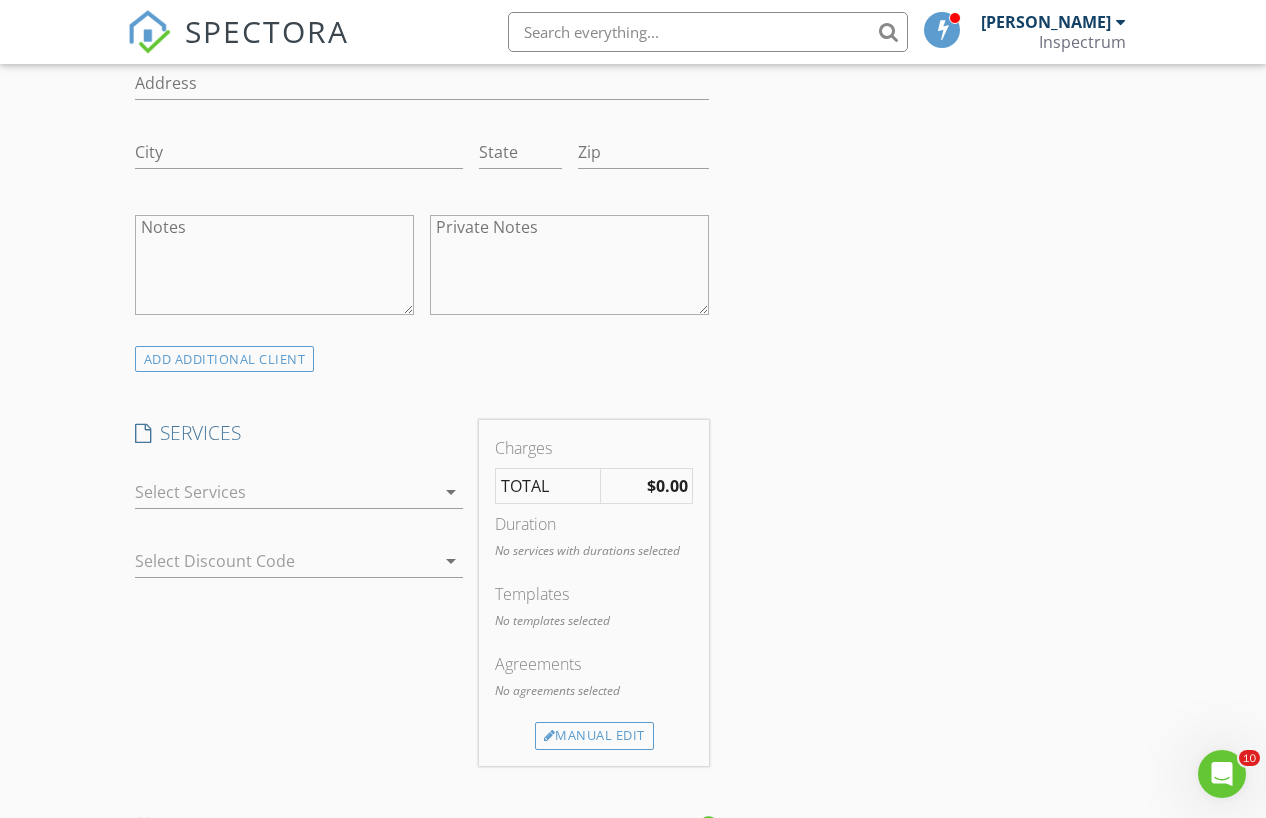 type on "252-281-8536" 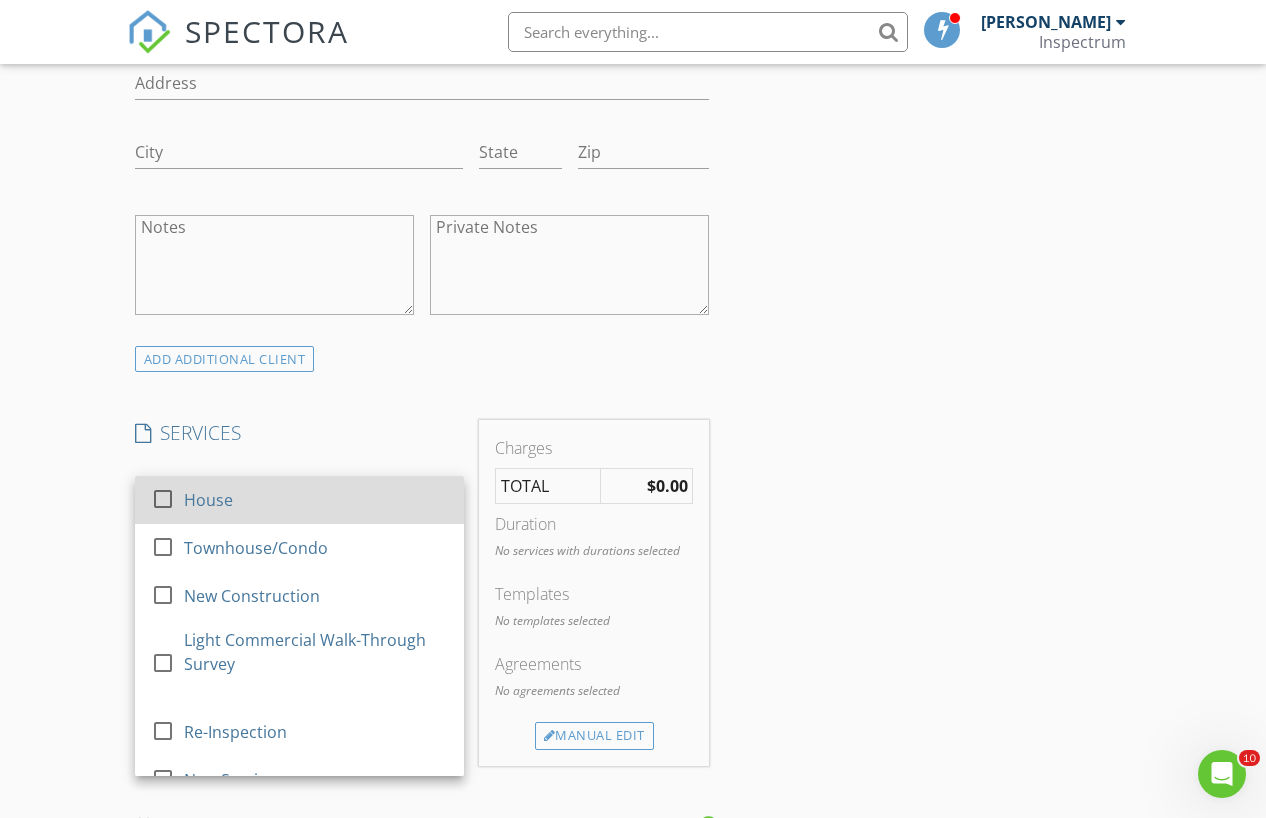 click on "House" at bounding box center (315, 500) 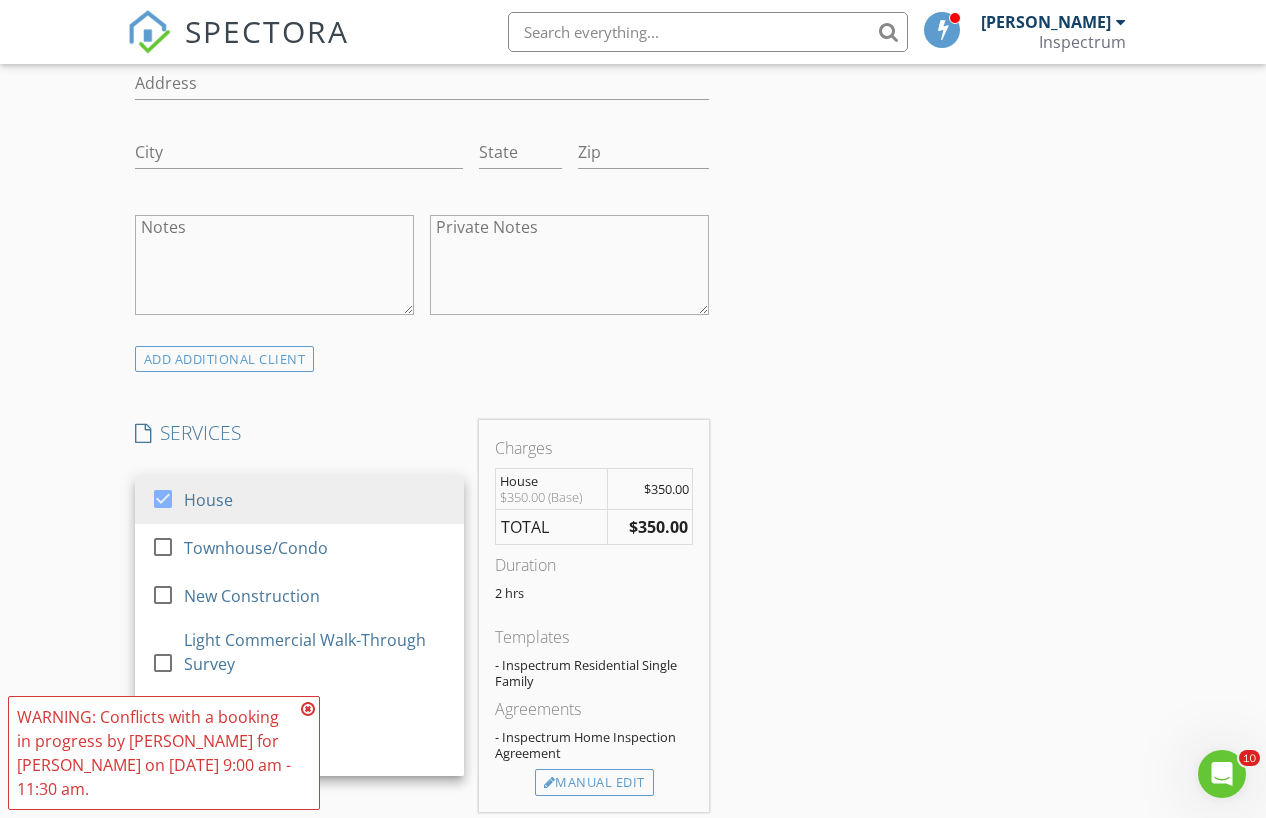 click on "SERVICES" at bounding box center (299, 433) 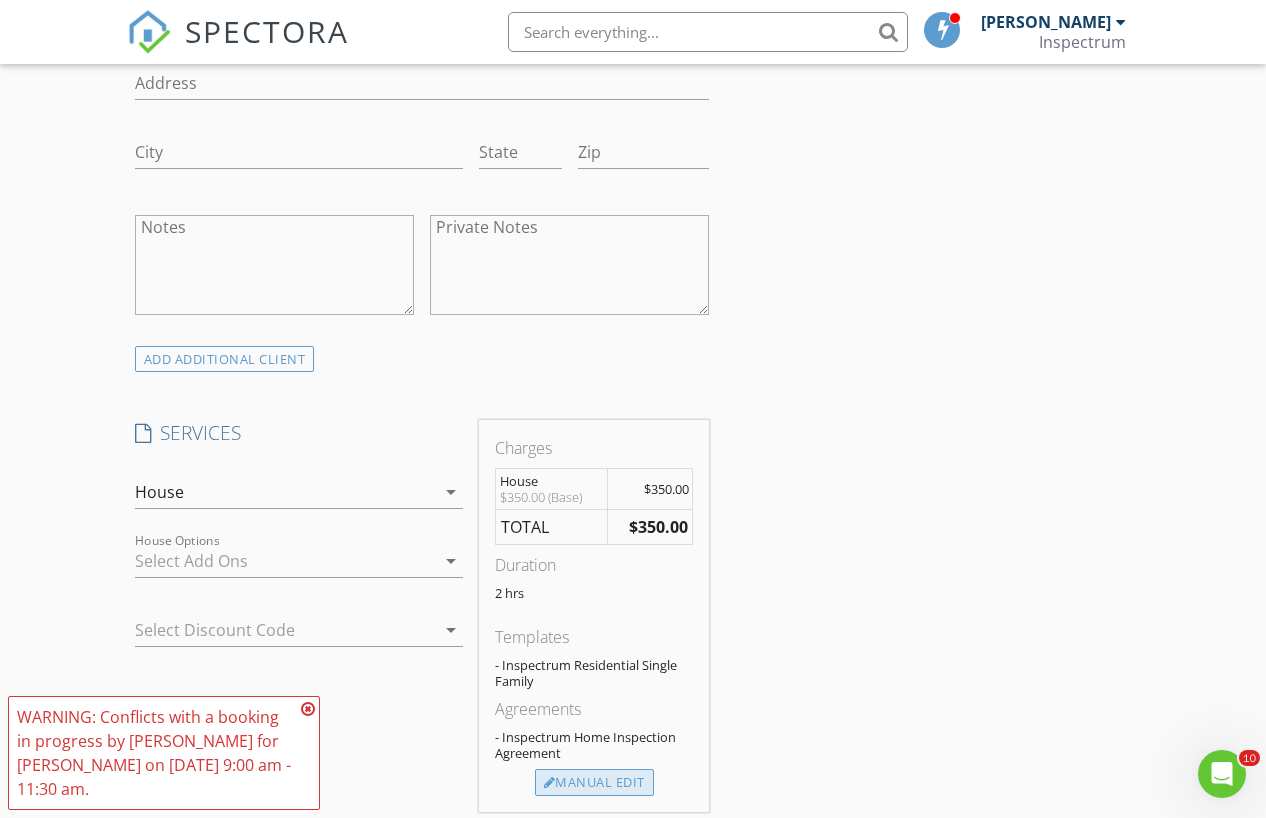 click on "Manual Edit" at bounding box center [594, 783] 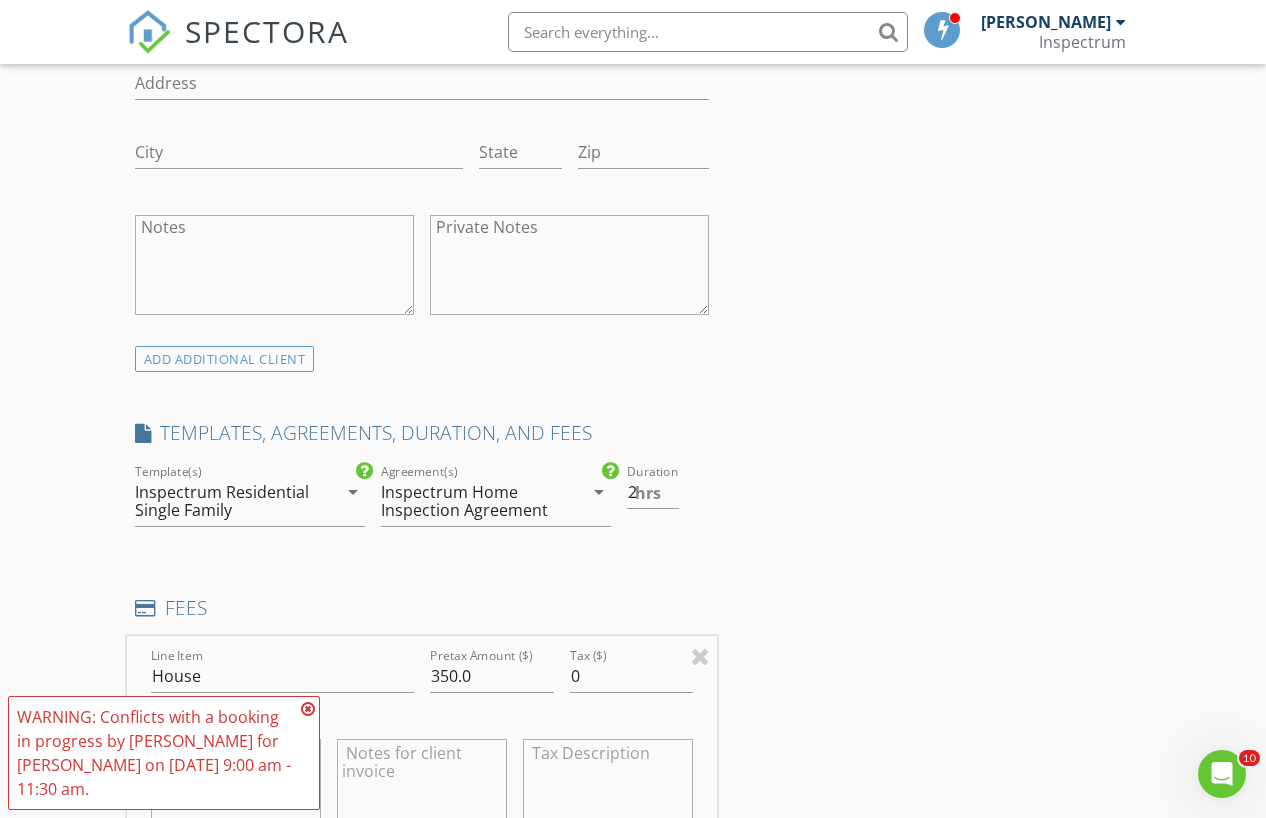 click at bounding box center (308, 709) 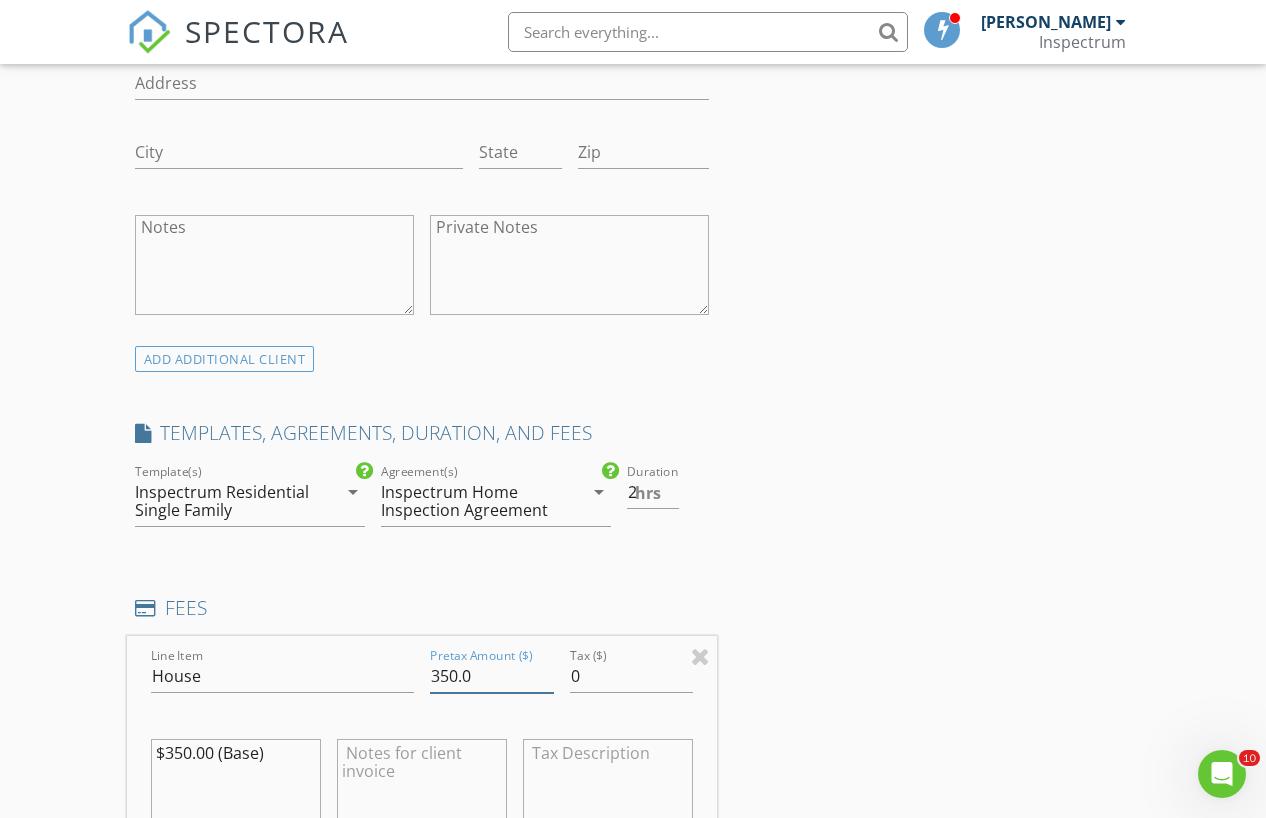 drag, startPoint x: 454, startPoint y: 669, endPoint x: 427, endPoint y: 675, distance: 27.658634 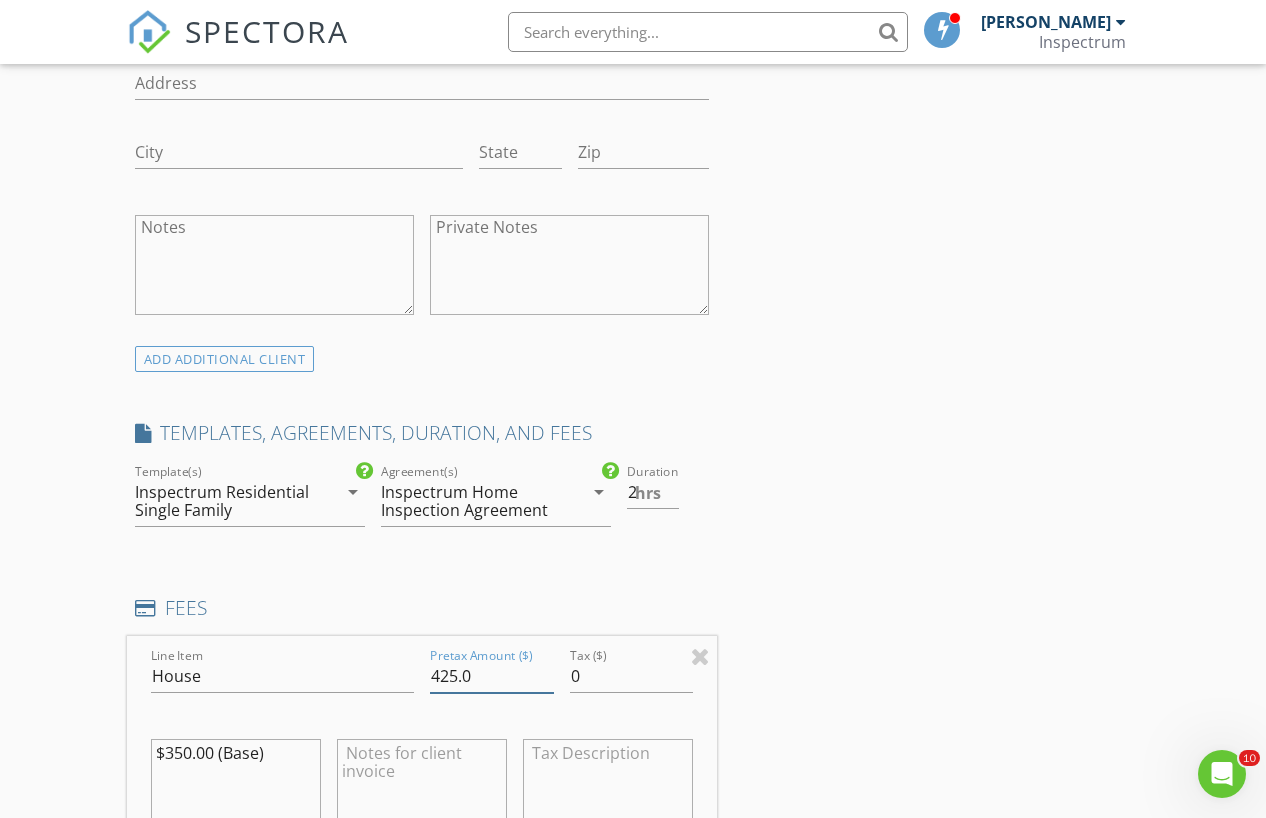scroll, scrollTop: 1550, scrollLeft: 0, axis: vertical 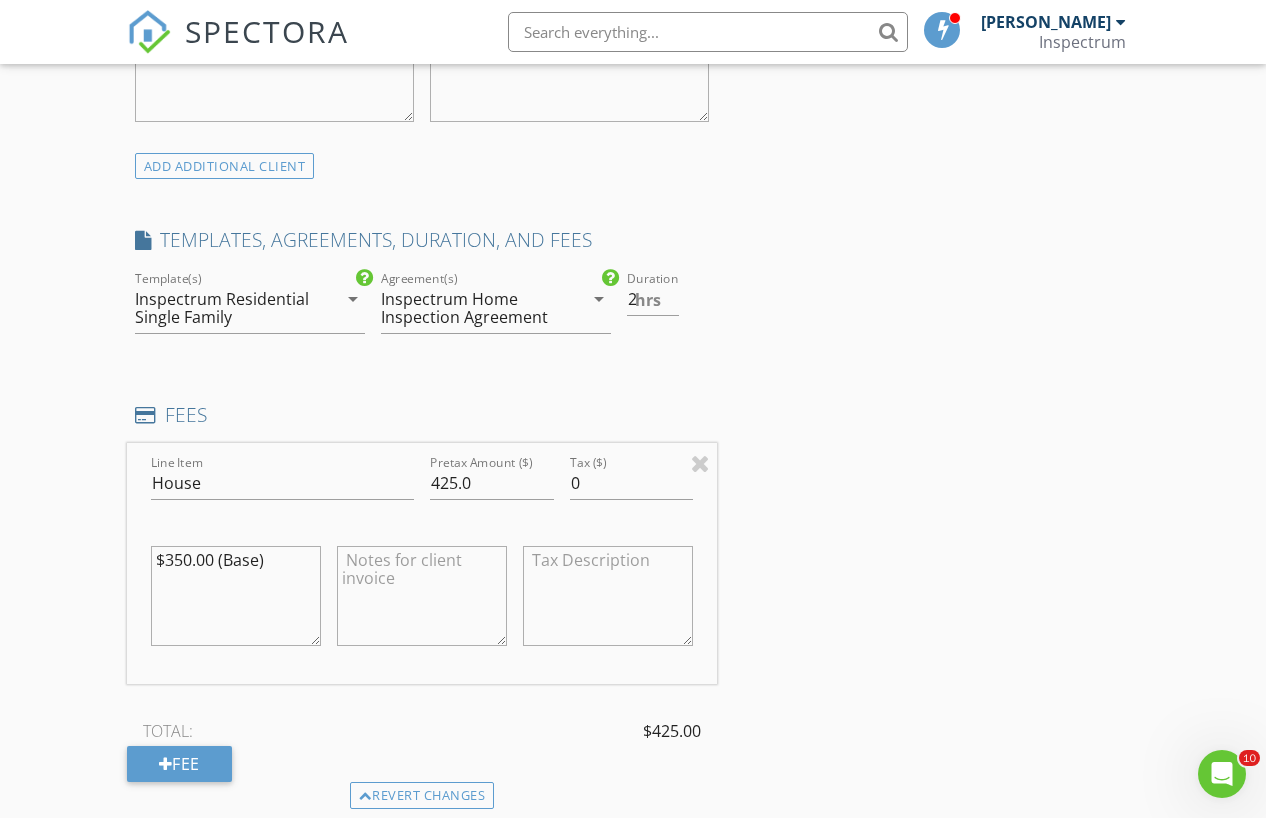 drag, startPoint x: 186, startPoint y: 556, endPoint x: 171, endPoint y: 552, distance: 15.524175 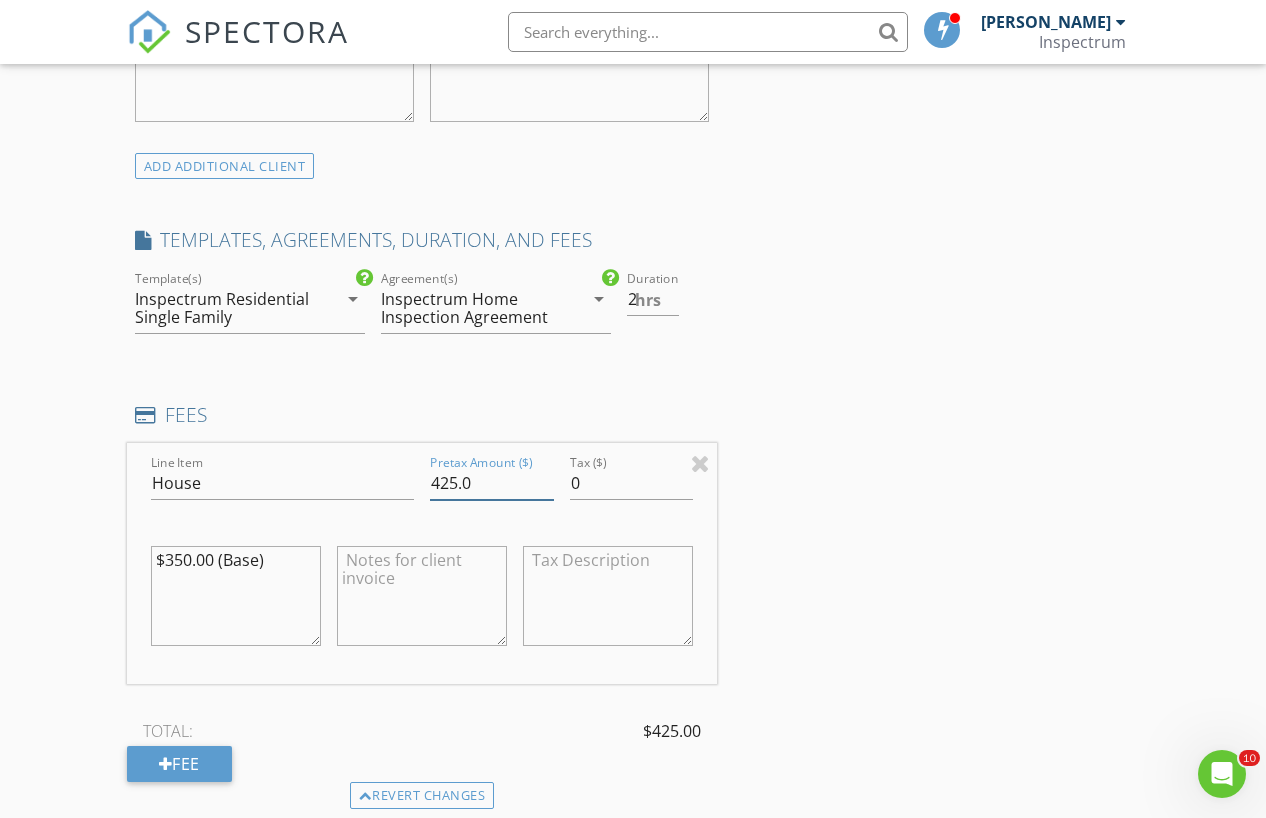 drag, startPoint x: 458, startPoint y: 480, endPoint x: 441, endPoint y: 481, distance: 17.029387 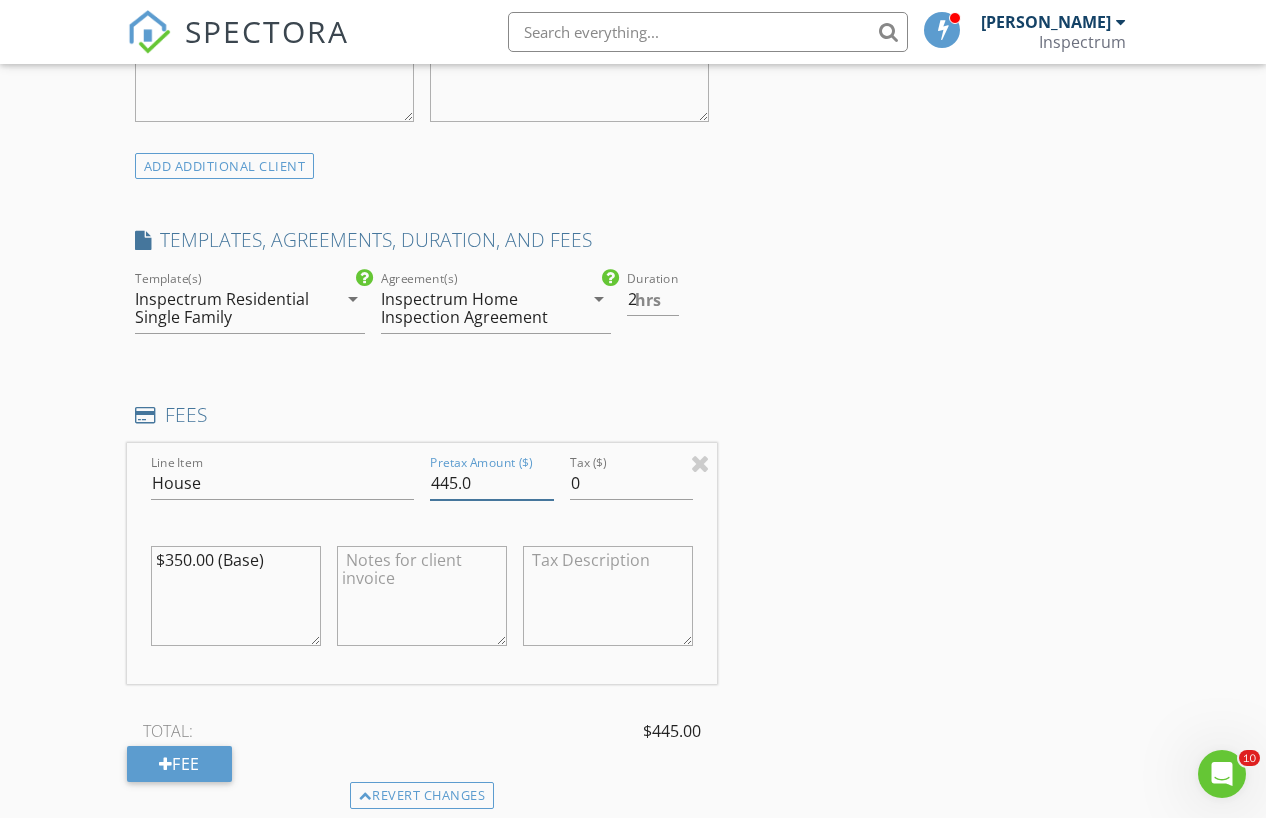 type on "445.0" 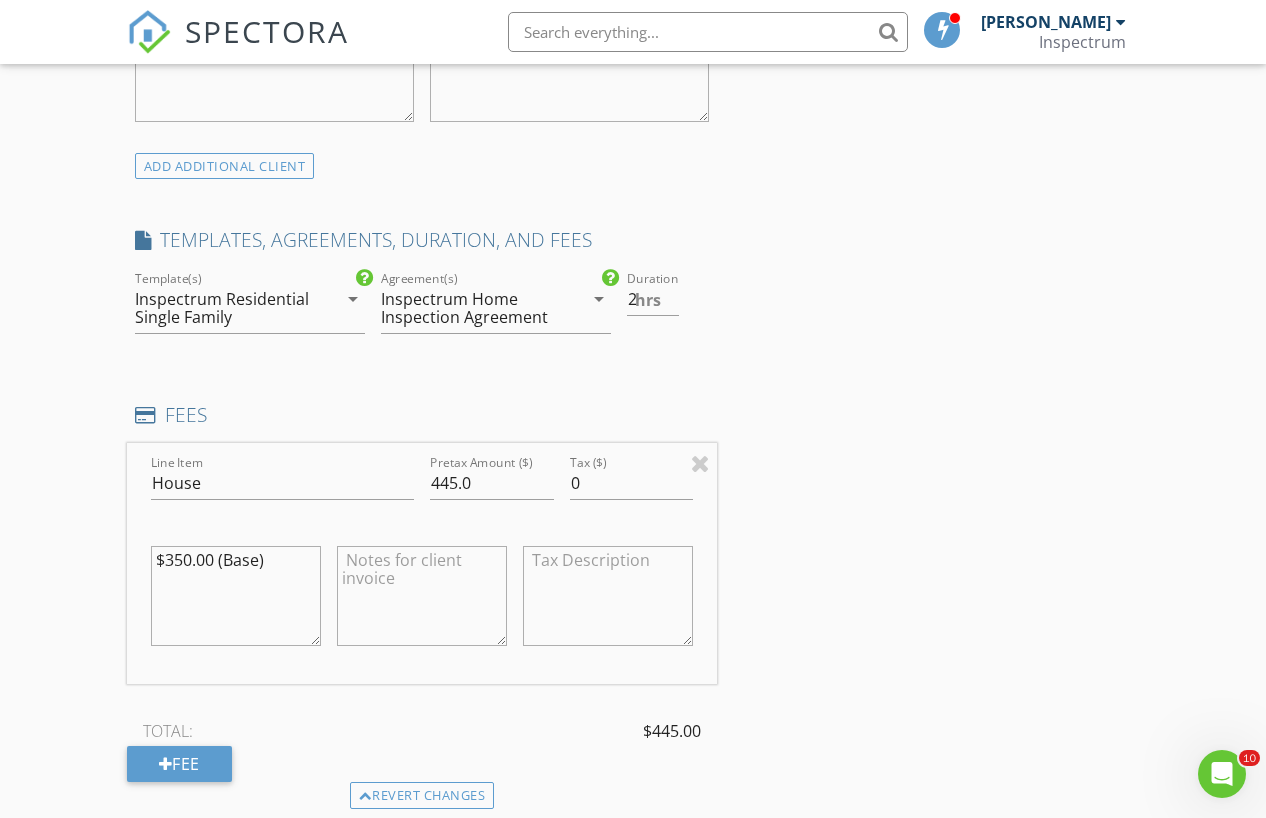 drag, startPoint x: 193, startPoint y: 551, endPoint x: 173, endPoint y: 555, distance: 20.396078 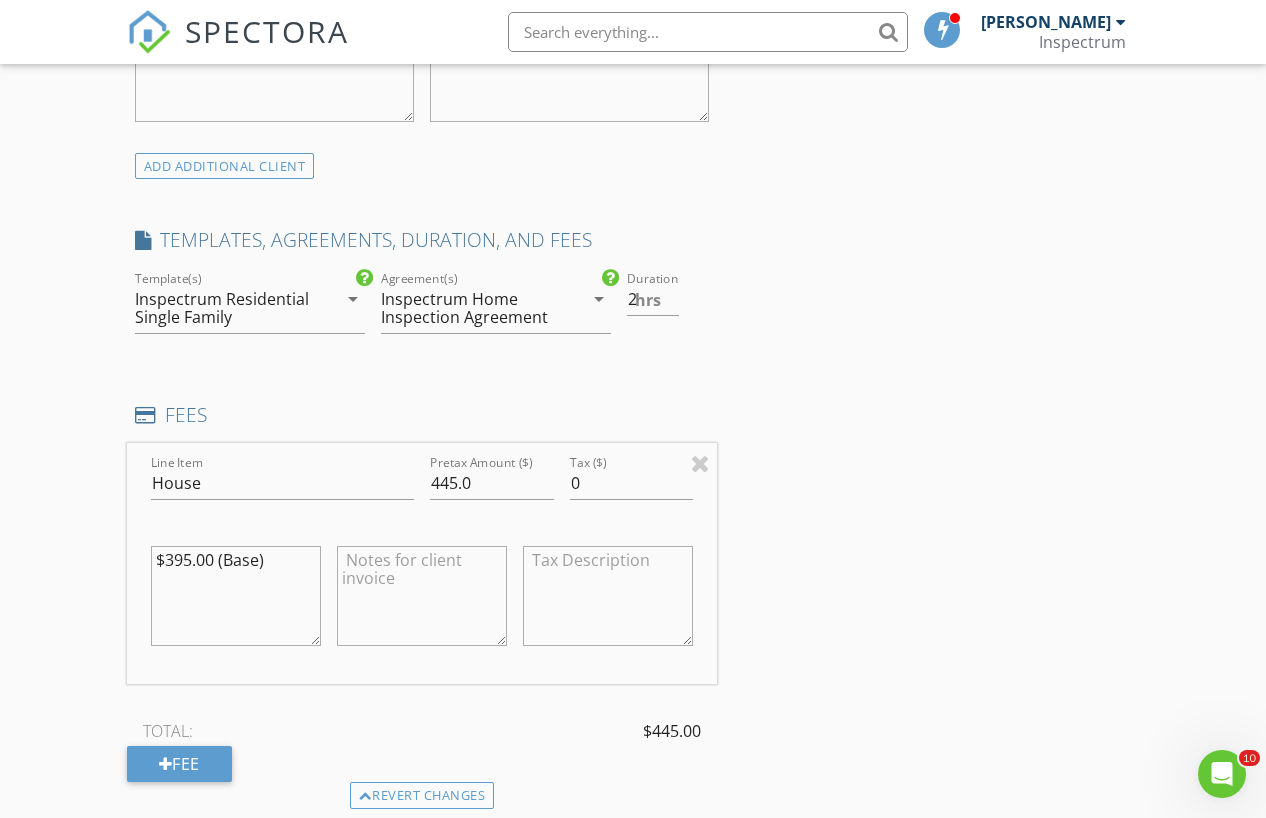 click on "$395.00 (Base)" at bounding box center (236, 596) 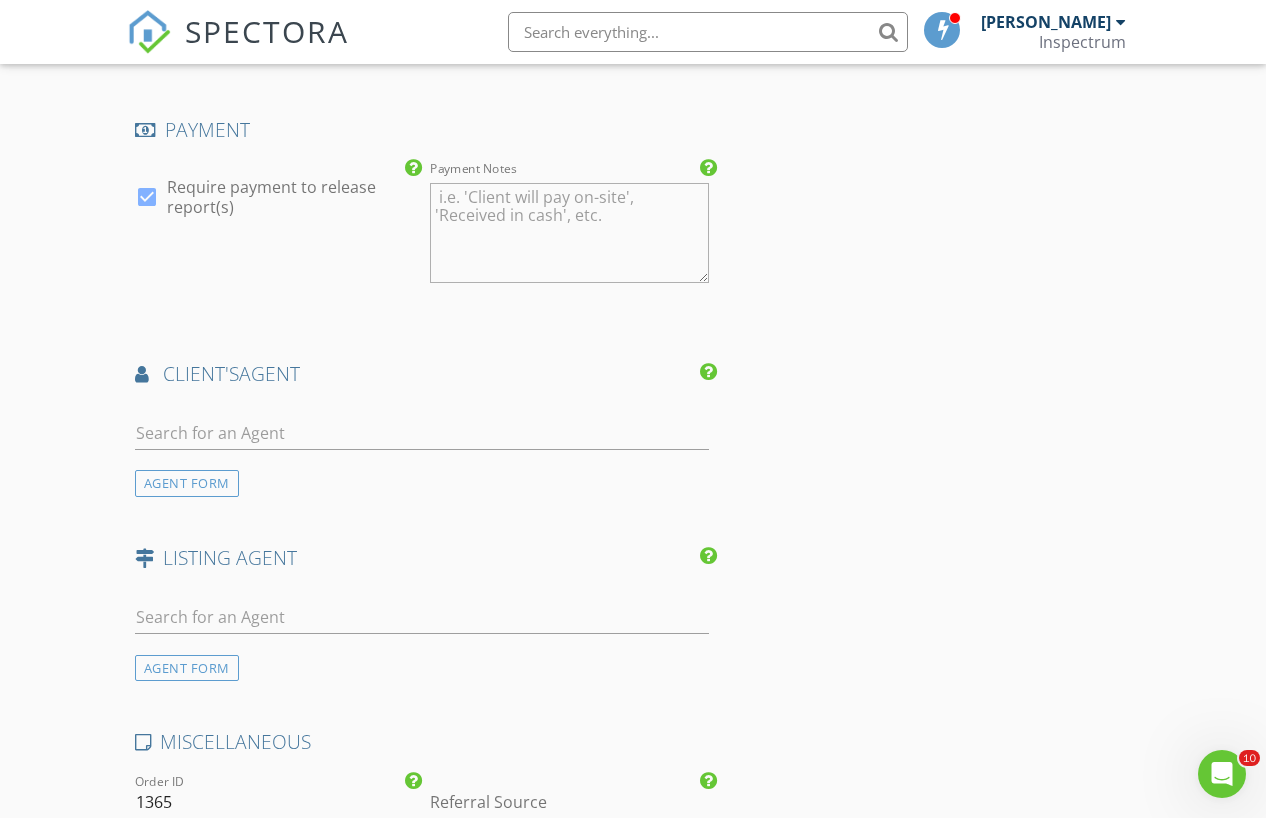 scroll, scrollTop: 2486, scrollLeft: 0, axis: vertical 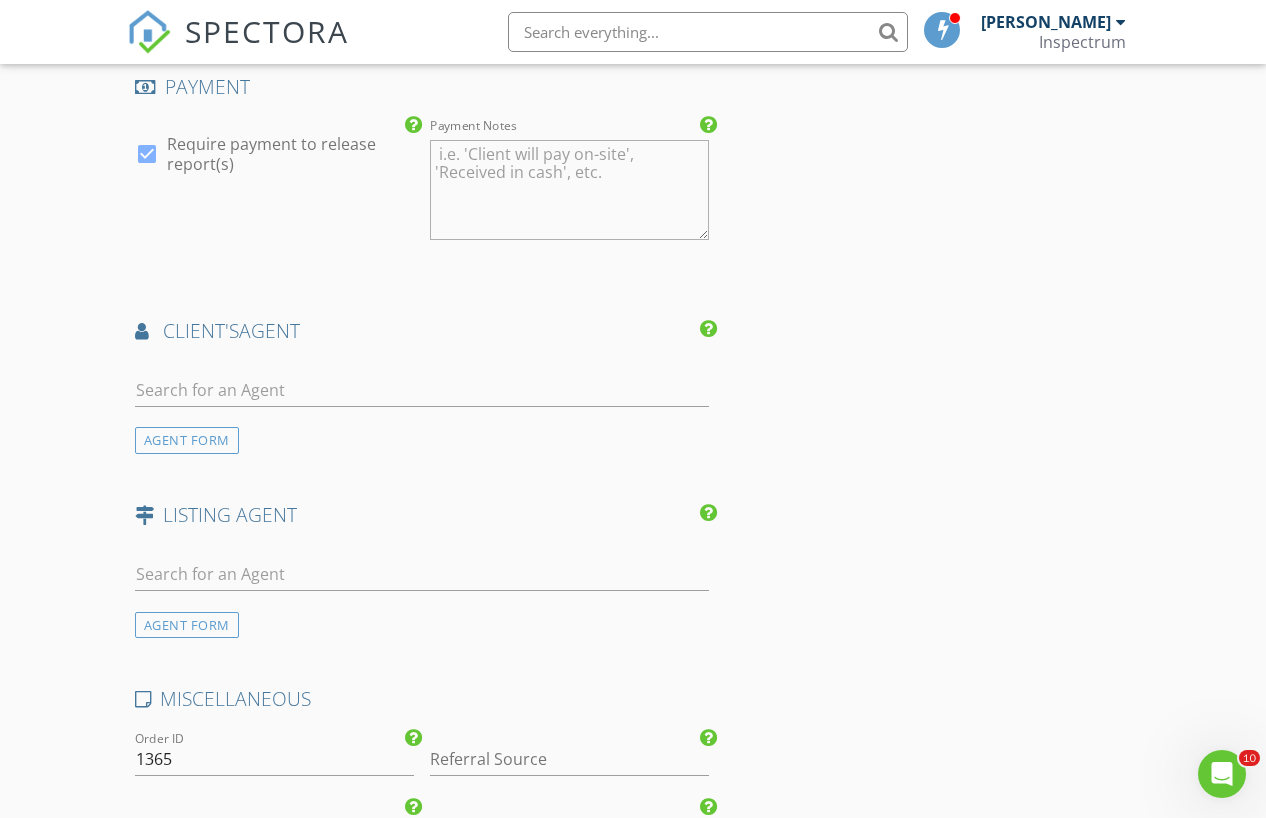 type on "$395.00 (Base)
+$50.00 (out building)" 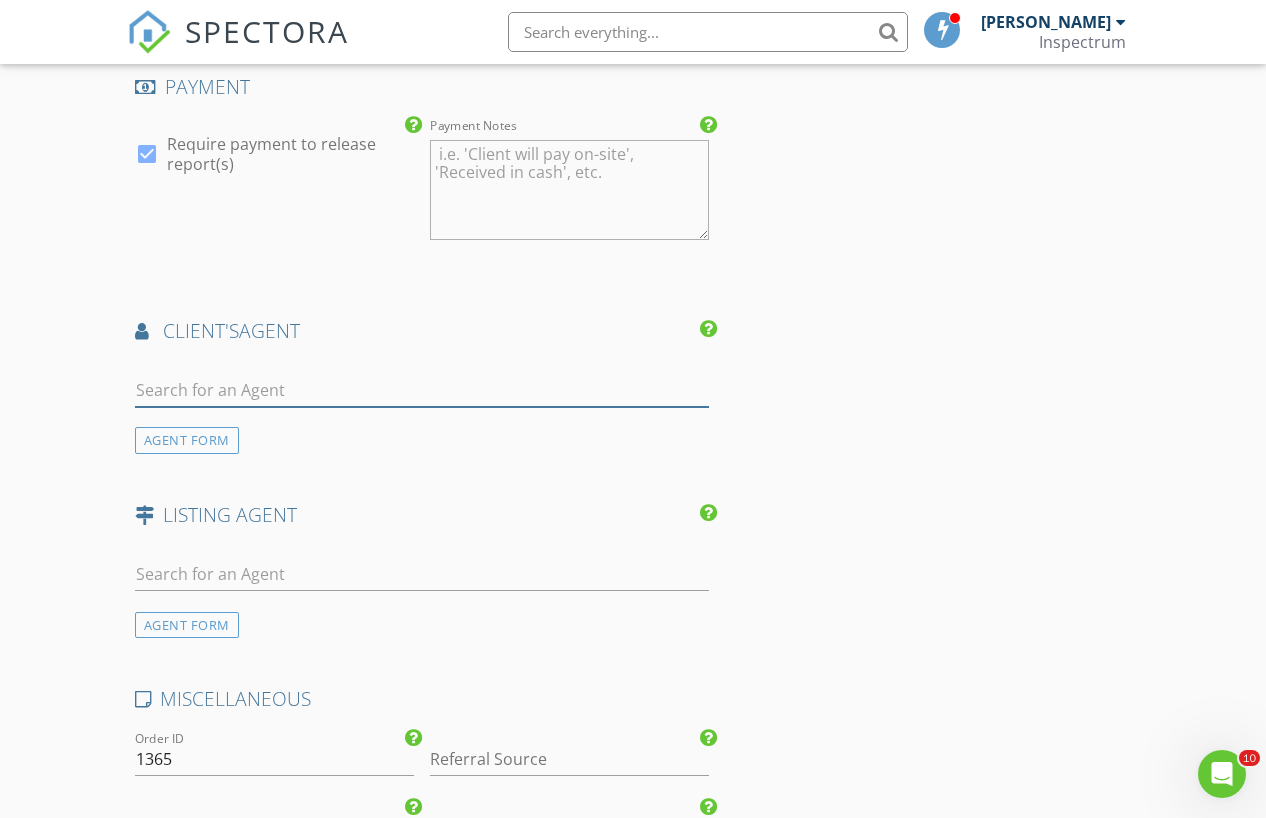click at bounding box center [422, 390] 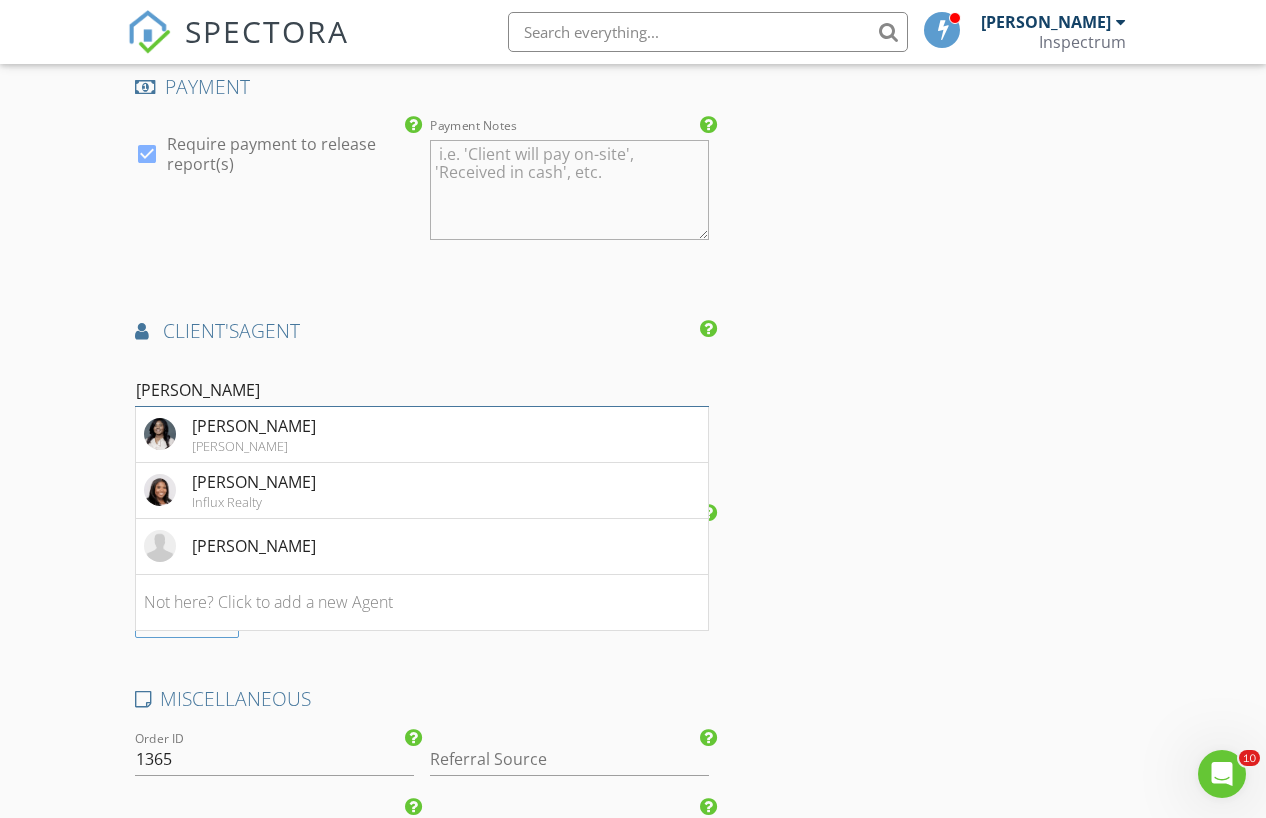 type on "Rebecca" 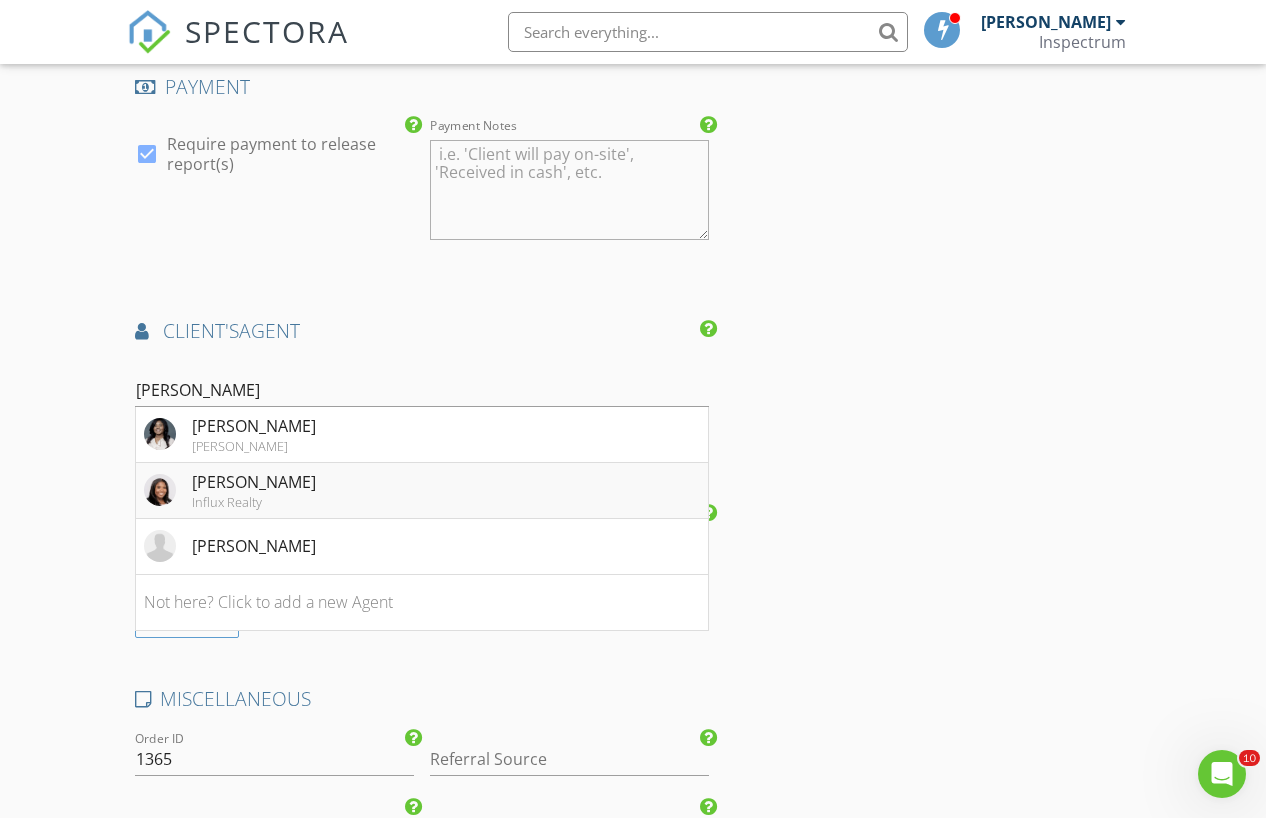 drag, startPoint x: 324, startPoint y: 376, endPoint x: 285, endPoint y: 480, distance: 111.07205 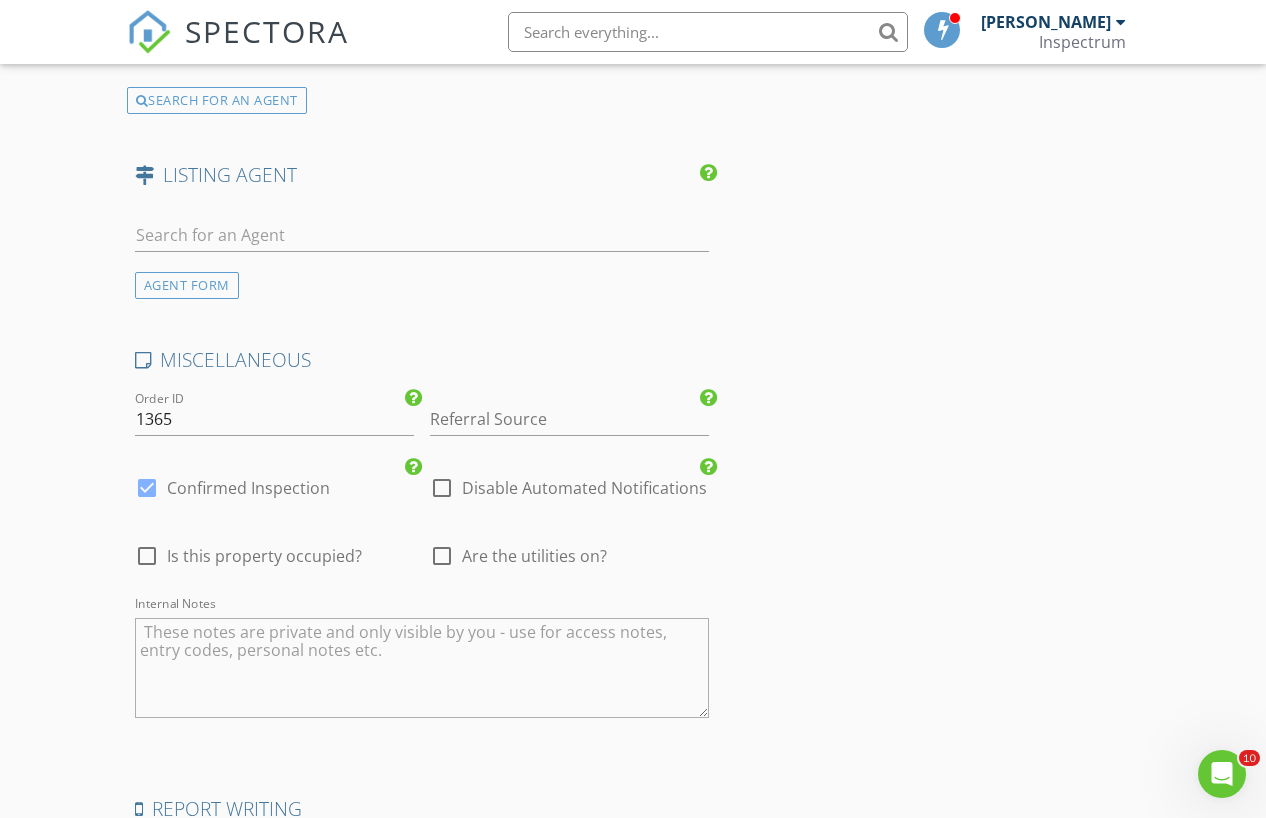 scroll, scrollTop: 3448, scrollLeft: 0, axis: vertical 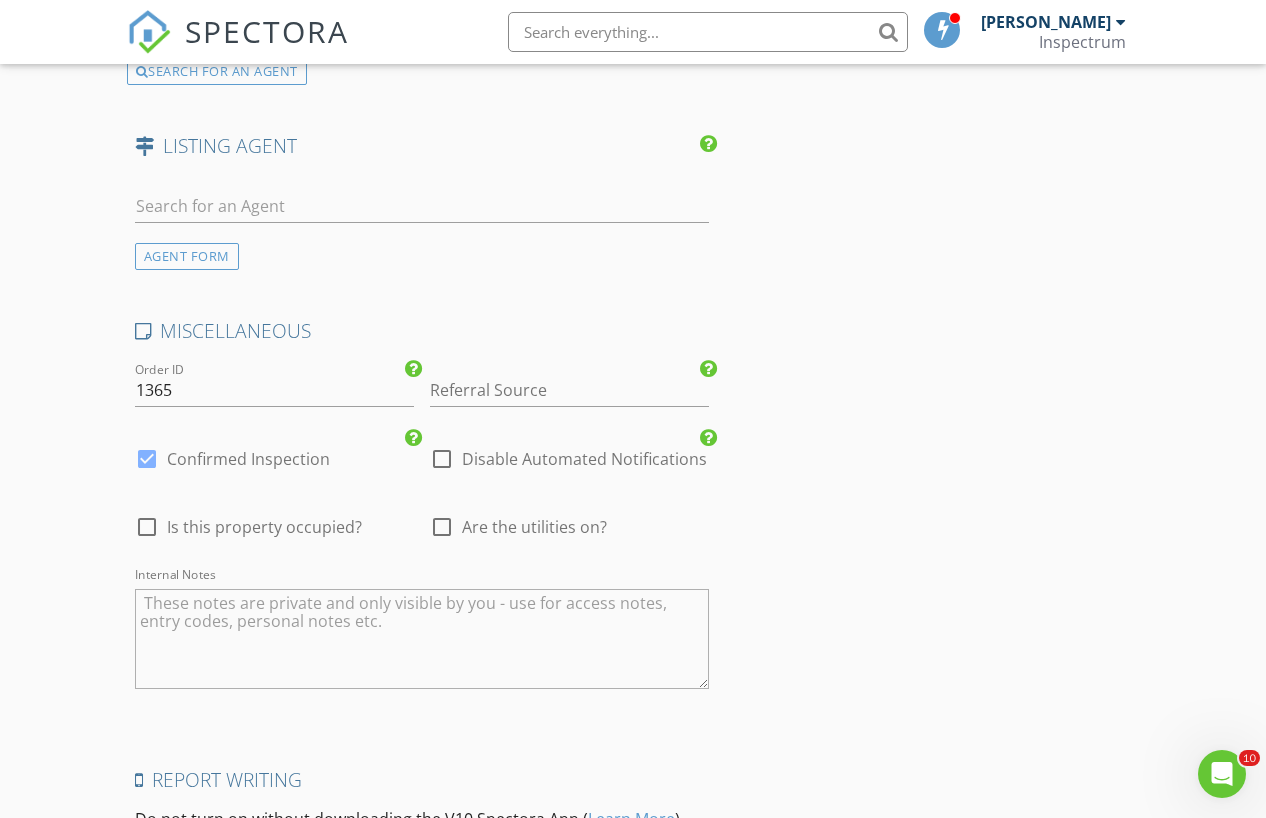 click on "Is this property occupied?" at bounding box center (264, 527) 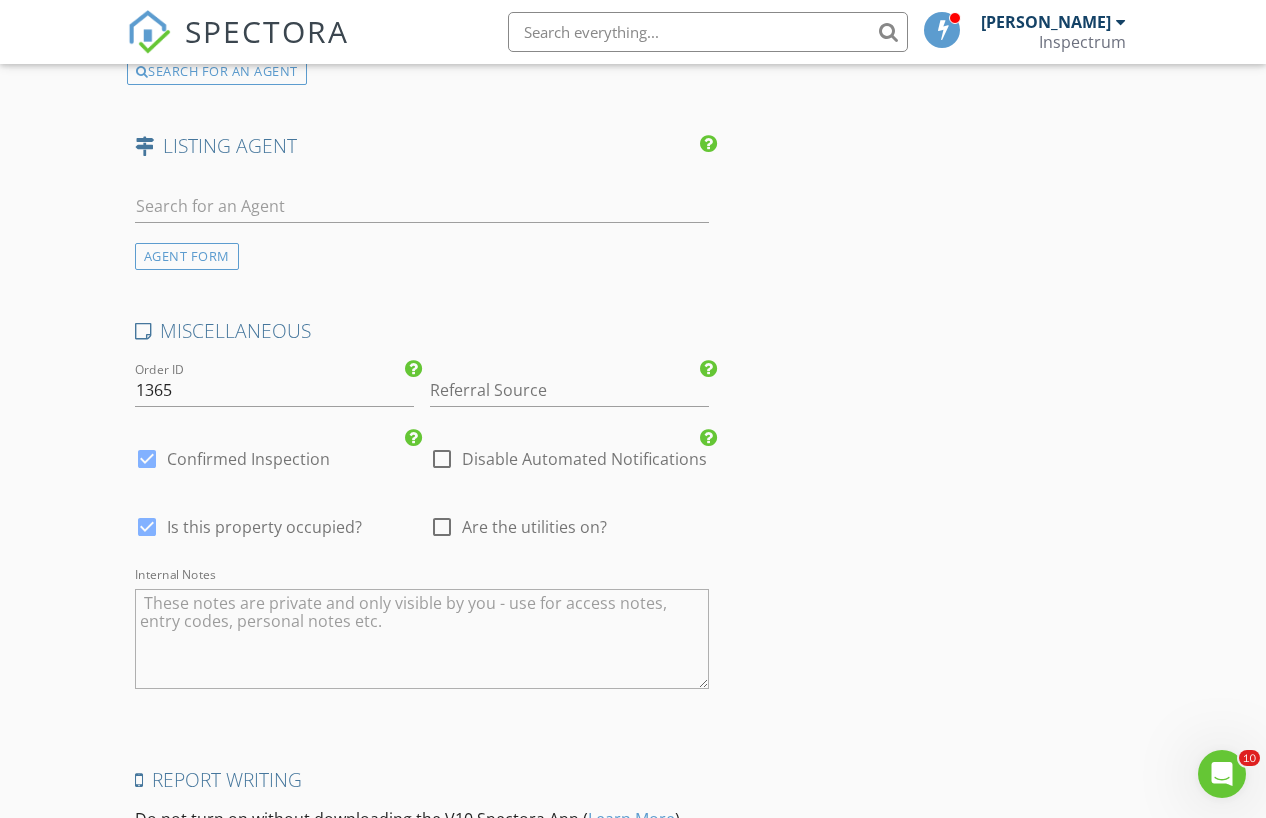 click on "Are the utilities on?" at bounding box center [534, 527] 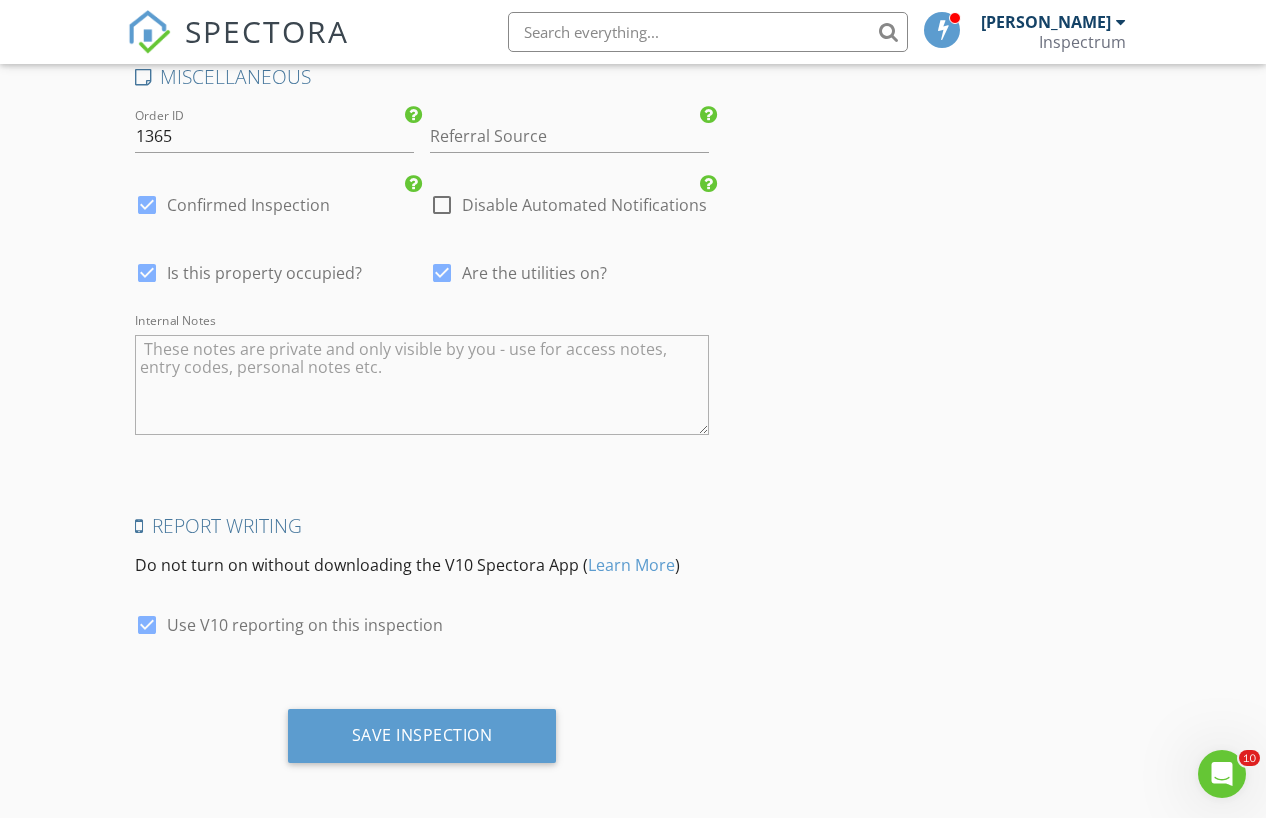 scroll, scrollTop: 3701, scrollLeft: 0, axis: vertical 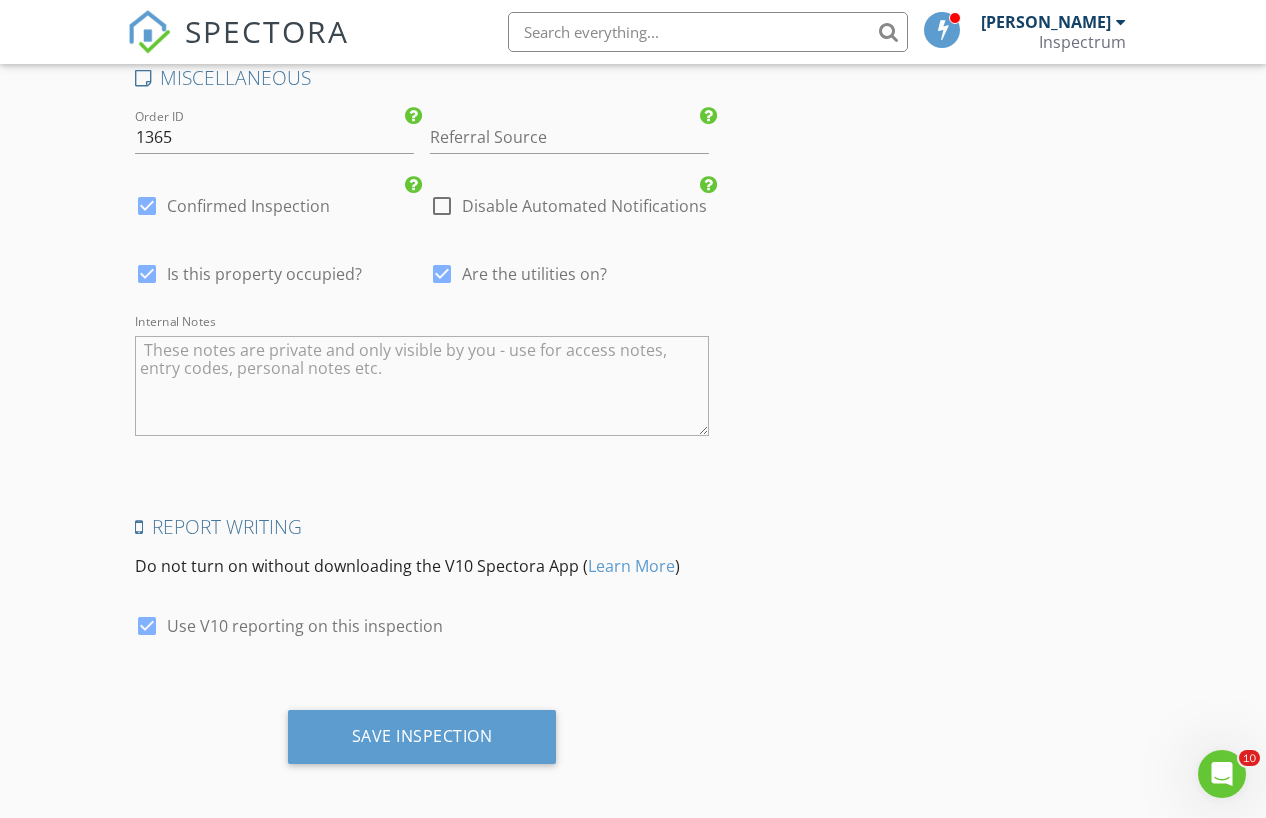 click on "INSPECTOR(S)
check_box   Mark Paschal   PRIMARY   Mark Paschal arrow_drop_down   check_box_outline_blank Mark Paschal specifically requested
Date/Time
07/28/2025 9:00 AM
Location
Address Search       Address 3114 Franklin St   Unit   City Farmville   State NC   Zip 27828   County Pitt     Square Feet 1992   Year Built 2003   Foundation Crawlspace arrow_drop_down     Mark Paschal     15.7 miles     (26 minutes)
client
check_box Enable Client CC email for this inspection   Client Search     check_box_outline_blank Client is a Company/Organization     First Name Carson   Last Name Williams   Email carsonwilliams13.cw@gmail.com   CC Email   Phone 252-281-8536   Address   City   State   Zip       Notes   Private Notes
ADD ADDITIONAL client
SERVICES
check_box   House" at bounding box center [422, -1335] 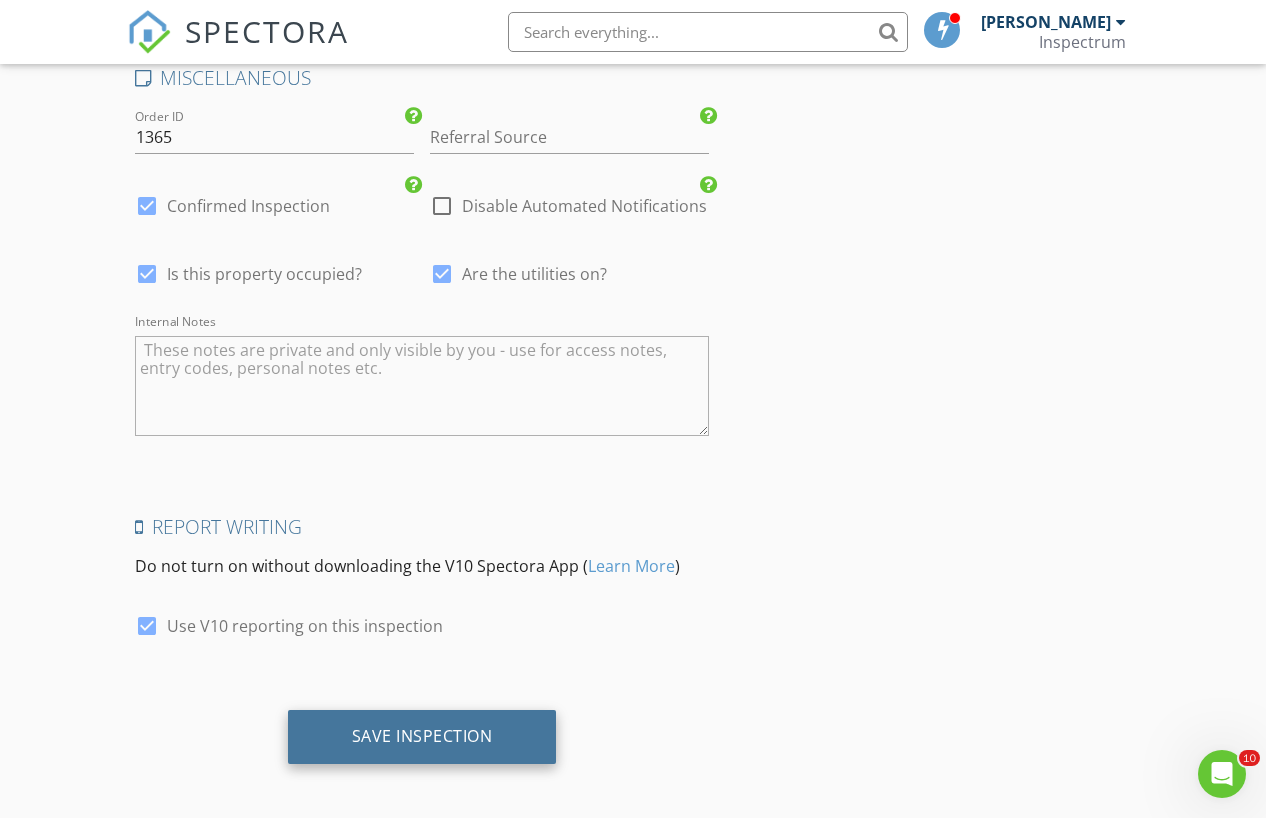 click on "Save Inspection" at bounding box center (422, 736) 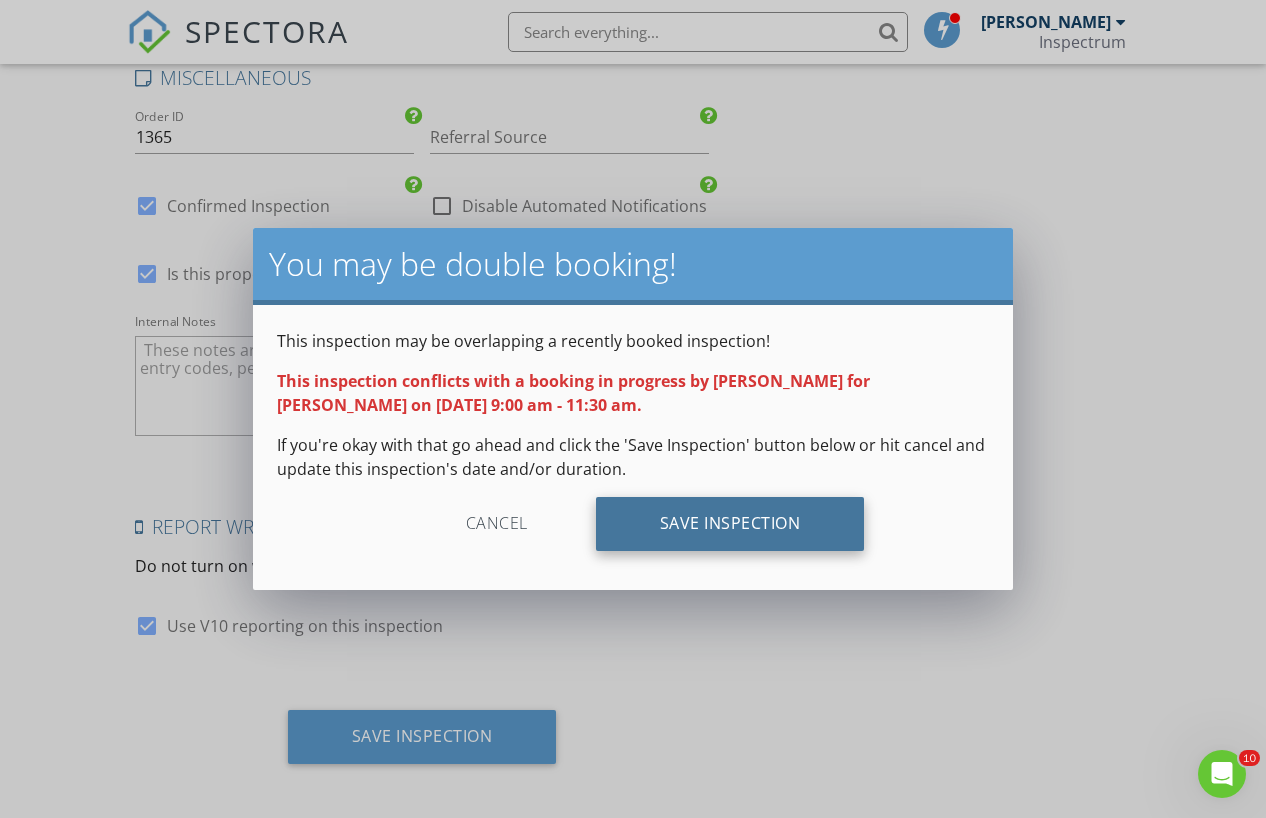 click on "Save Inspection" at bounding box center [730, 524] 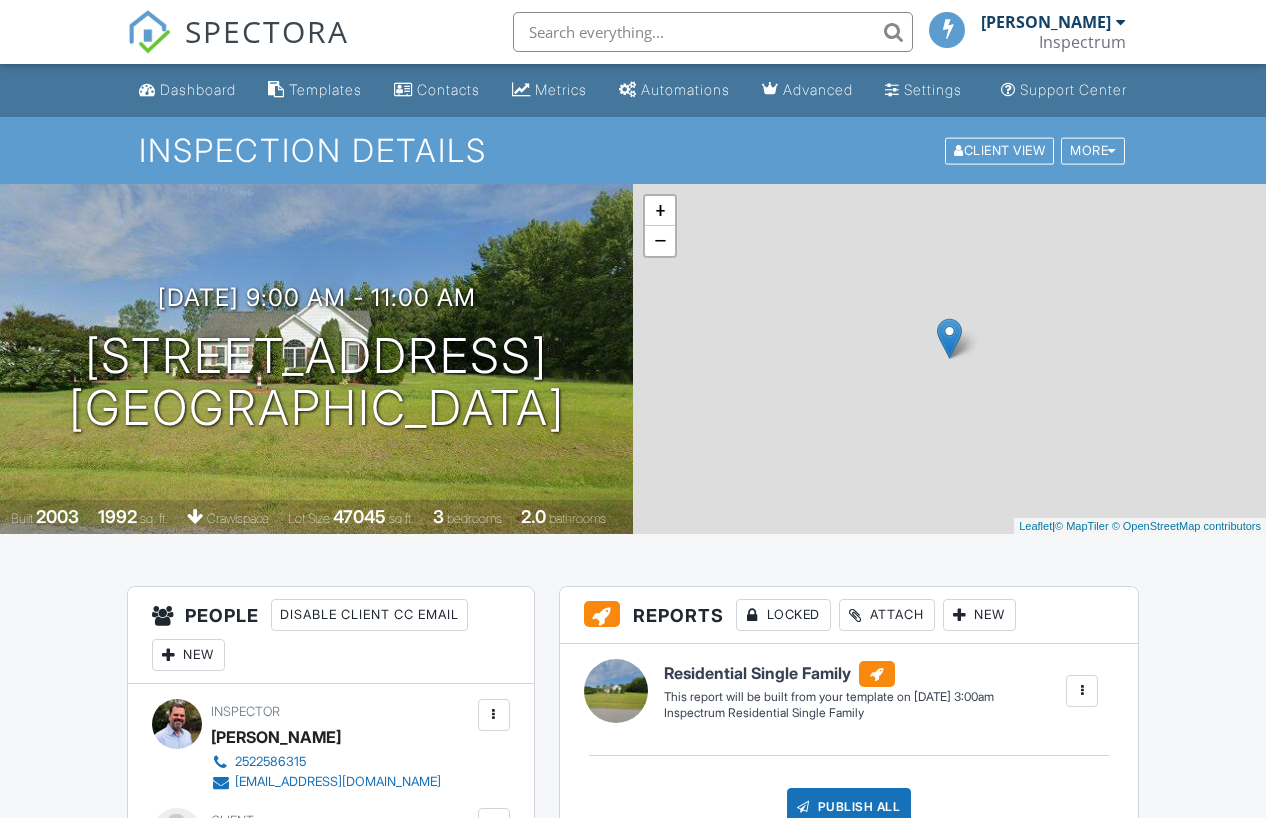 scroll, scrollTop: 0, scrollLeft: 0, axis: both 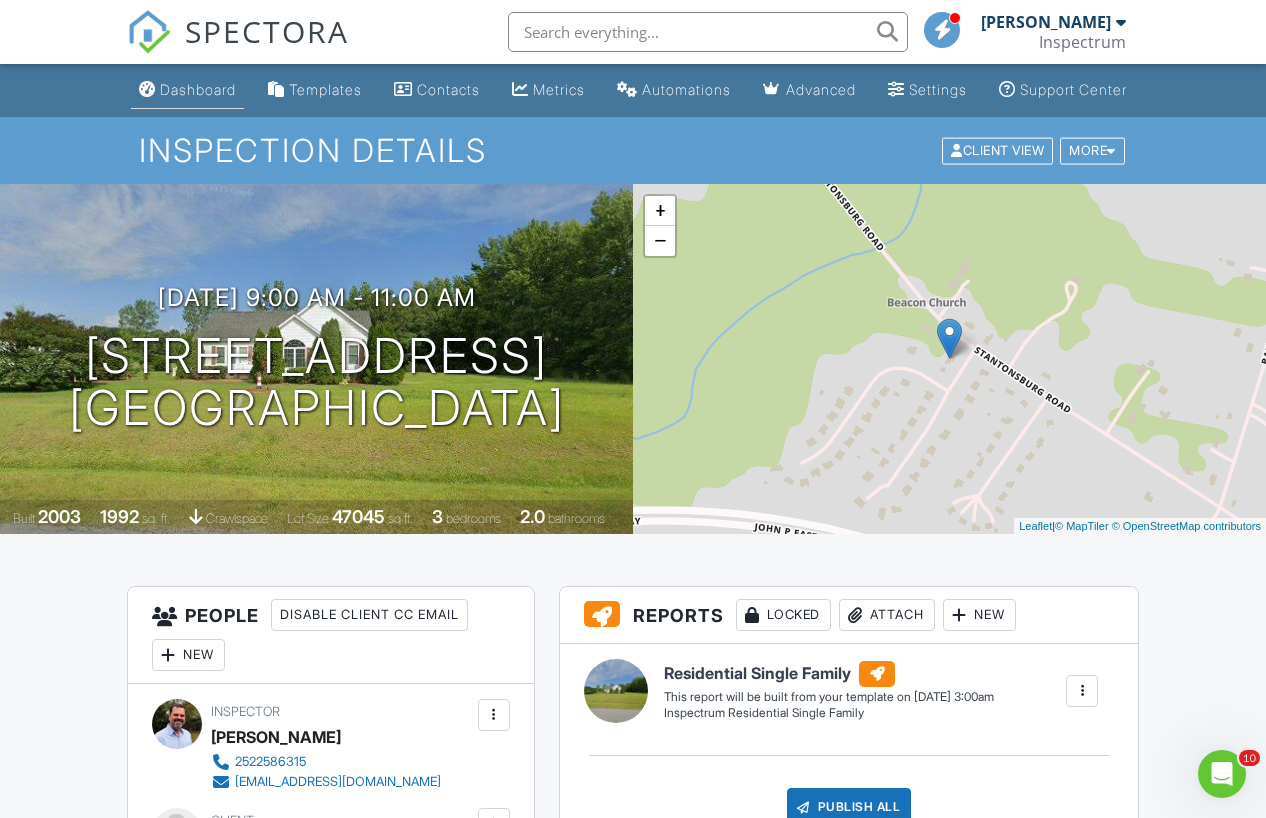 click at bounding box center [147, 89] 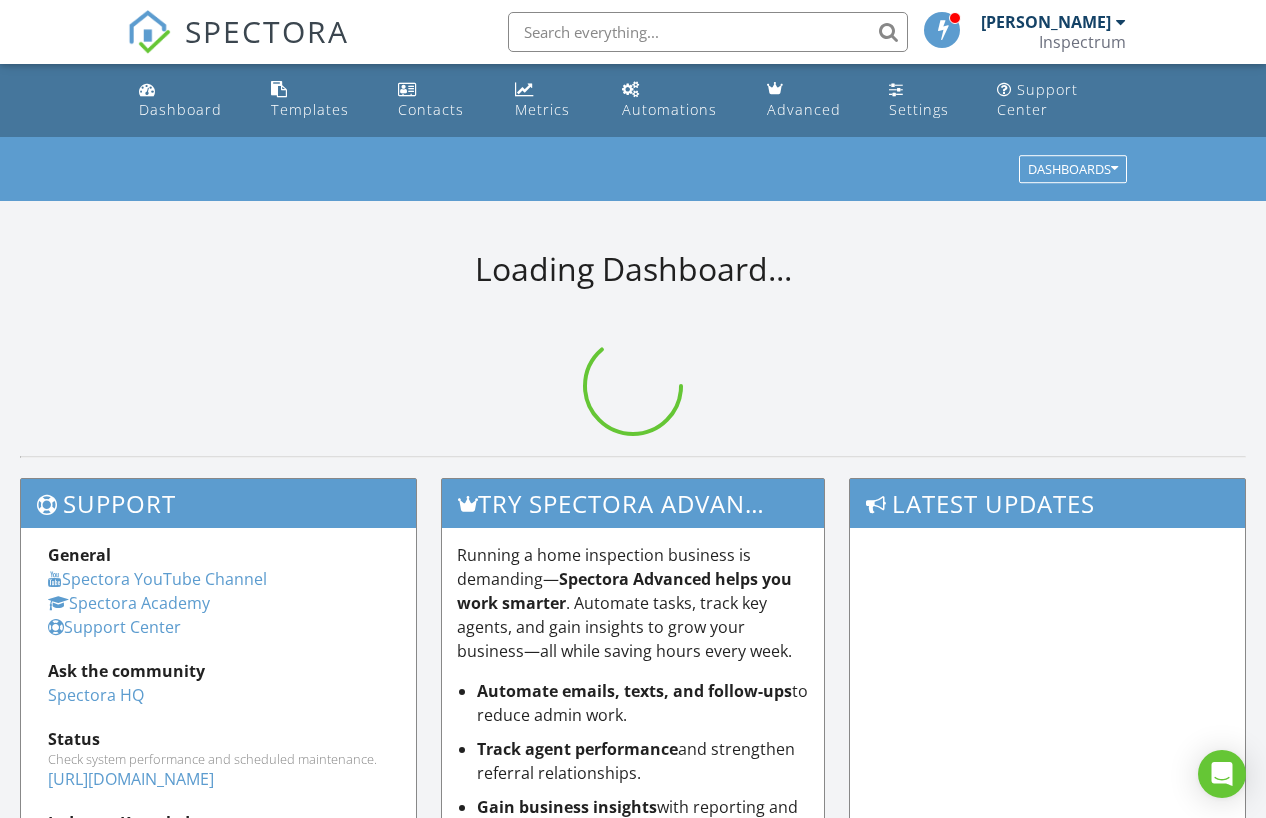 scroll, scrollTop: 0, scrollLeft: 0, axis: both 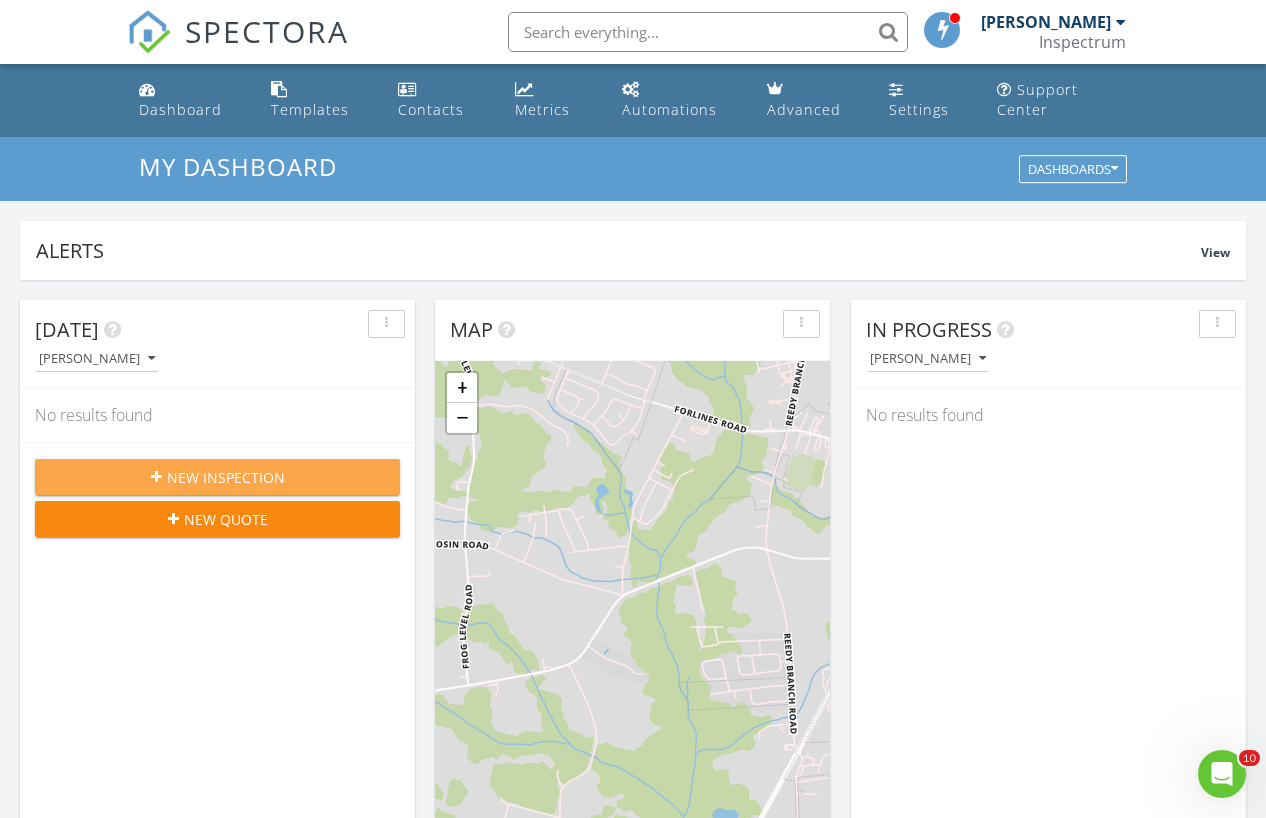 click on "New Inspection" at bounding box center (226, 477) 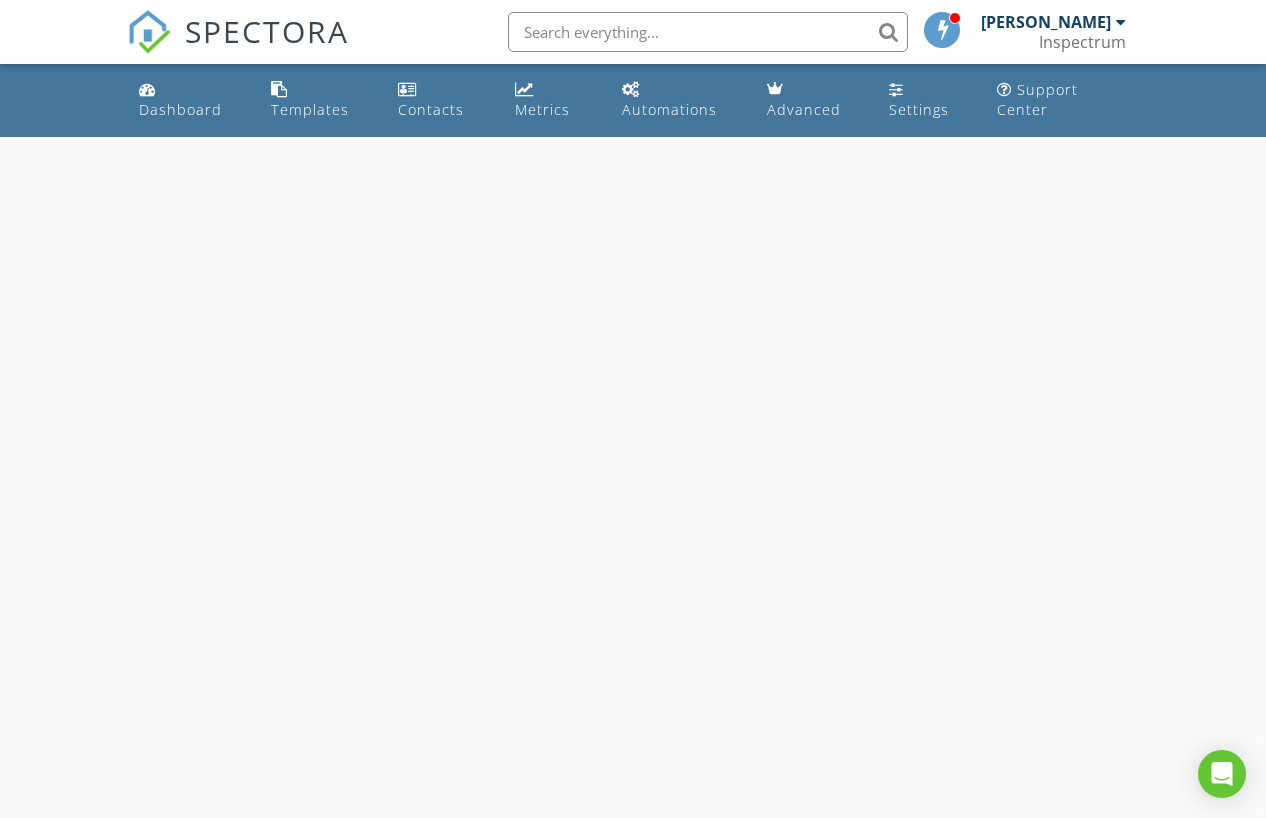 scroll, scrollTop: 0, scrollLeft: 0, axis: both 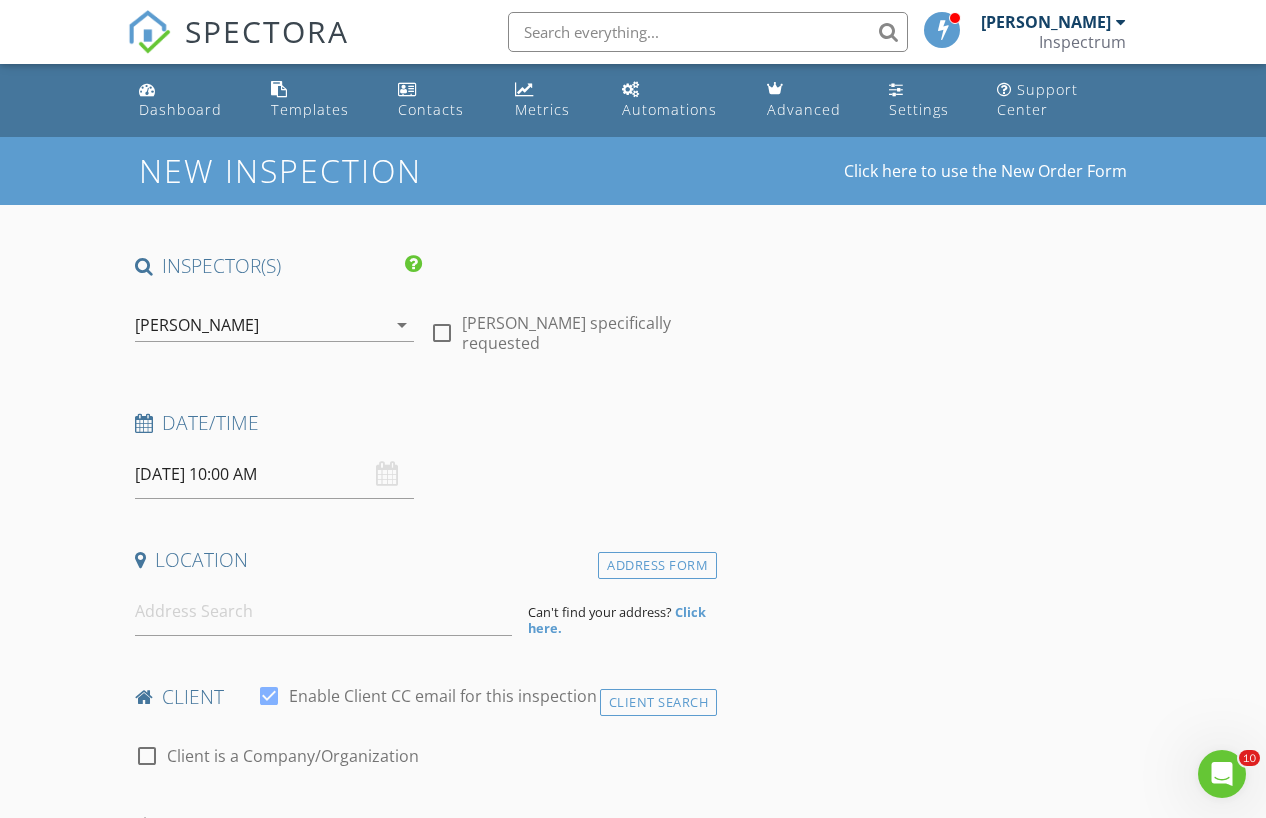 click on "07/28/2025 10:00 AM" at bounding box center (274, 474) 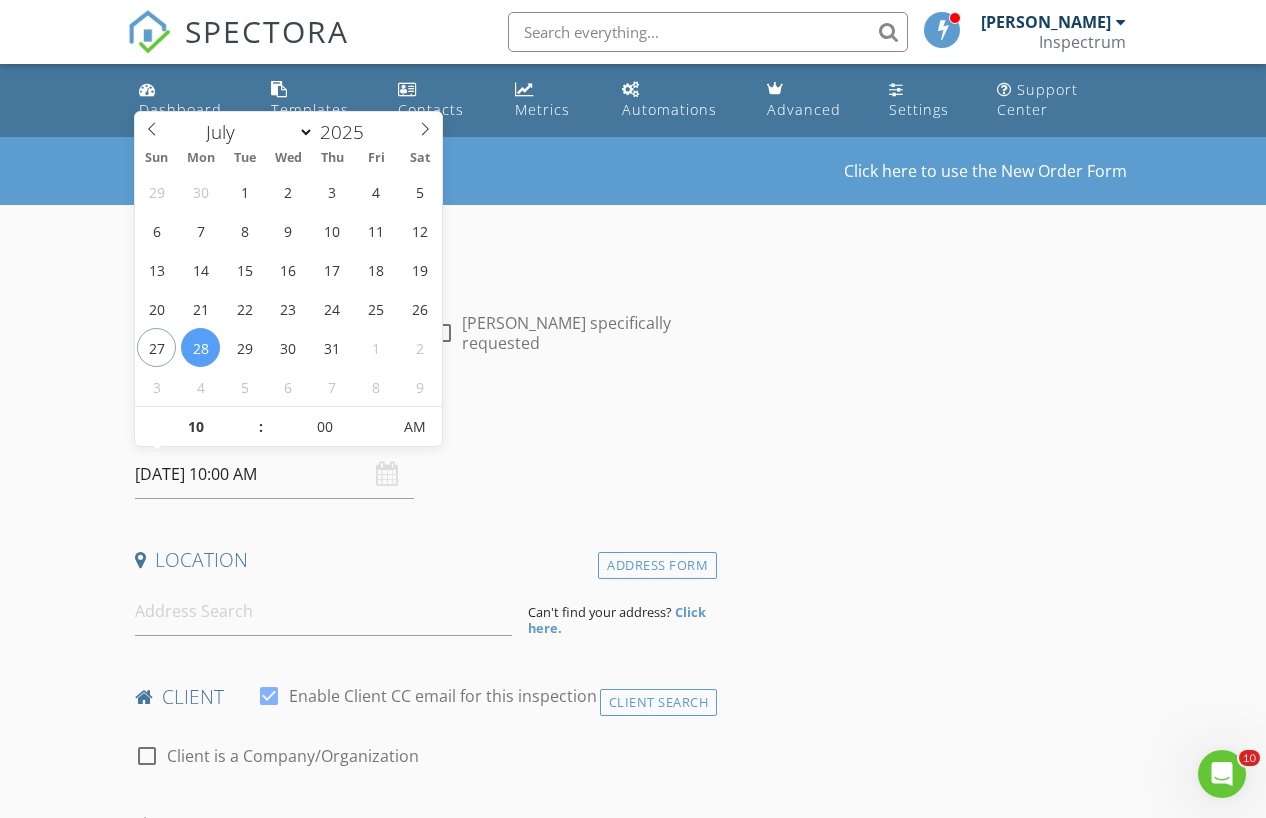 click on ":" at bounding box center (261, 427) 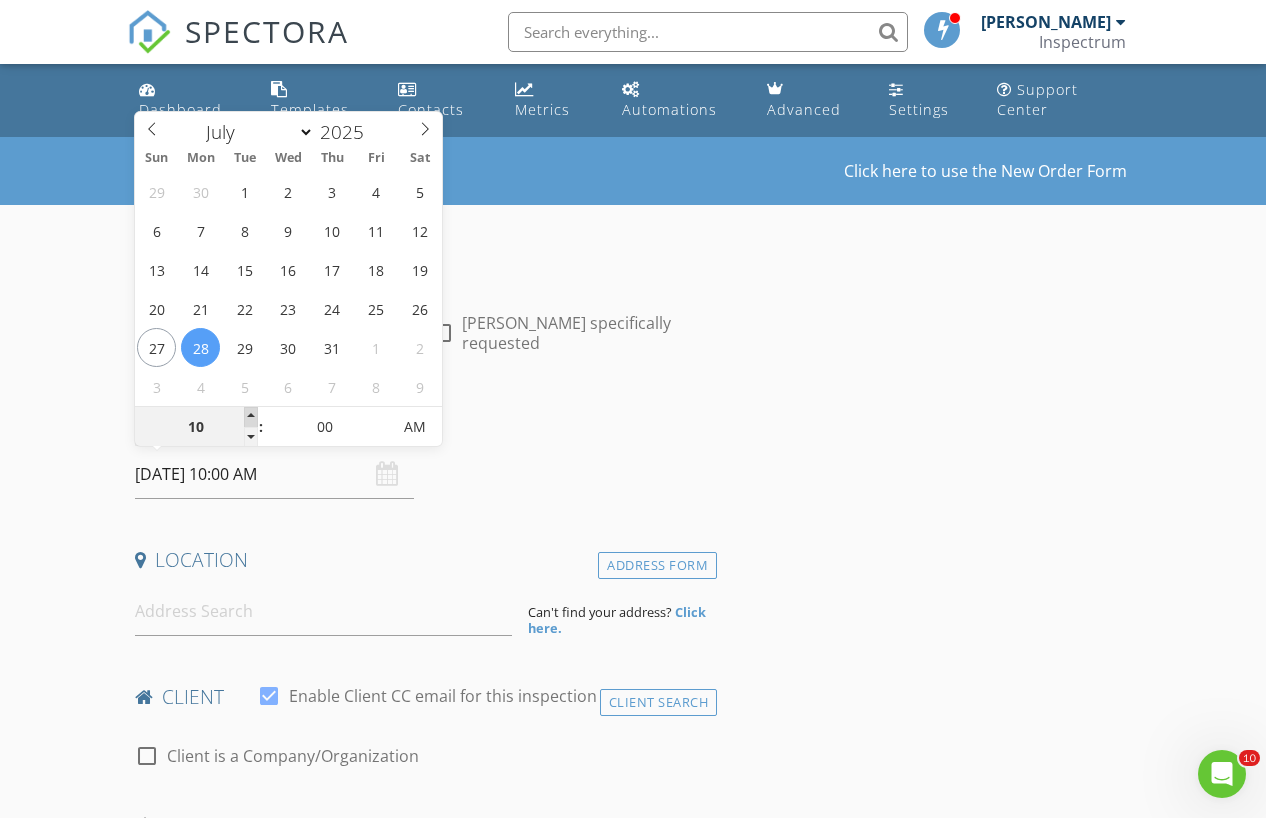 type on "11" 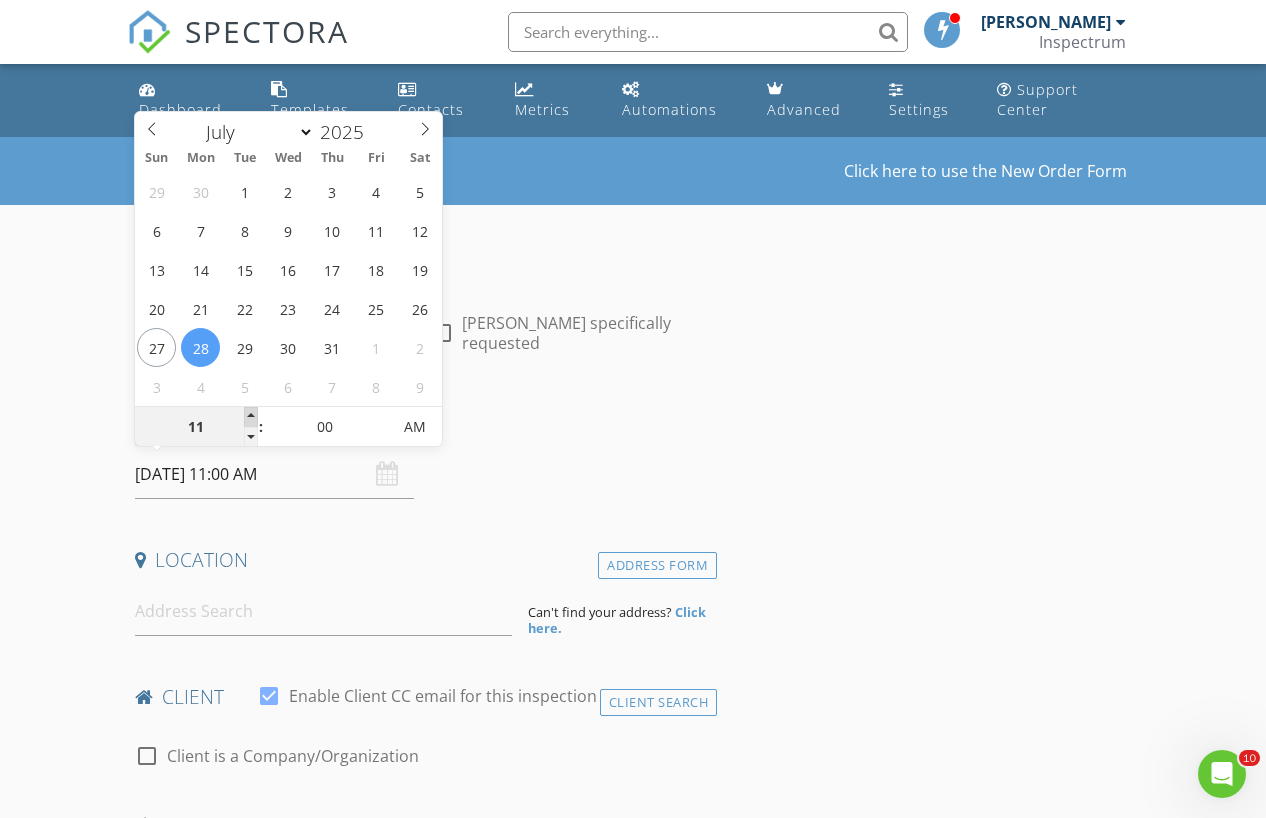 click at bounding box center (251, 417) 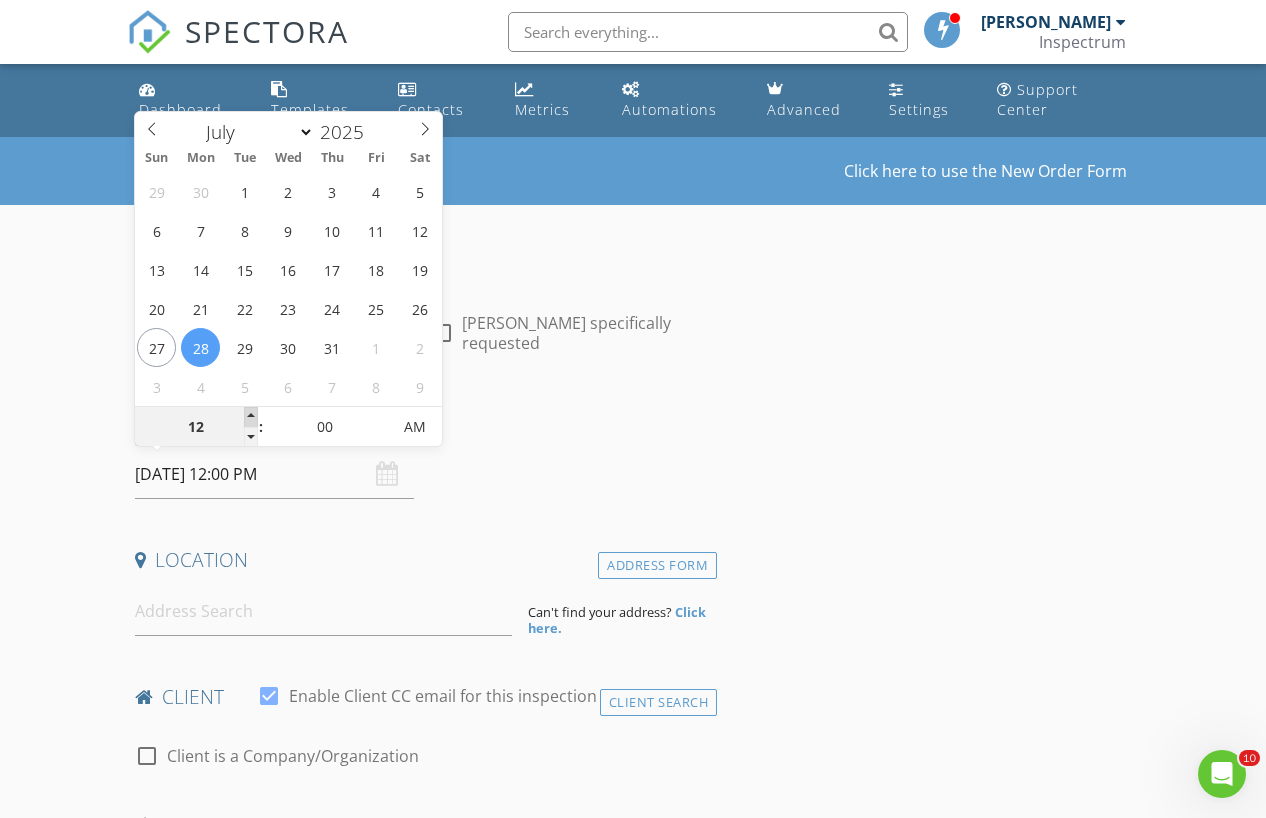 click at bounding box center (251, 417) 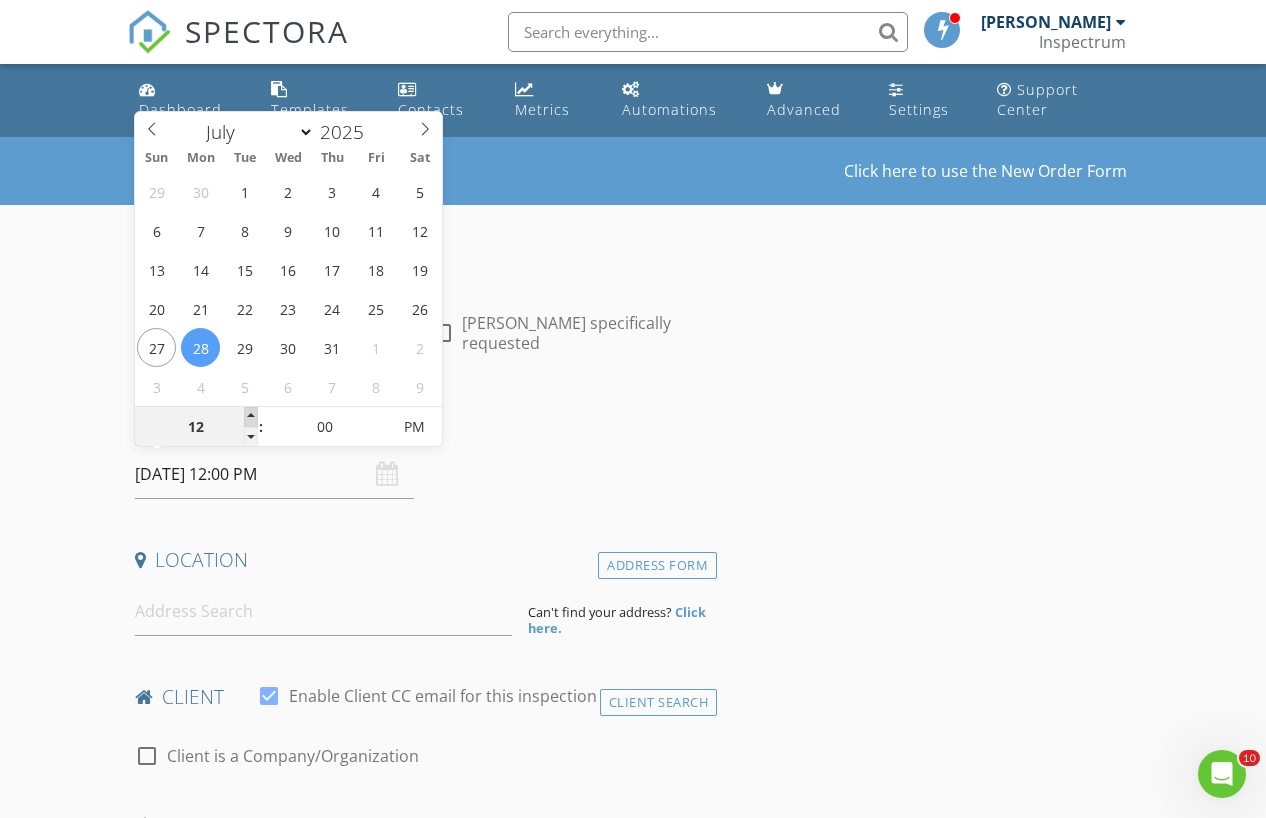 type on "01" 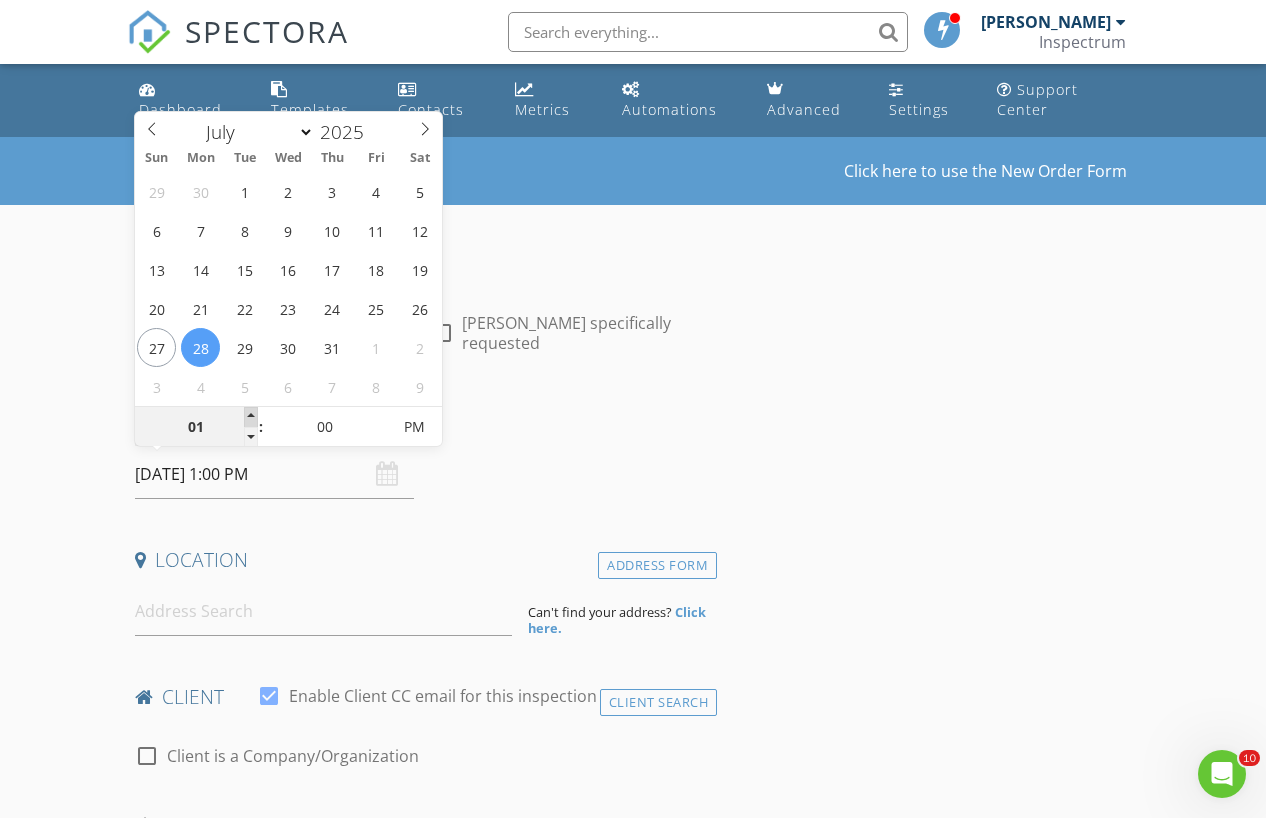 click at bounding box center (251, 417) 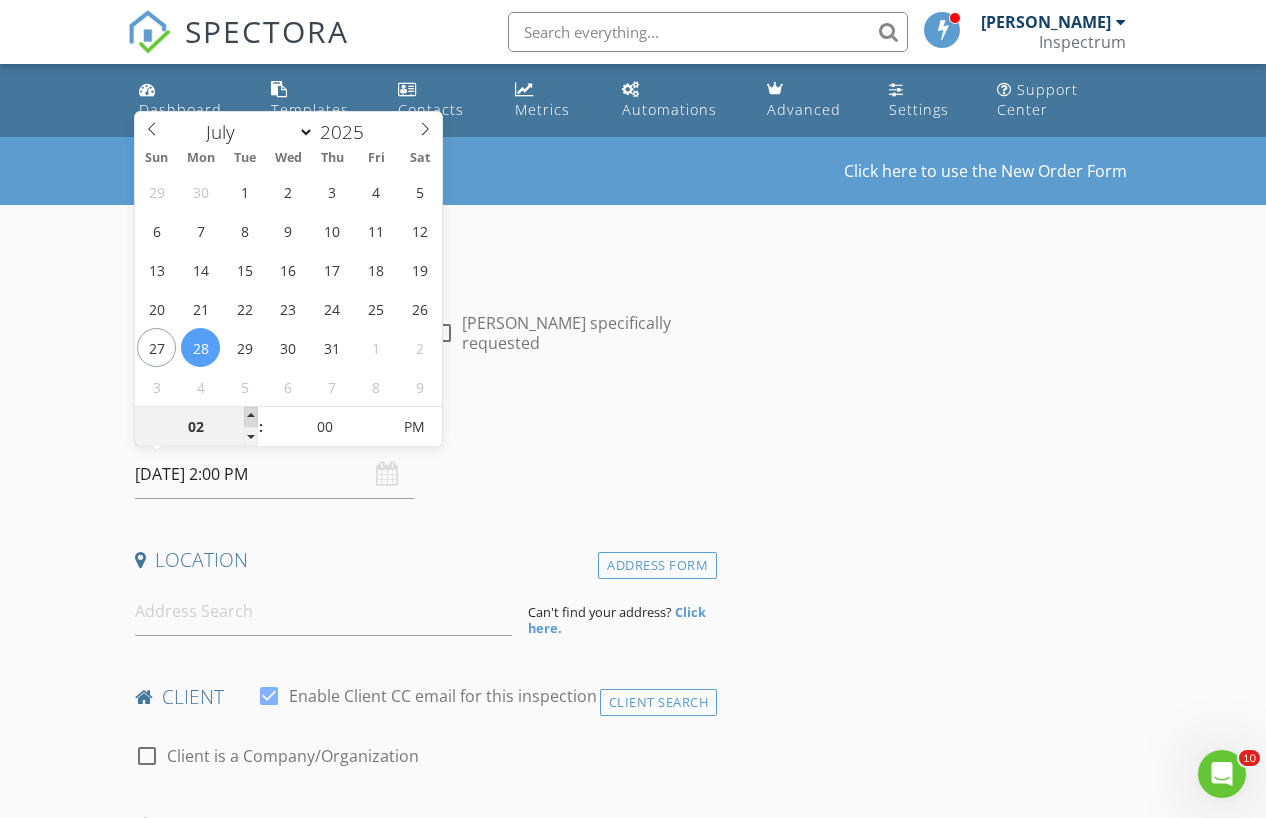 click at bounding box center [251, 417] 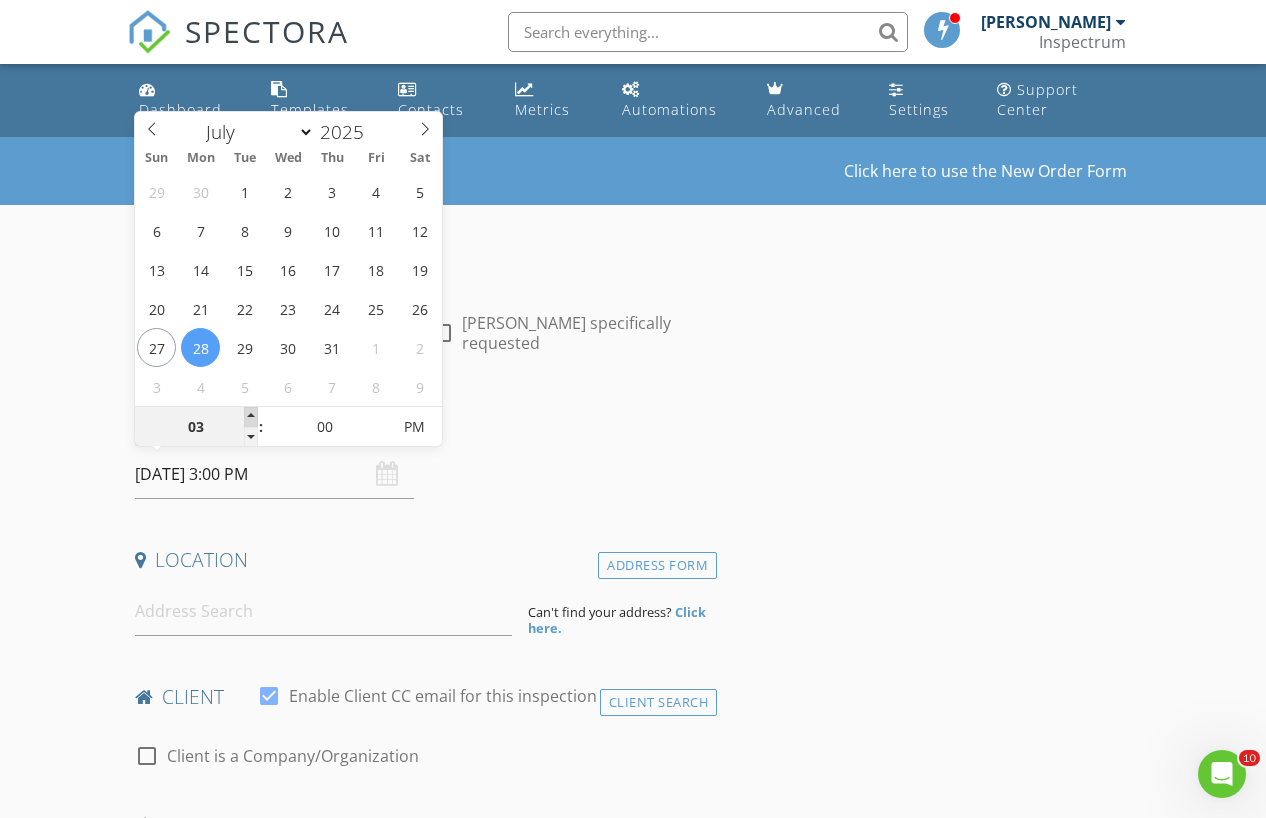 click at bounding box center (251, 417) 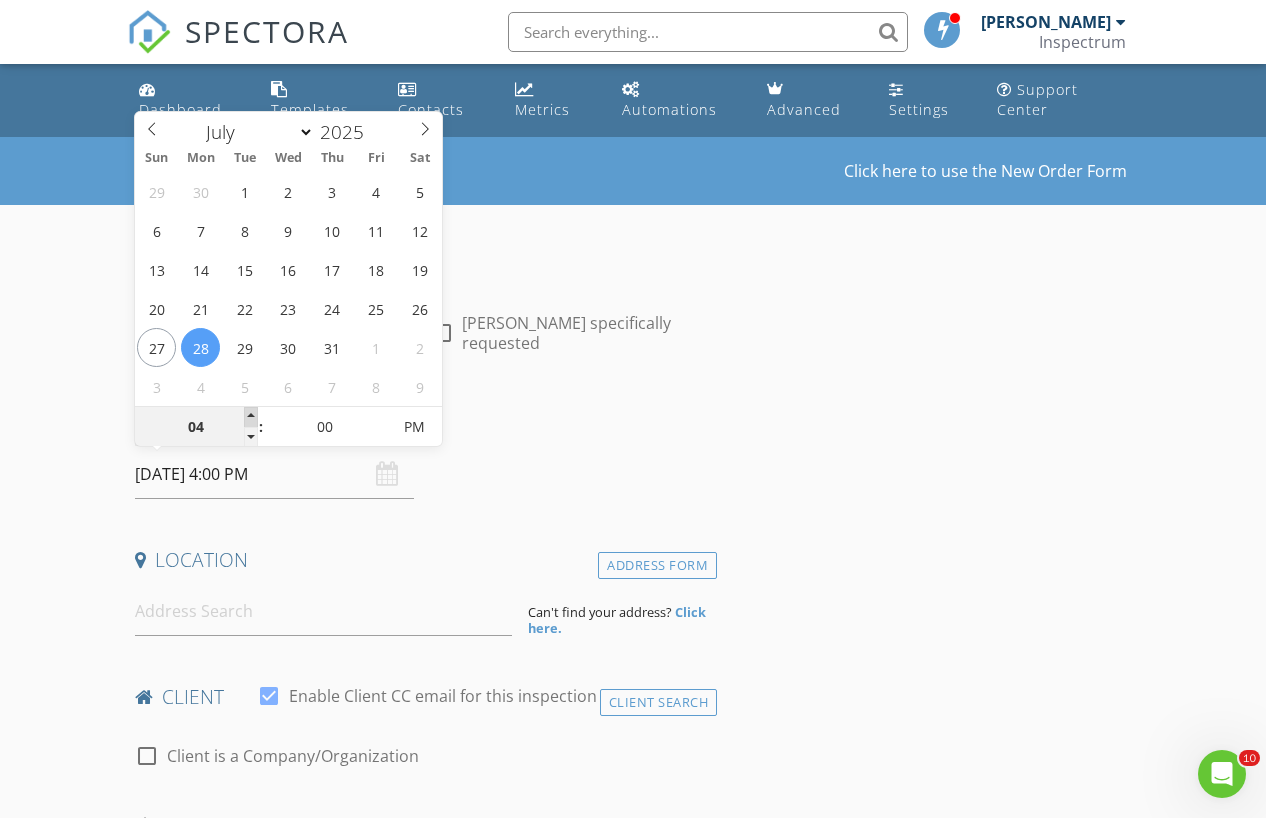 click at bounding box center [251, 417] 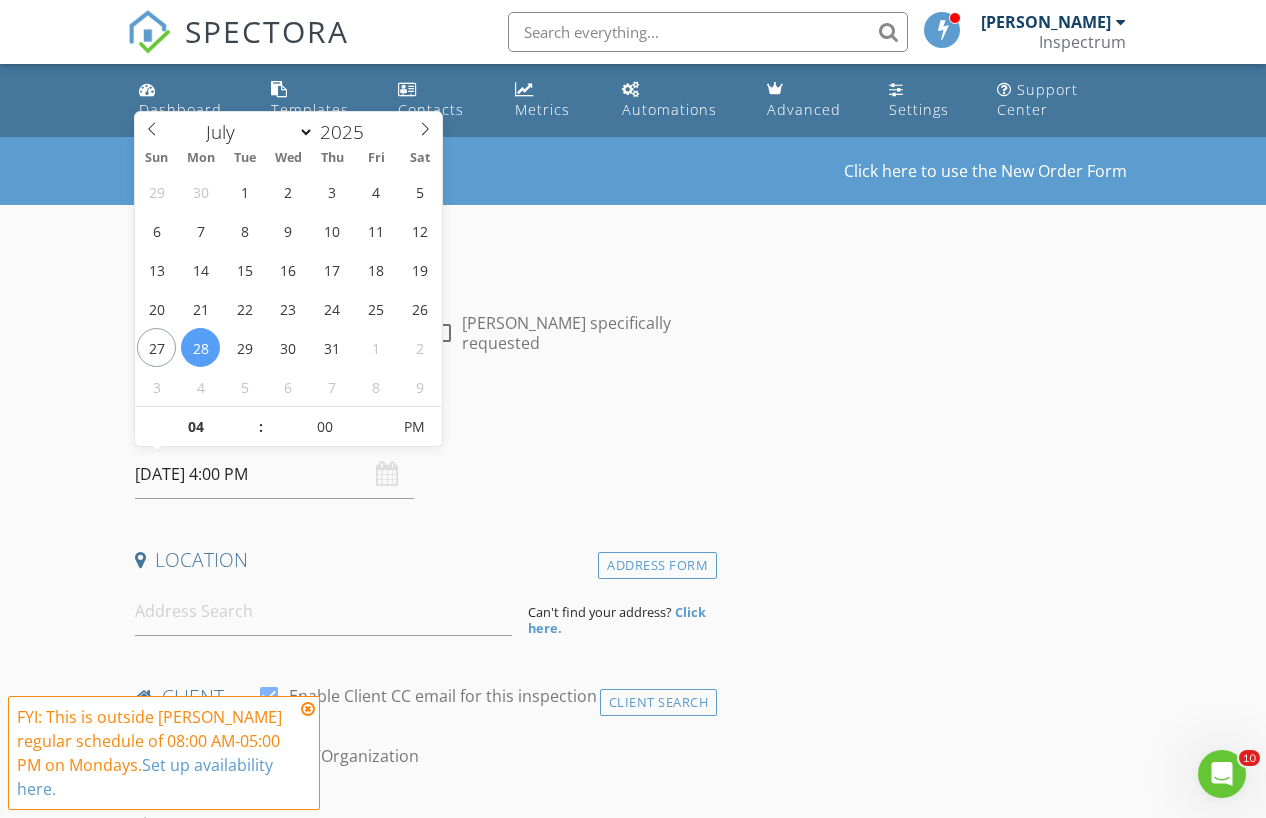 click on ":" at bounding box center (261, 427) 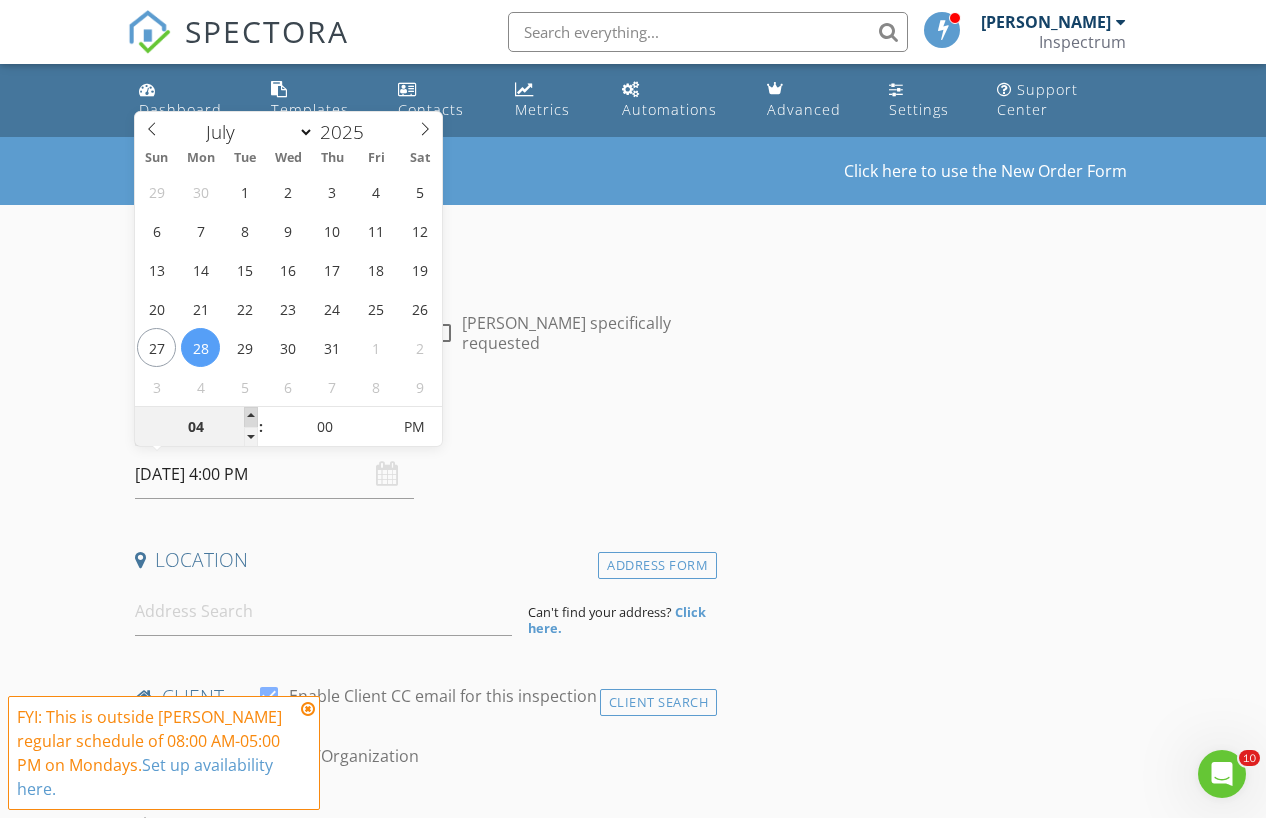type on "05" 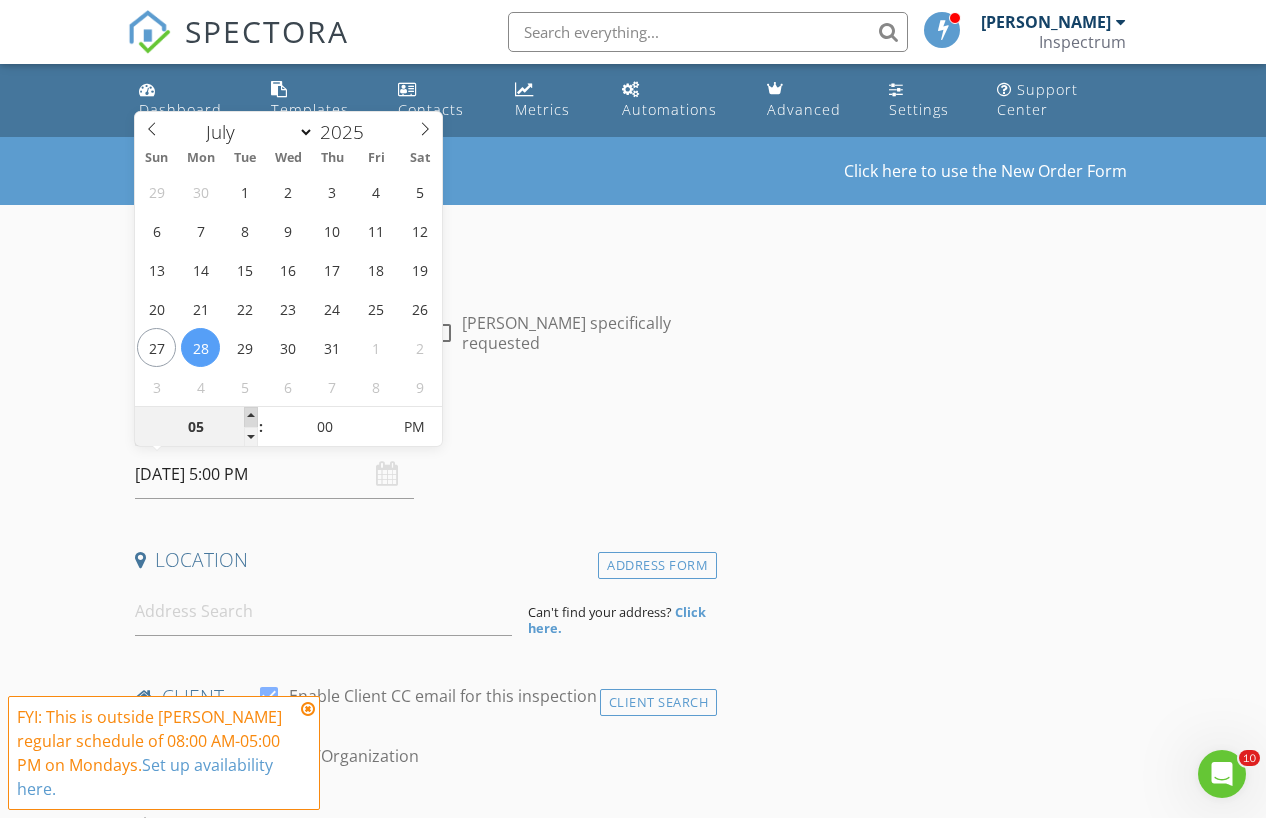 click at bounding box center [251, 417] 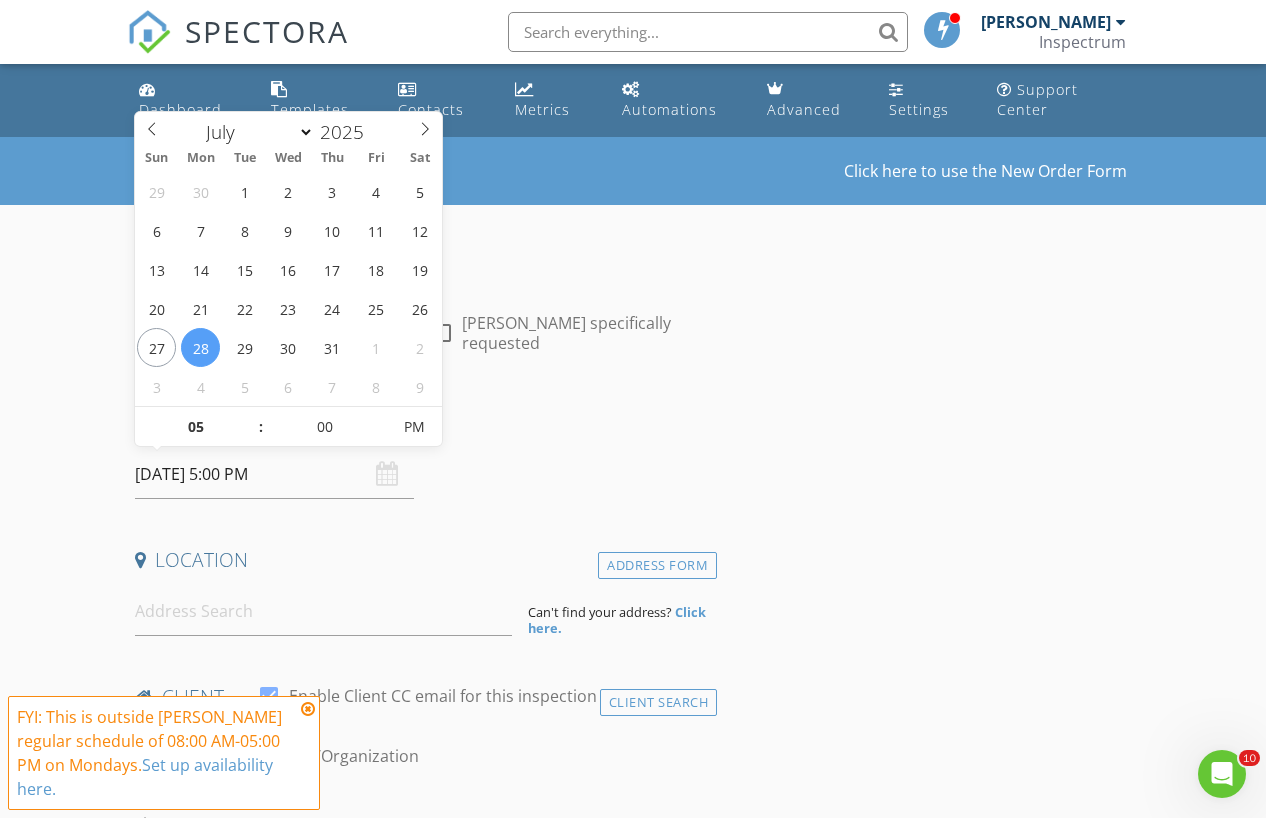 click on "New Inspection
Click here to use the New Order Form
INSPECTOR(S)
check_box   Mark Paschal   PRIMARY   Mark Paschal arrow_drop_down   check_box_outline_blank Mark Paschal specifically requested
Date/Time
07/28/2025 5:00 PM
Location
Address Form       Can't find your address?   Click here.
client
check_box Enable Client CC email for this inspection   Client Search     check_box_outline_blank Client is a Company/Organization     First Name   Last Name   Email   CC Email   Phone   Address   City   State   Zip       Notes   Private Notes
ADD ADDITIONAL client
SERVICES
check_box_outline_blank   House   check_box_outline_blank   Townhouse/Condo   check_box_outline_blank   New Construction   check_box_outline_blank   Light Commercial Walk-Through Survey     Re-Inspection" at bounding box center (633, 1713) 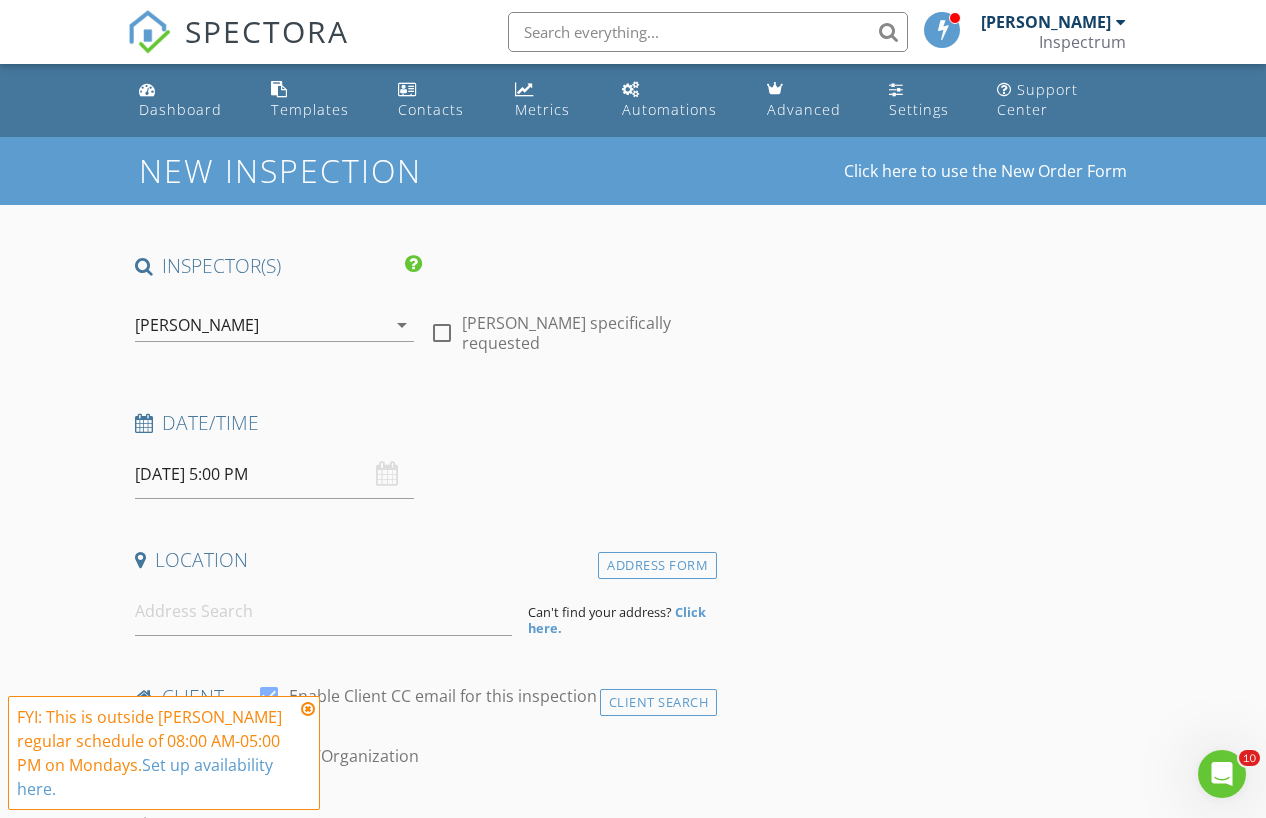 click at bounding box center (308, 709) 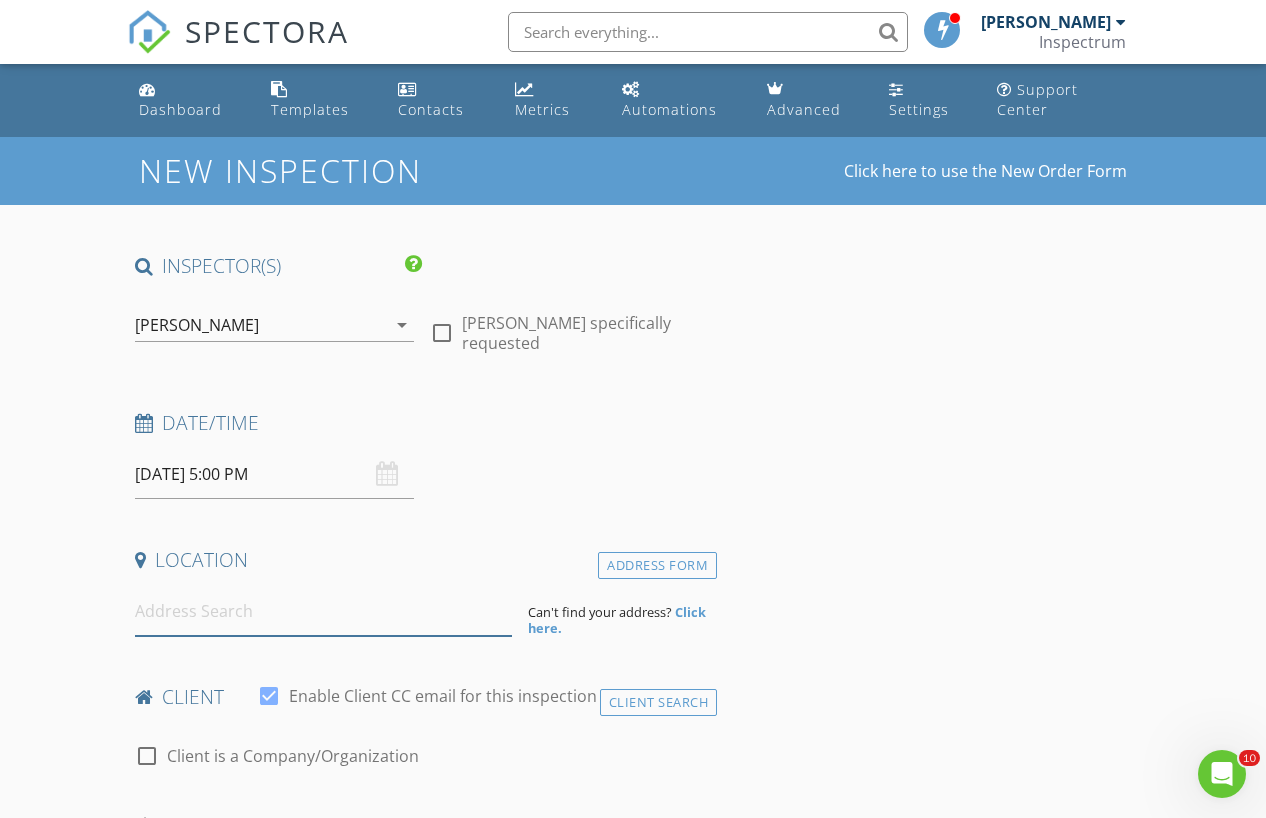 click at bounding box center [324, 611] 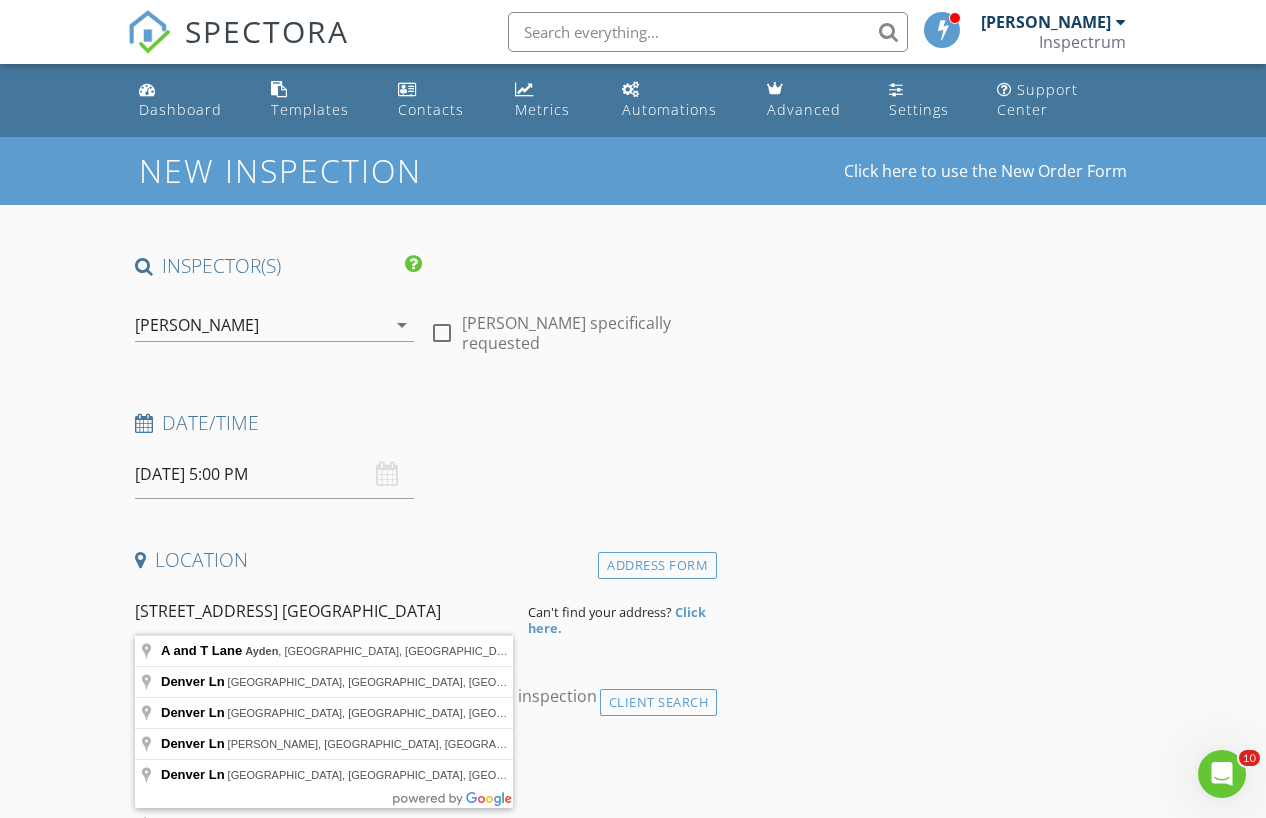 click on "3814 Denver Ln. Ayden" at bounding box center (324, 611) 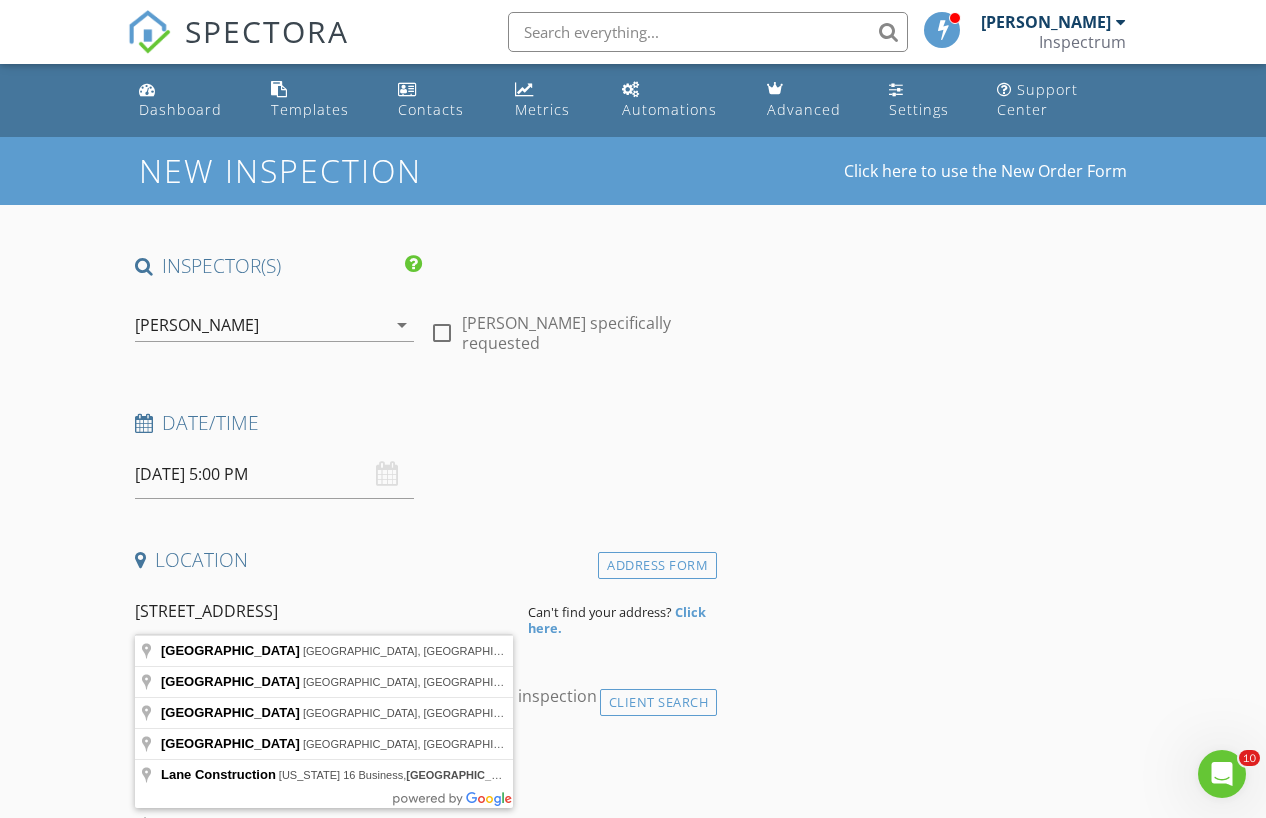type on "3814 Denver Lane  Ayden" 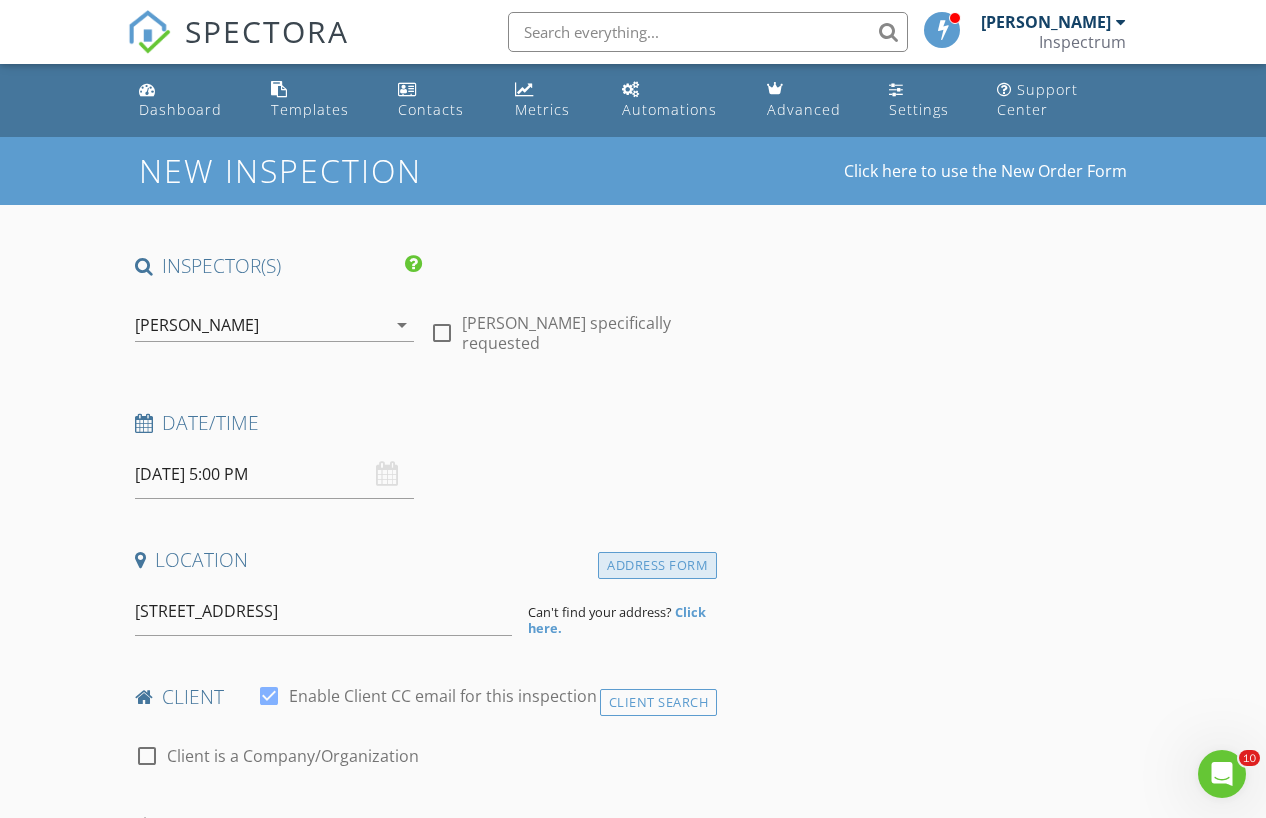 click on "Address Form" at bounding box center (657, 565) 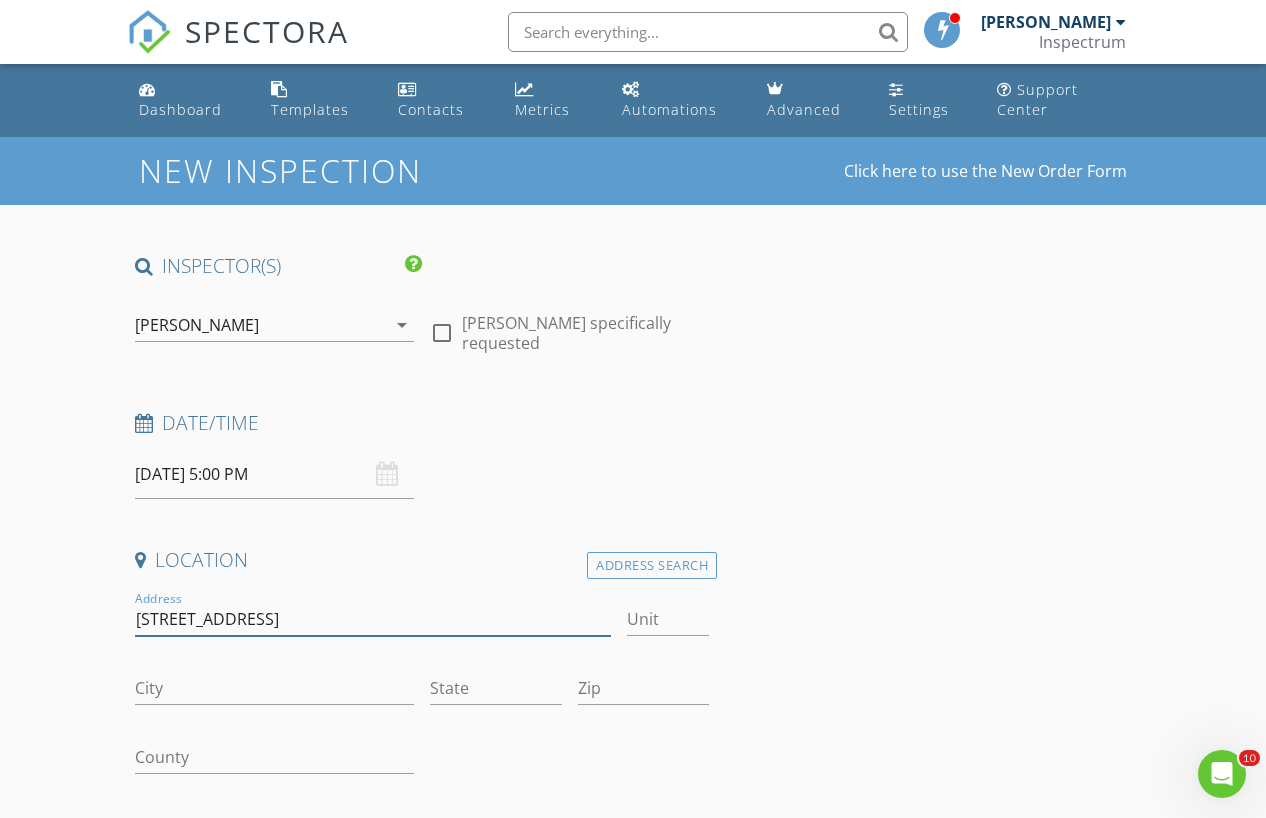 drag, startPoint x: 261, startPoint y: 613, endPoint x: 245, endPoint y: 613, distance: 16 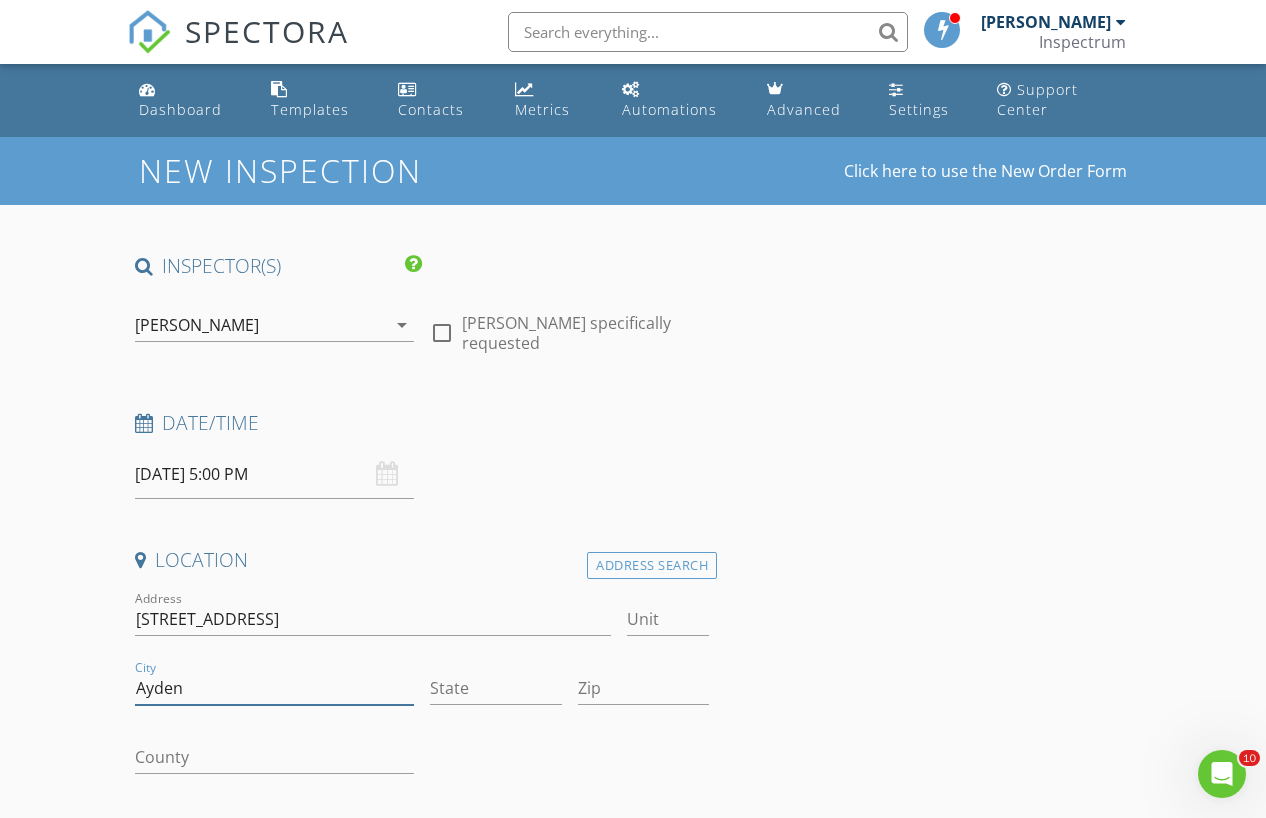 type on "Ayden" 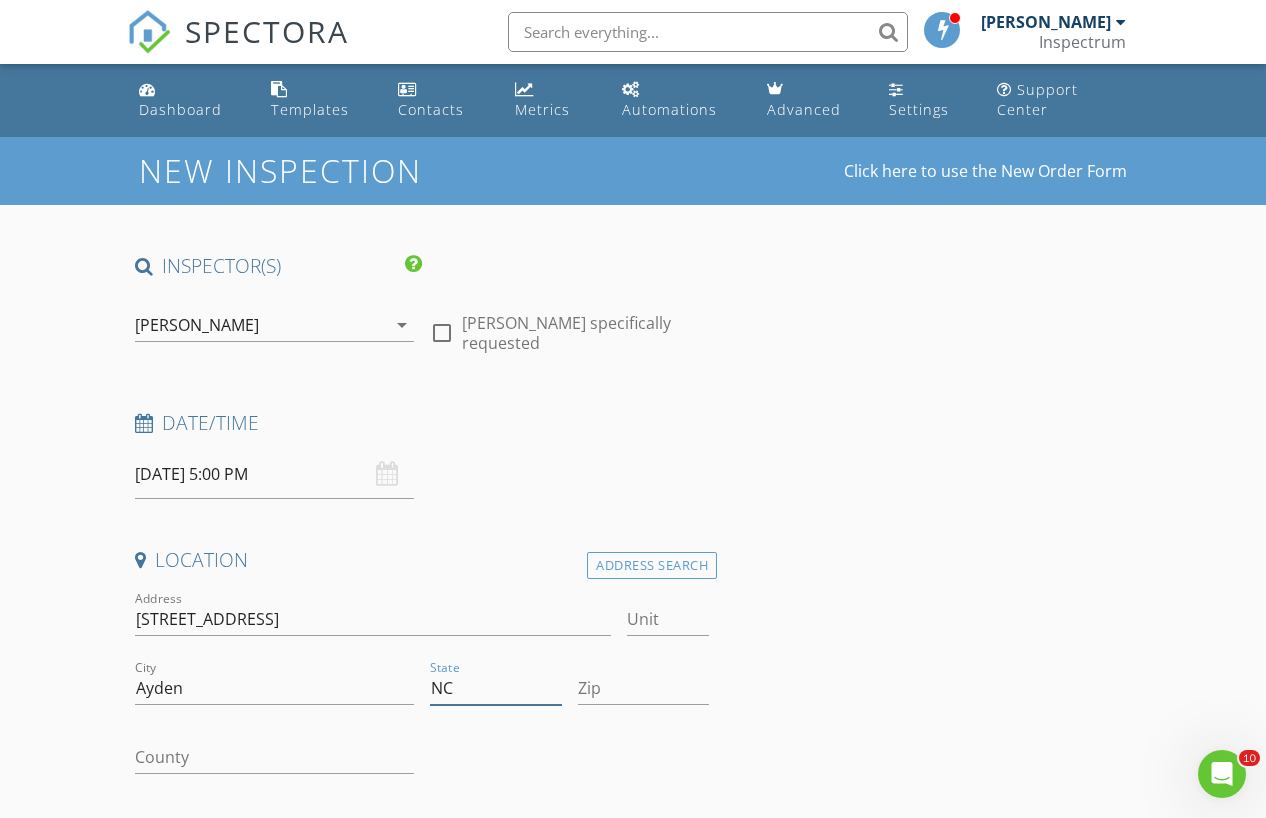 type on "NC" 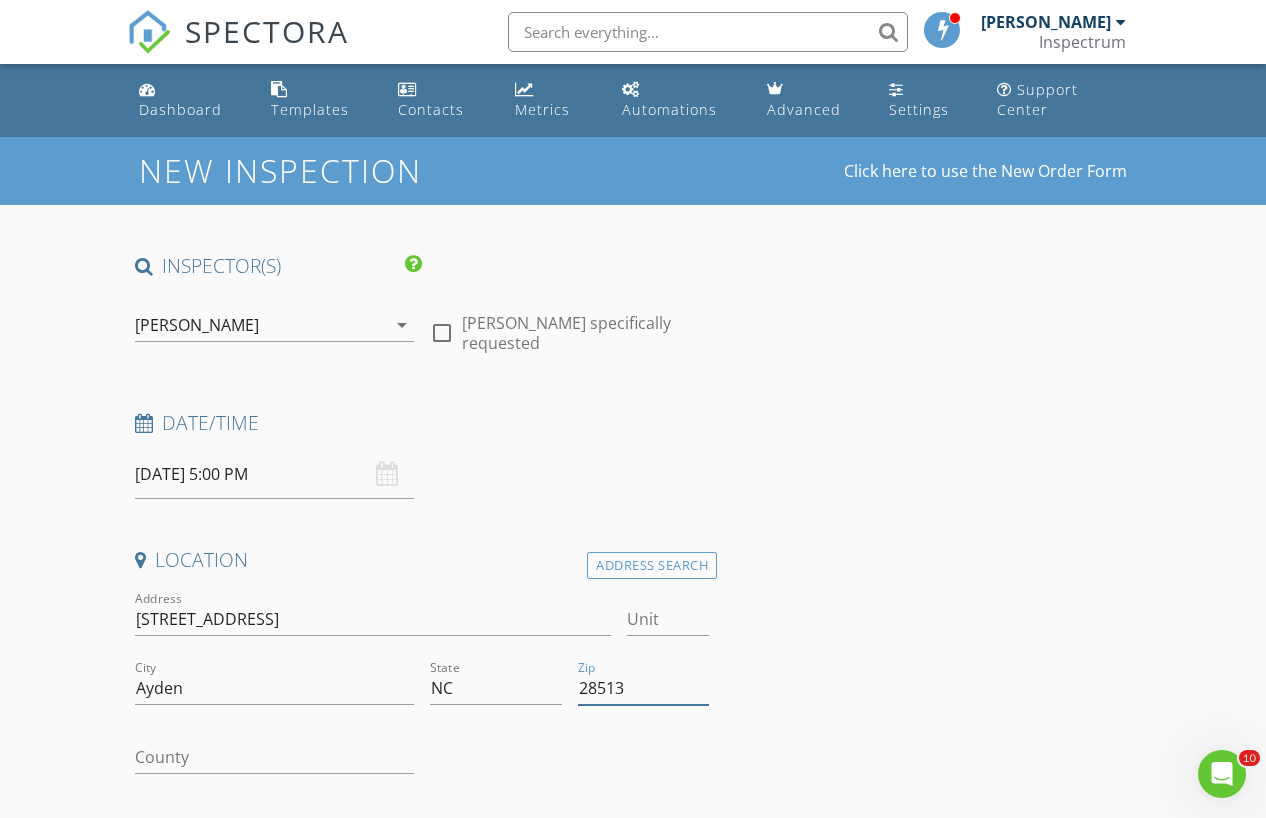 type on "28513" 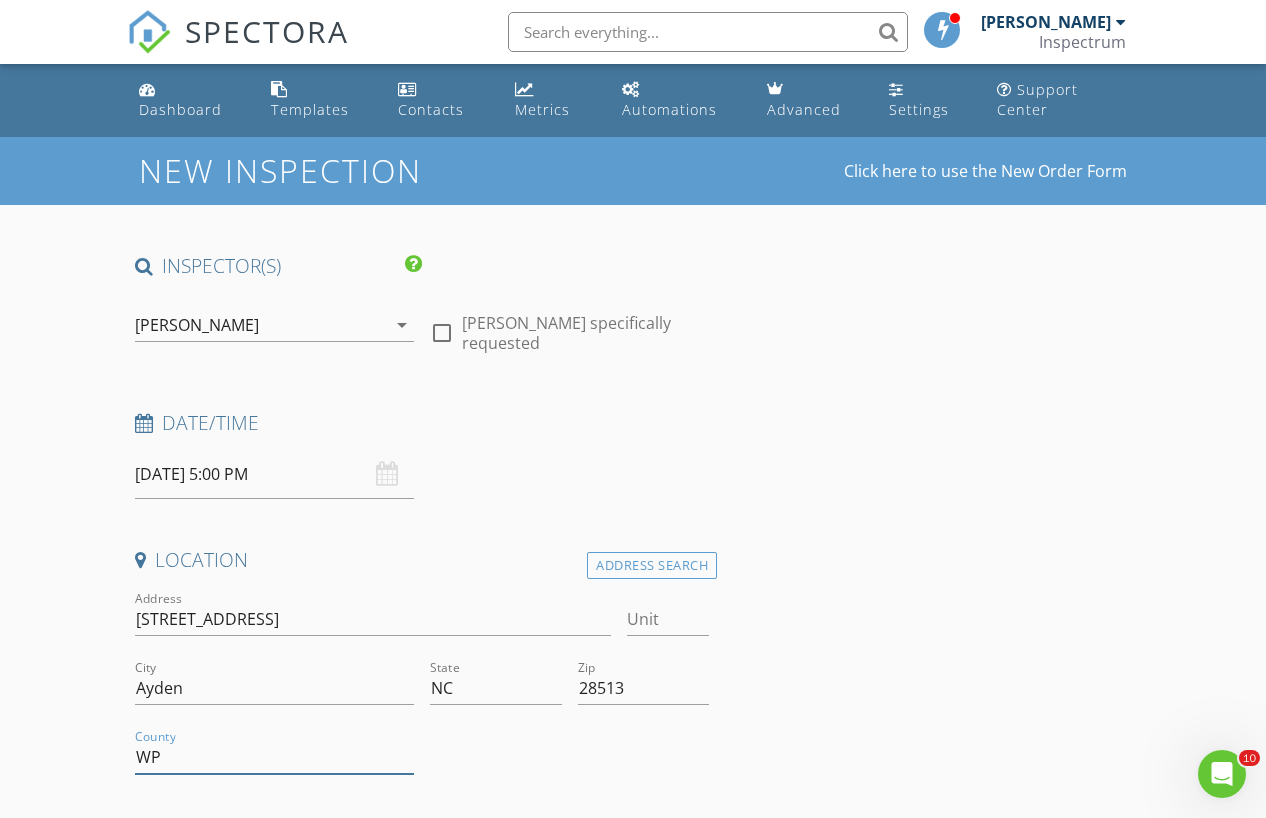 type on "W" 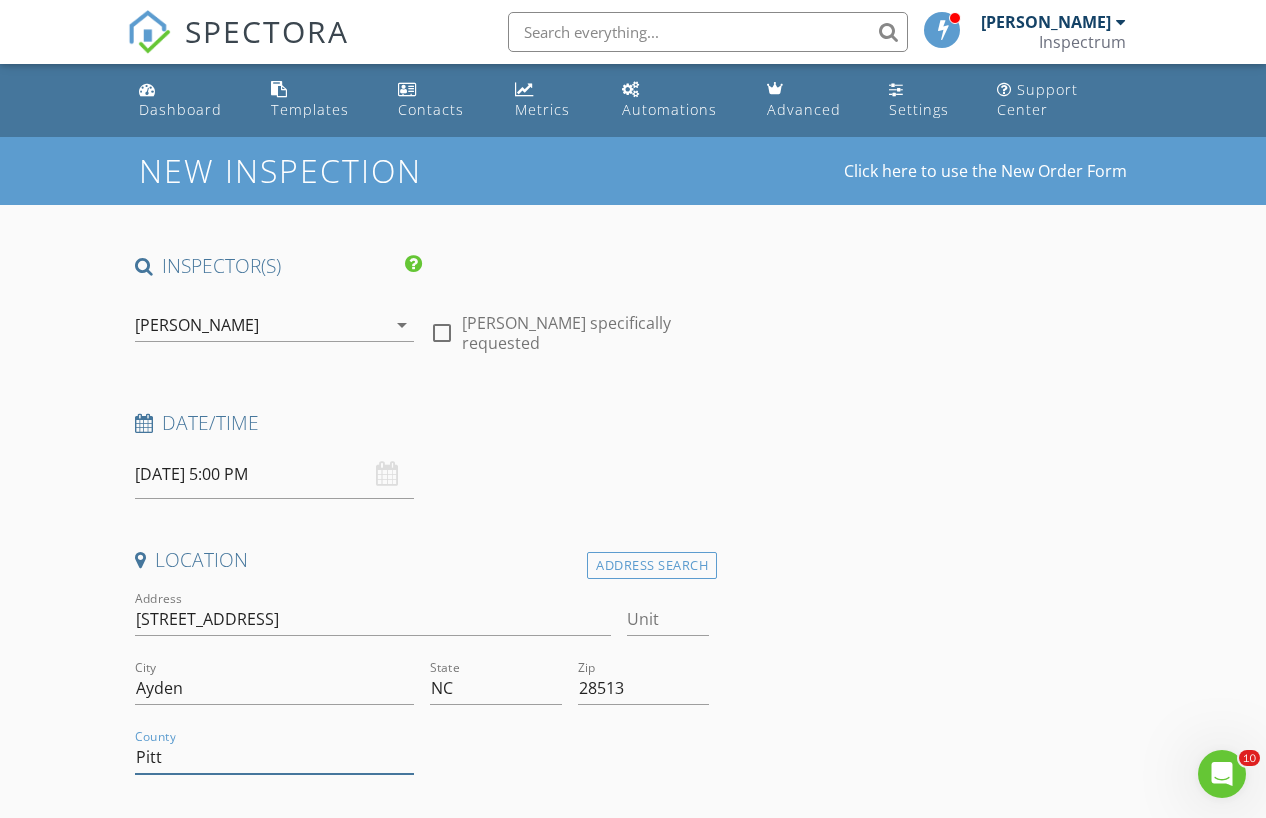 type on "Pitt" 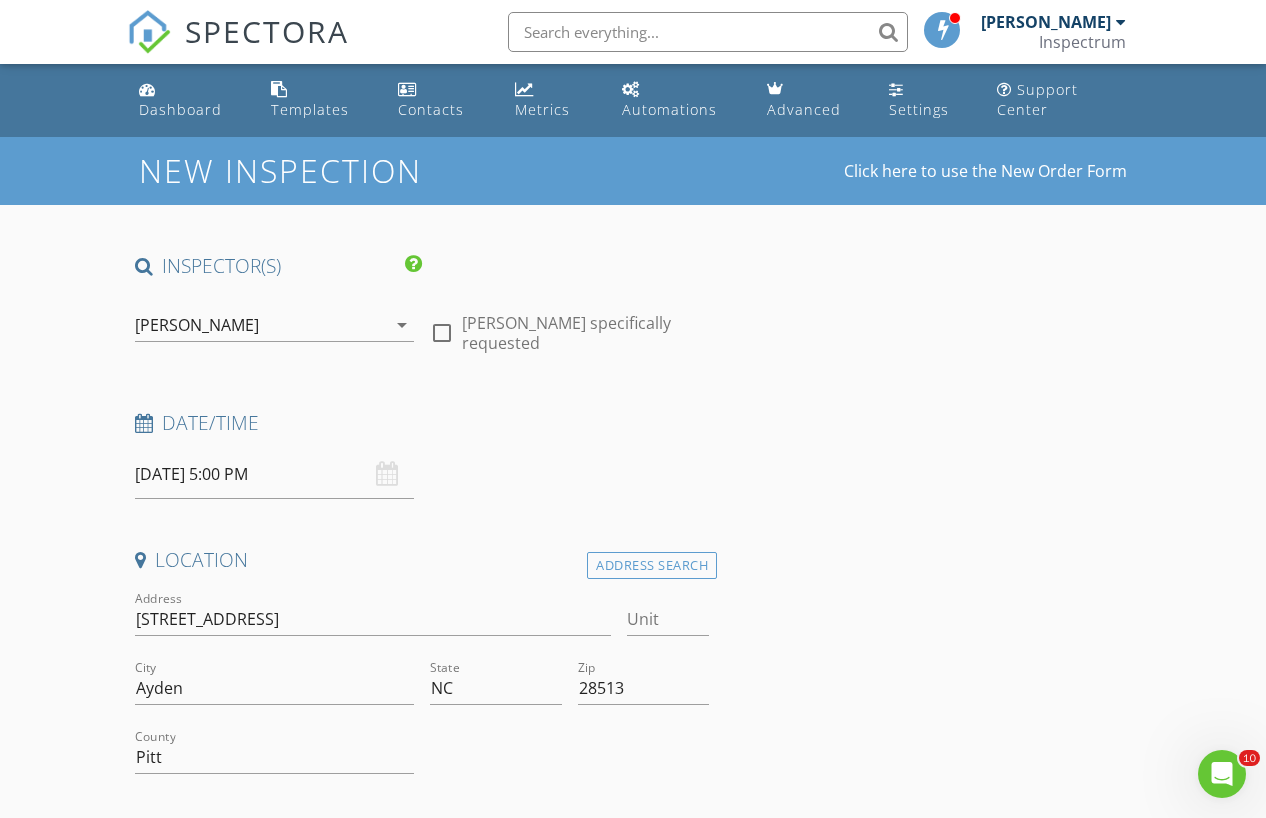 click on "Location" at bounding box center (422, 560) 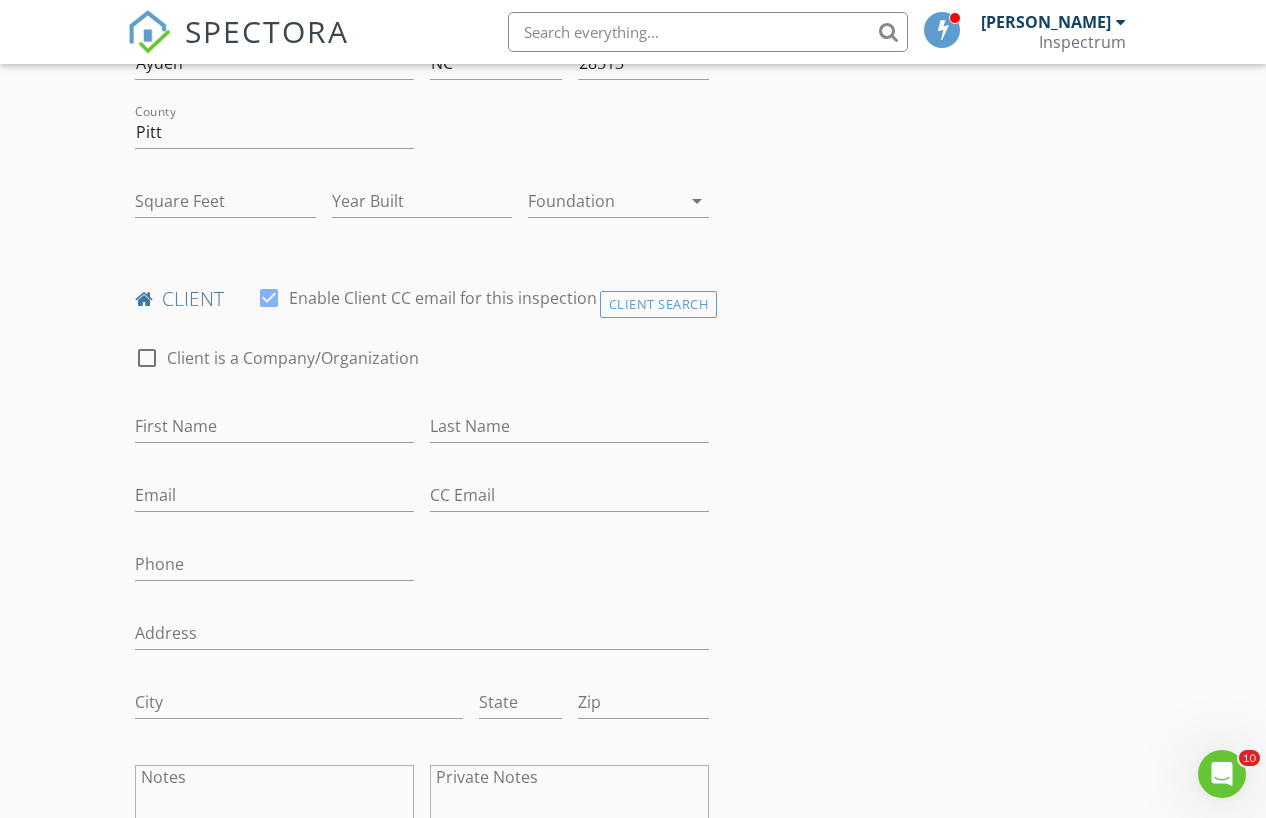 scroll, scrollTop: 637, scrollLeft: 0, axis: vertical 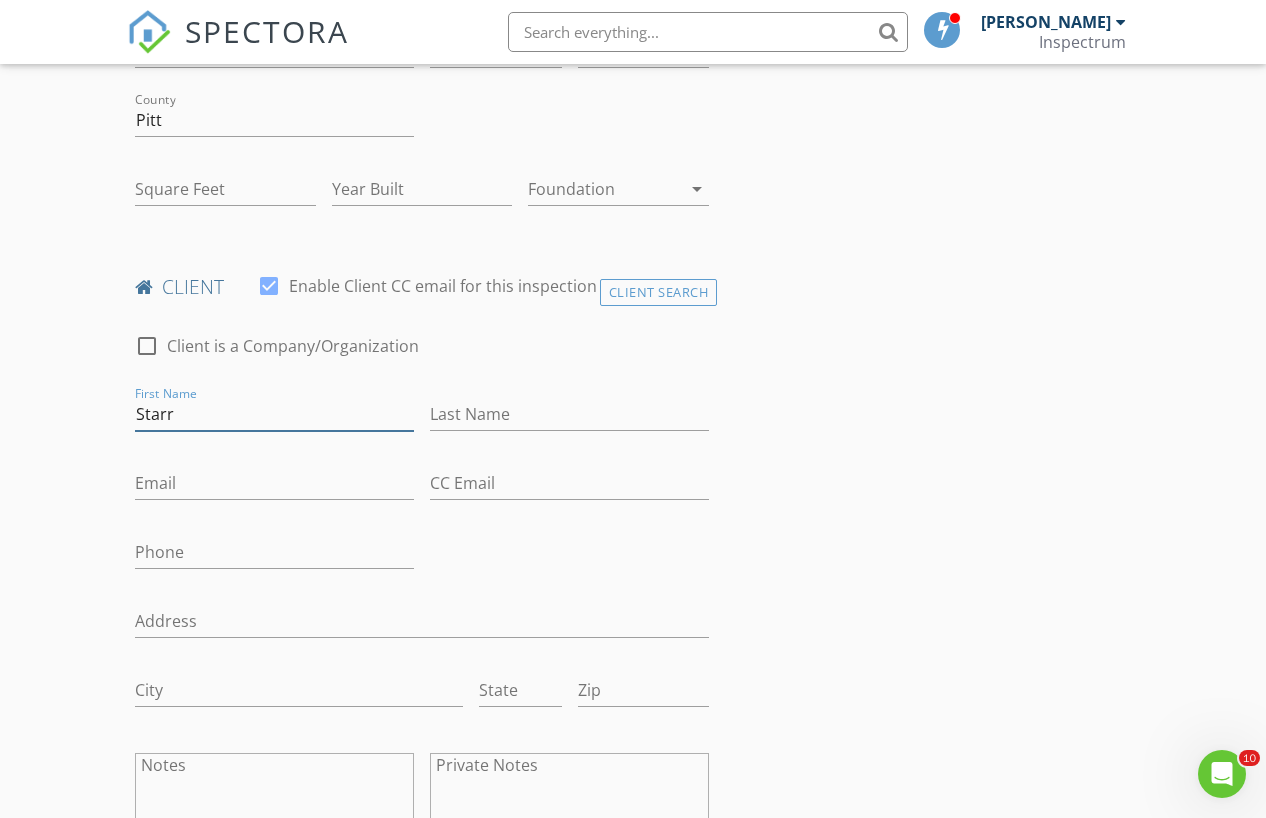 type on "Starr" 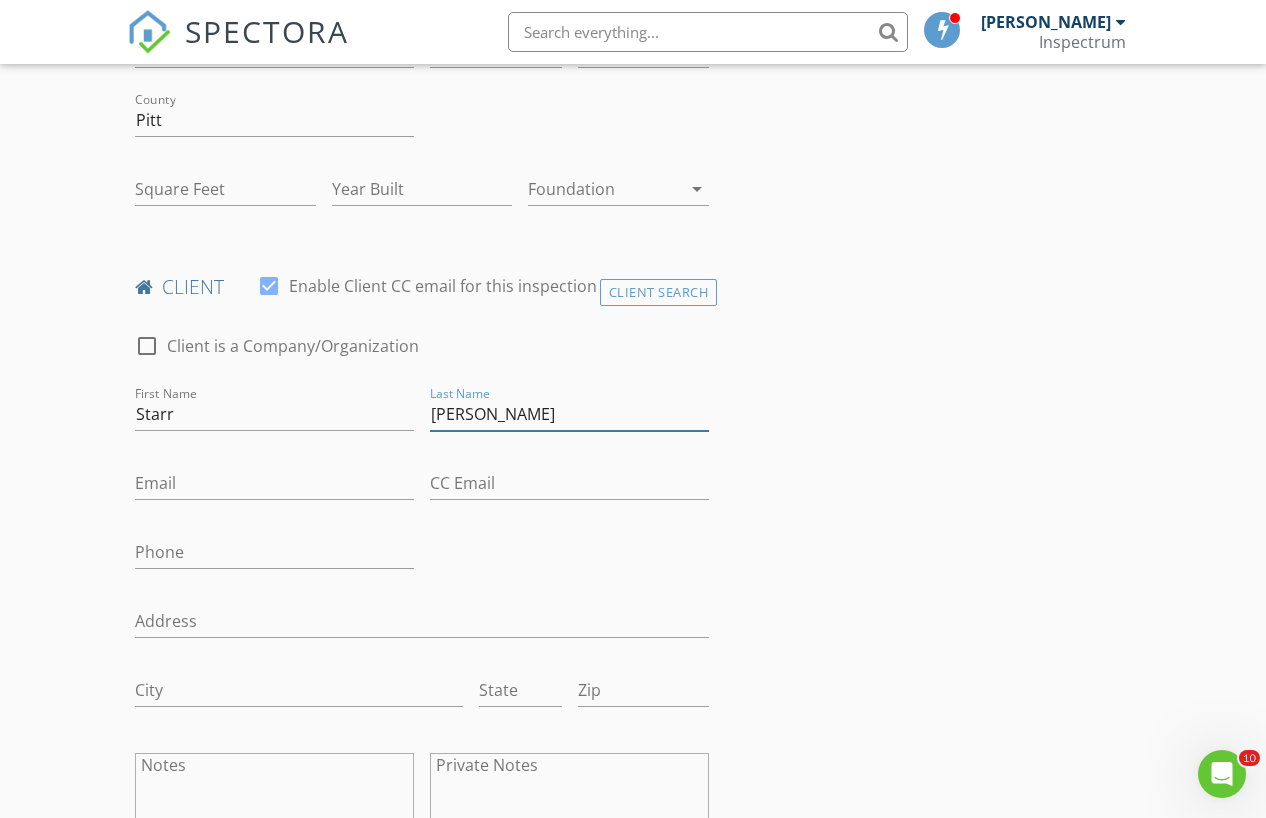 type on "Smith" 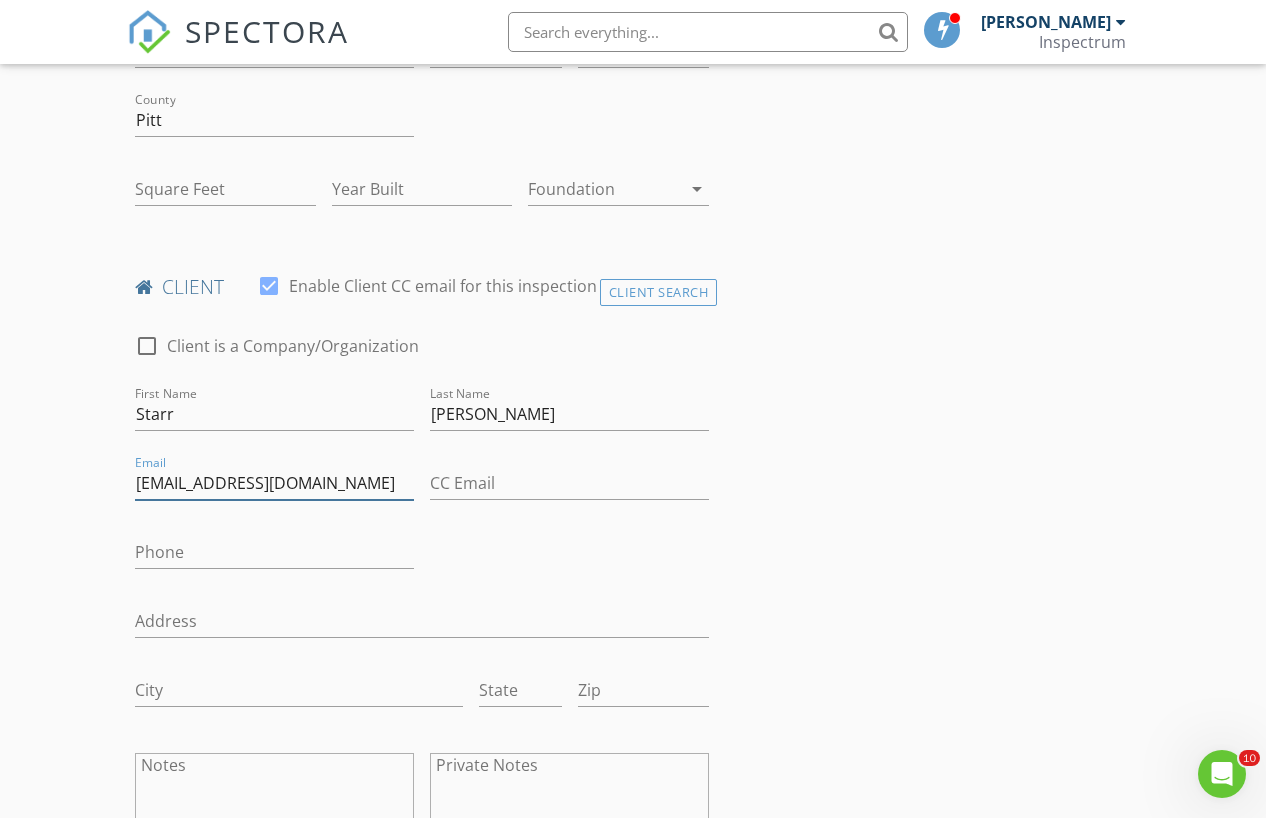type on "starrsmith36@outlook.com" 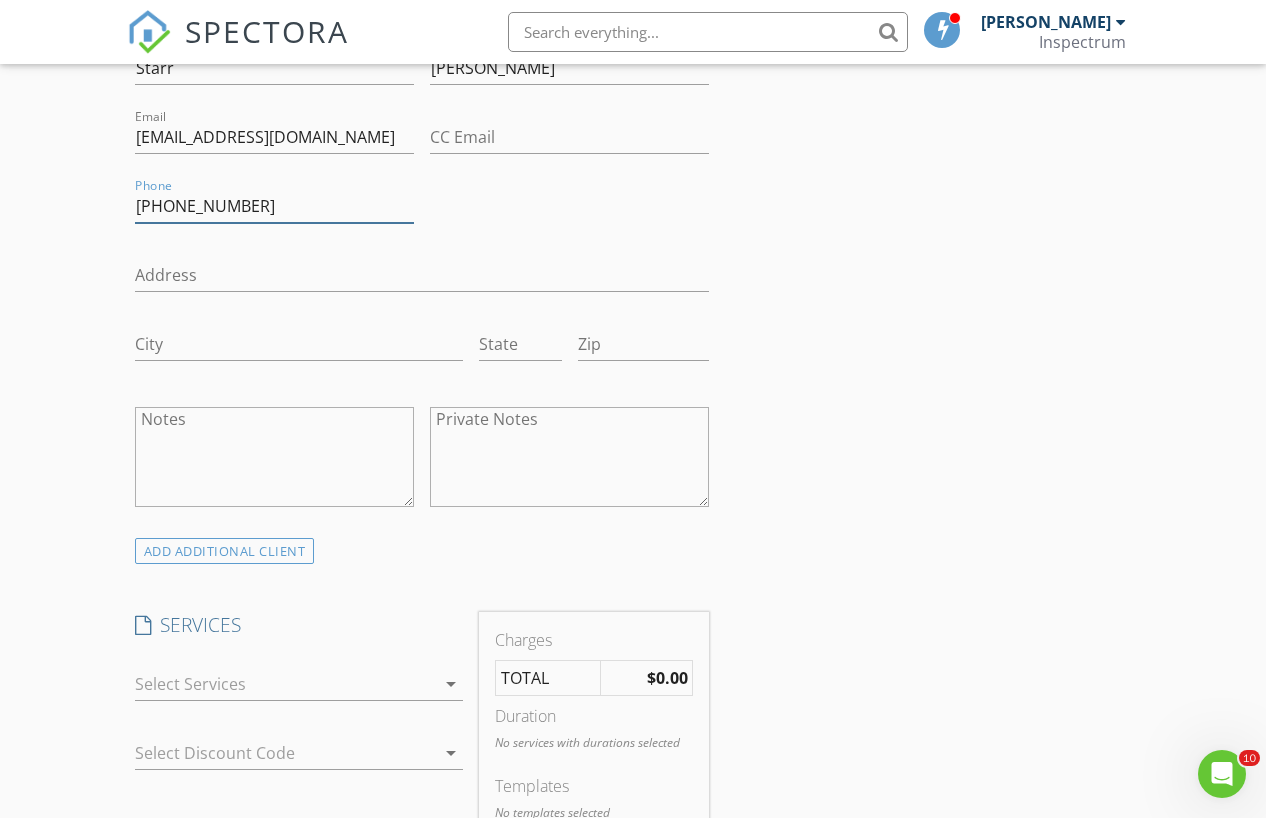 scroll, scrollTop: 987, scrollLeft: 0, axis: vertical 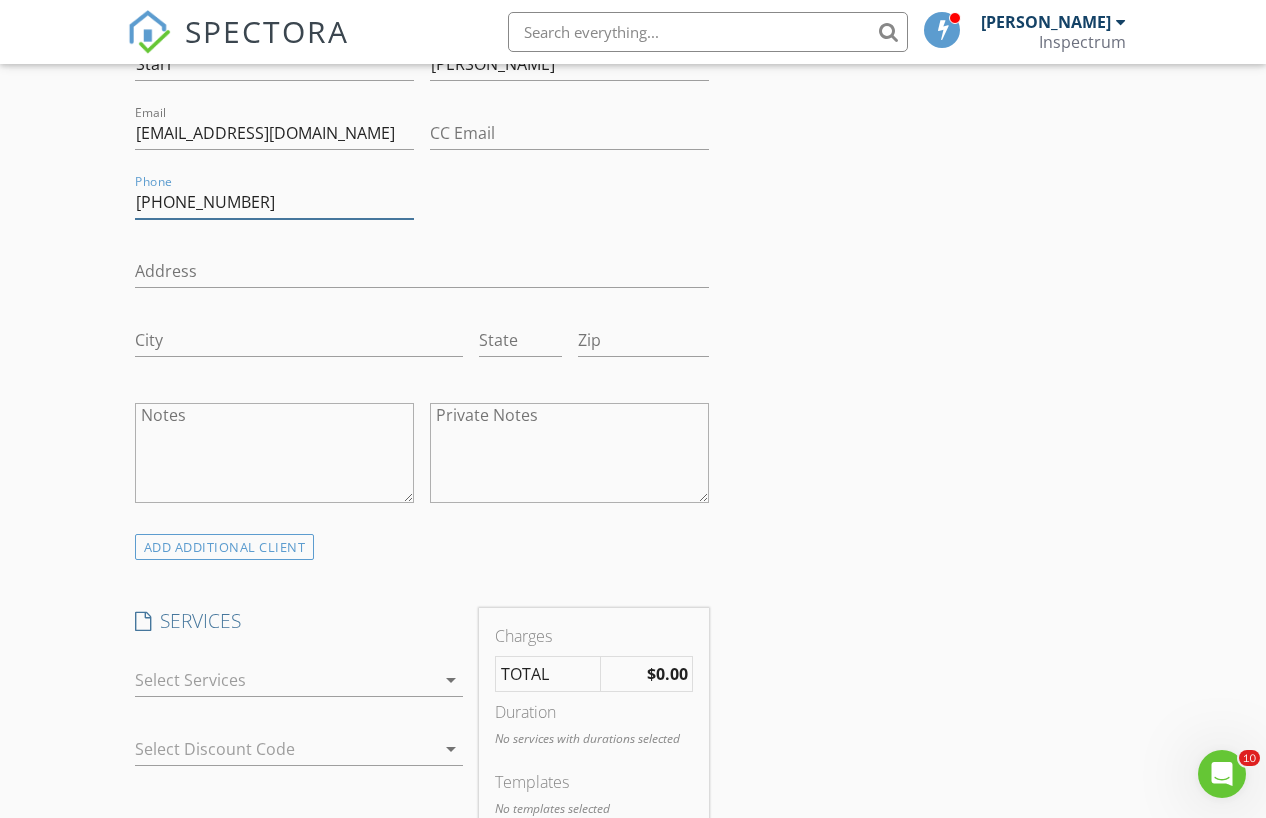 type on "252-413-9502" 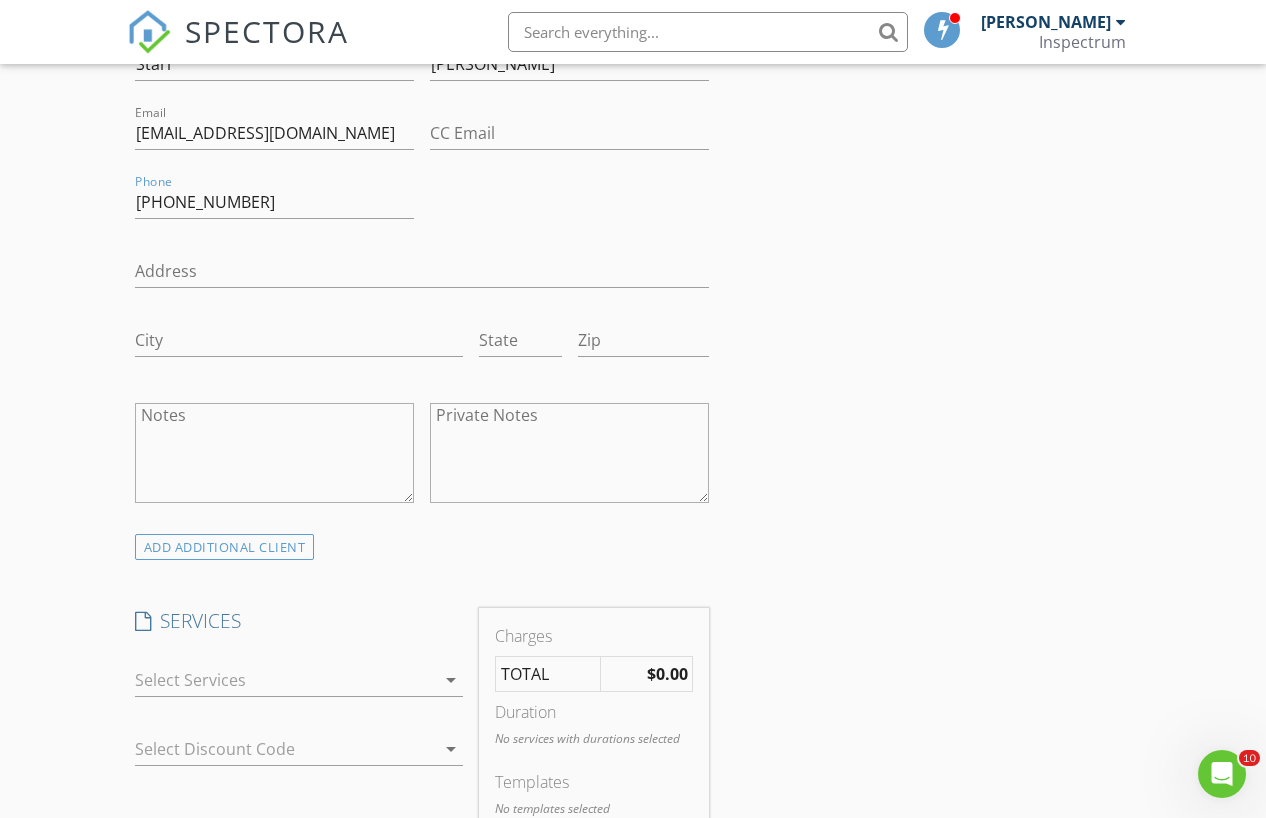 click at bounding box center [285, 680] 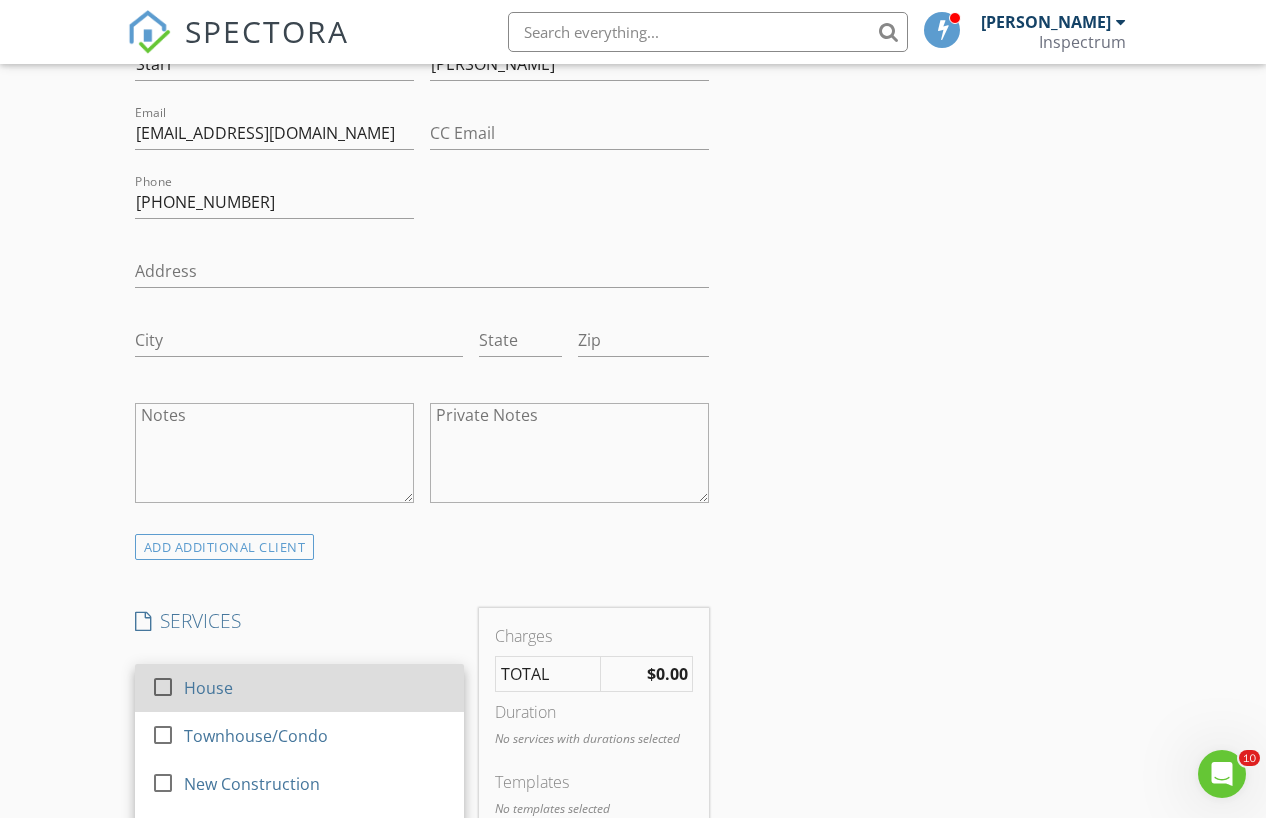 click on "House" at bounding box center [315, 688] 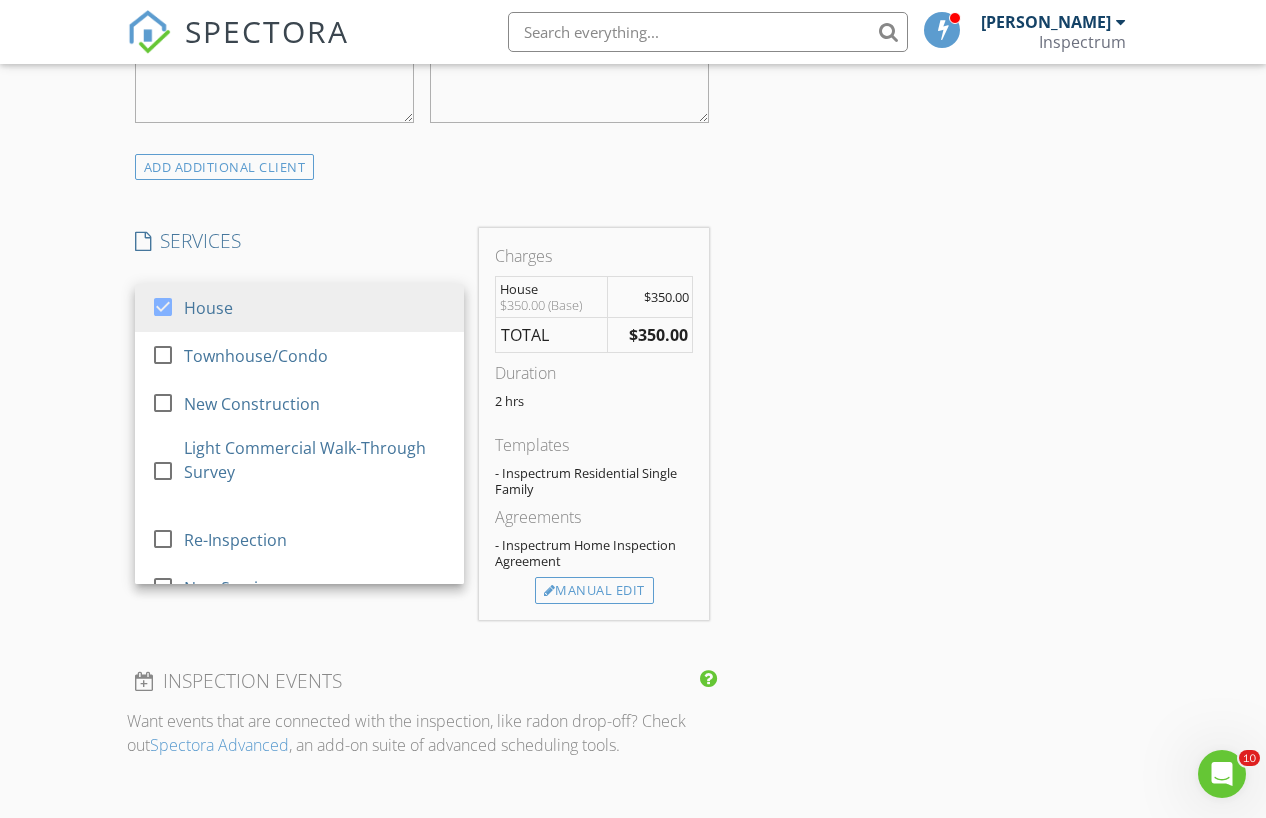 scroll, scrollTop: 1376, scrollLeft: 0, axis: vertical 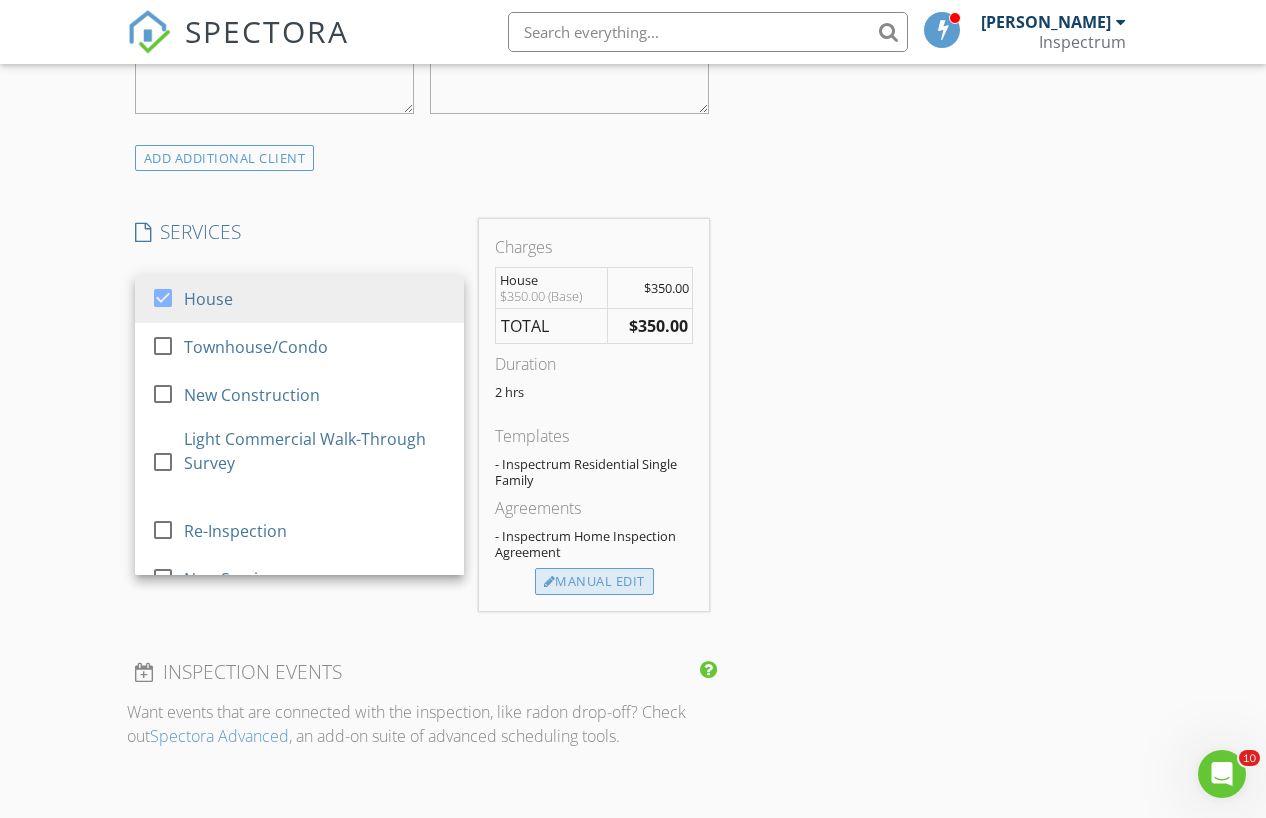 click on "Manual Edit" at bounding box center (594, 582) 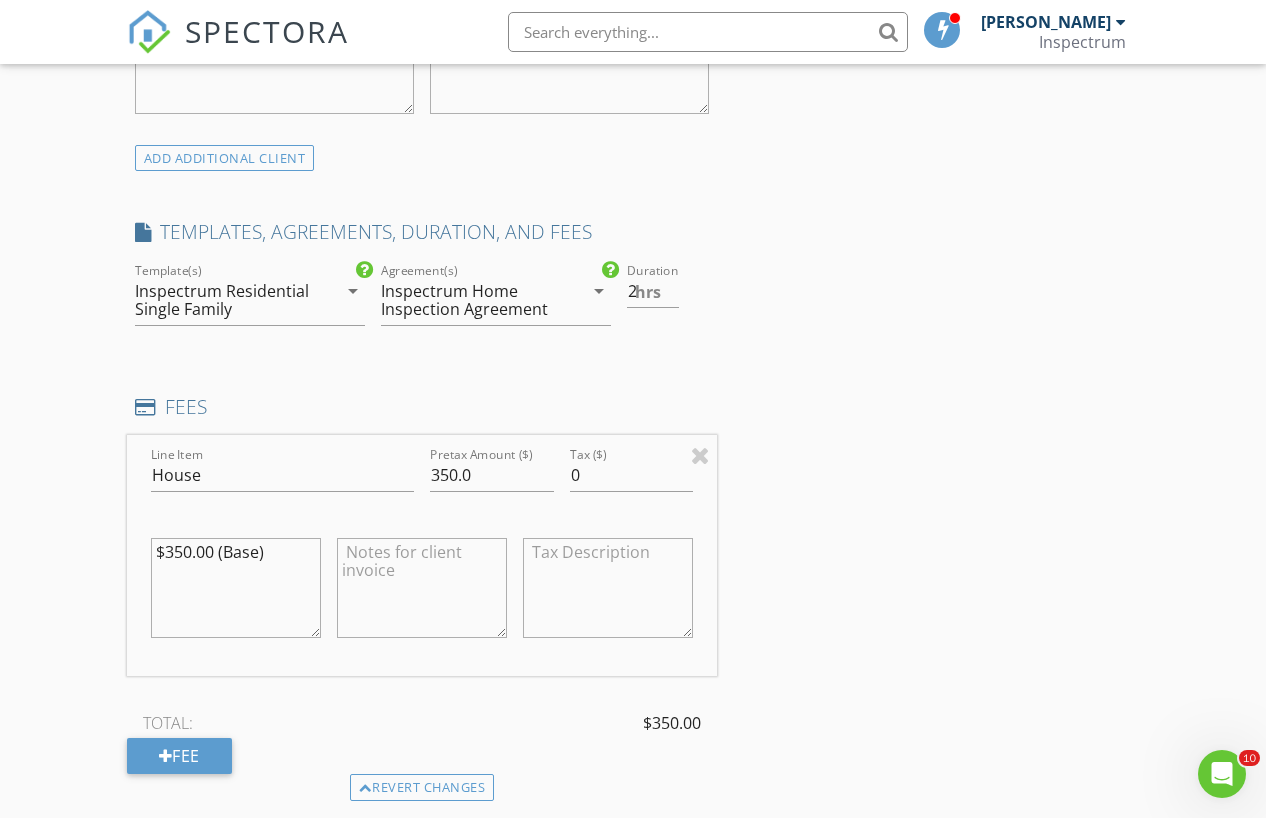 drag, startPoint x: 192, startPoint y: 551, endPoint x: 173, endPoint y: 550, distance: 19.026299 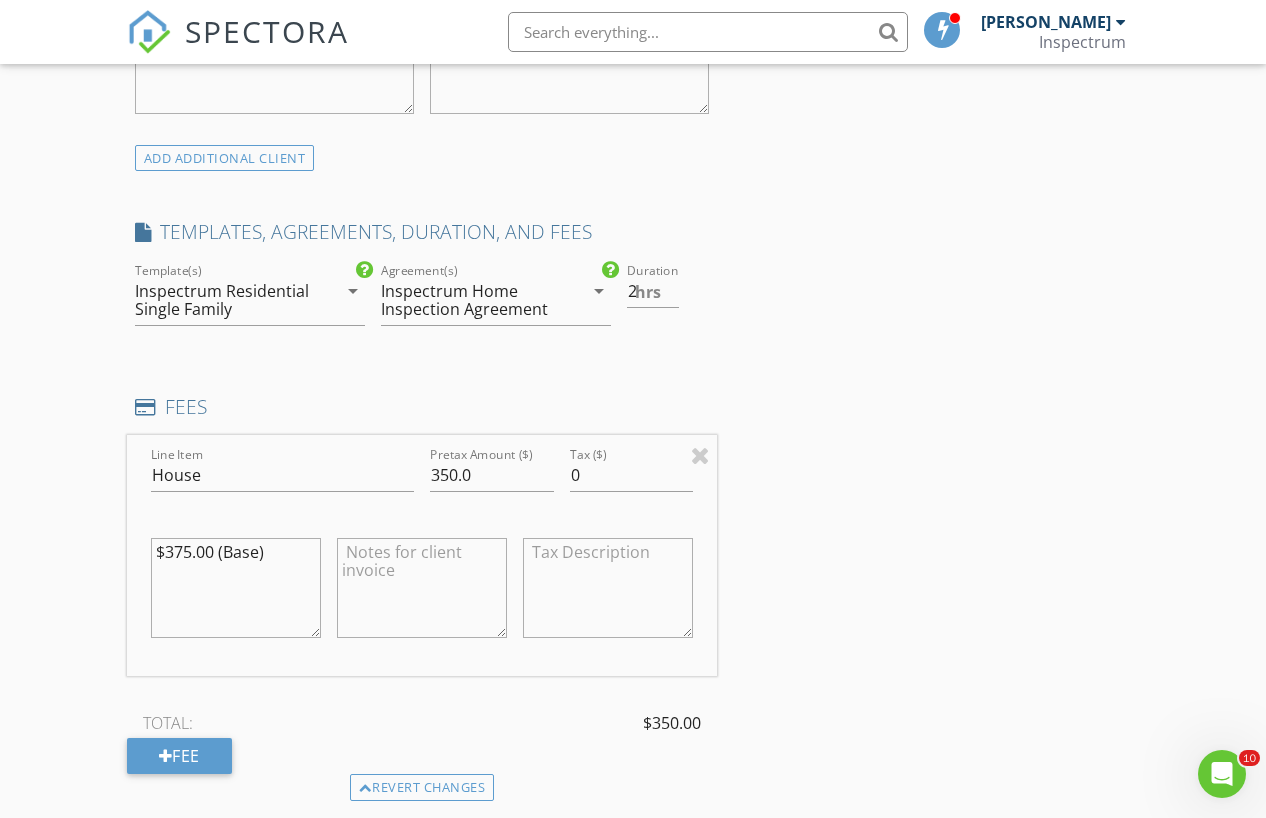 type on "$375.00 (Base)" 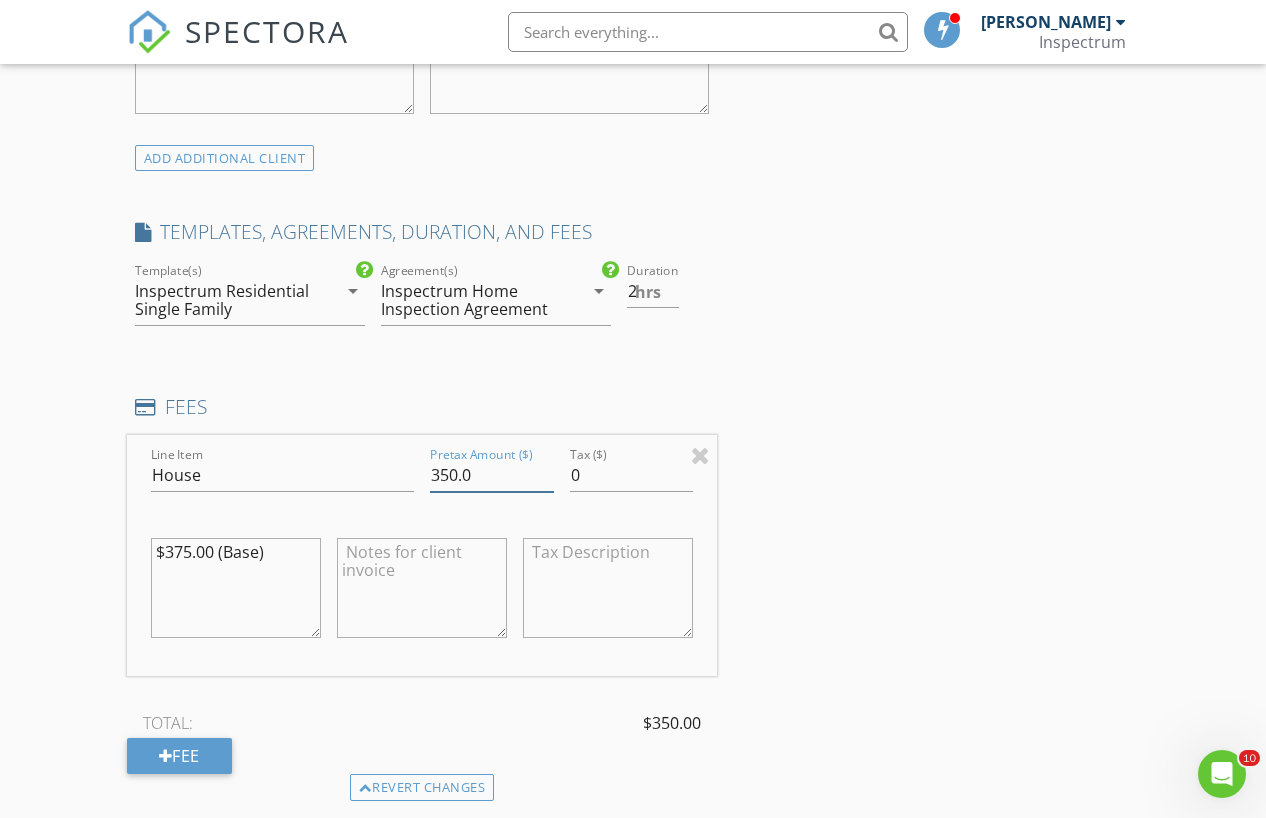 drag, startPoint x: 456, startPoint y: 468, endPoint x: 436, endPoint y: 470, distance: 20.09975 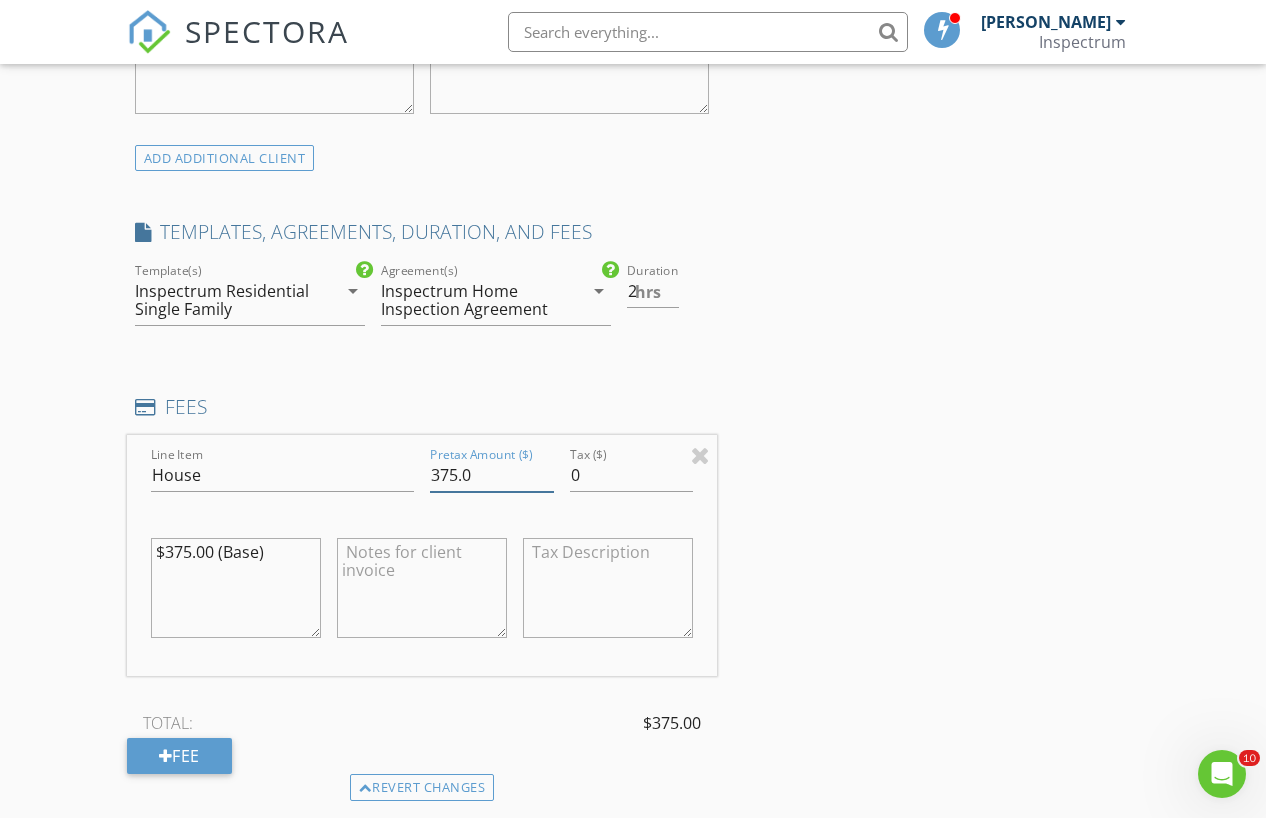 type on "375.0" 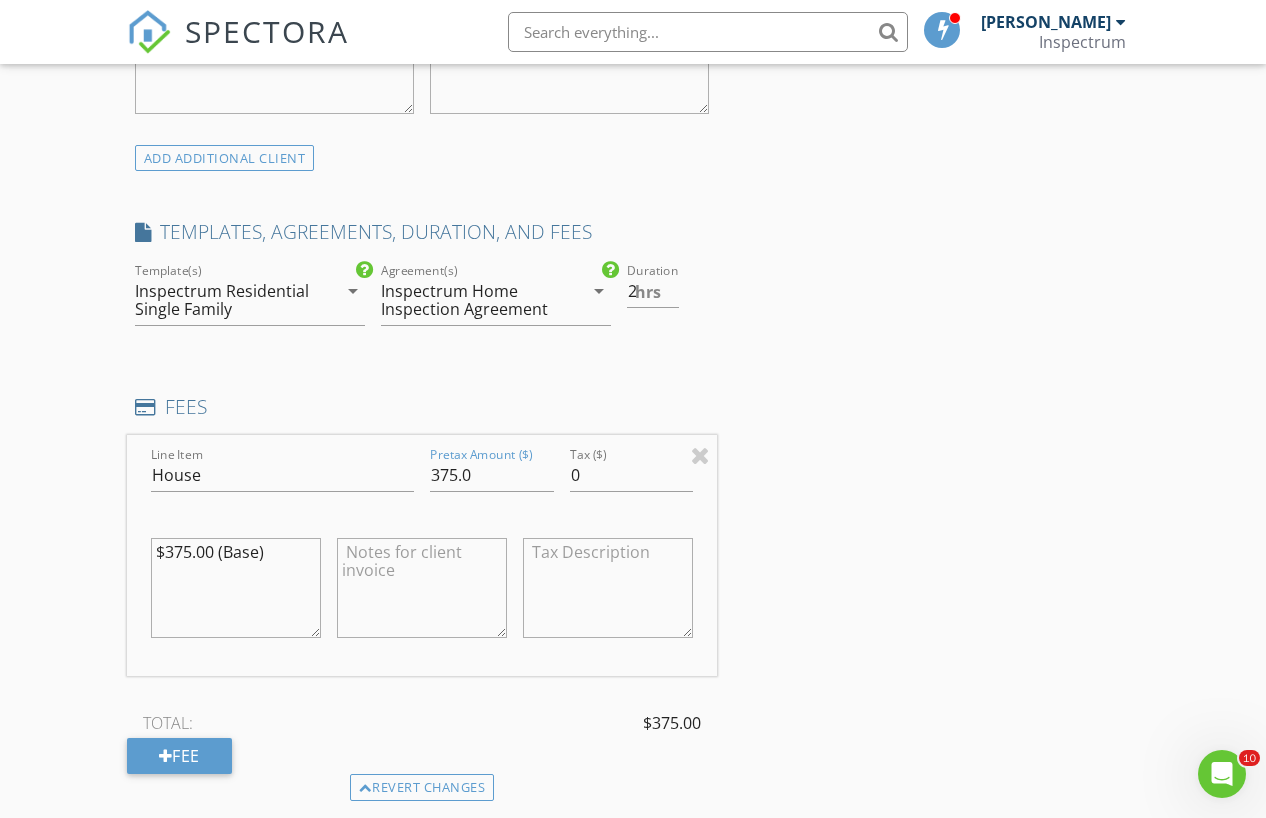 click on "INSPECTOR(S)
check_box   Mark Paschal   PRIMARY   Mark Paschal arrow_drop_down   check_box_outline_blank Mark Paschal specifically requested
Date/Time
07/28/2025 5:00 PM
Location
Address Search       Address 3814 Denver Ln.   Unit   City Ayden   State NC   Zip 28513   County Pitt     Square Feet   Year Built   Foundation arrow_drop_down
client
check_box Enable Client CC email for this inspection   Client Search     check_box_outline_blank Client is a Company/Organization     First Name Starr   Last Name Smith   Email starrsmith36@outlook.com   CC Email   Phone 252-413-9502   Address   City   State   Zip       Notes   Private Notes
ADD ADDITIONAL client
SERVICES
check_box   House   check_box_outline_blank   Townhouse/Condo   check_box_outline_blank   New Construction" at bounding box center [422, 544] 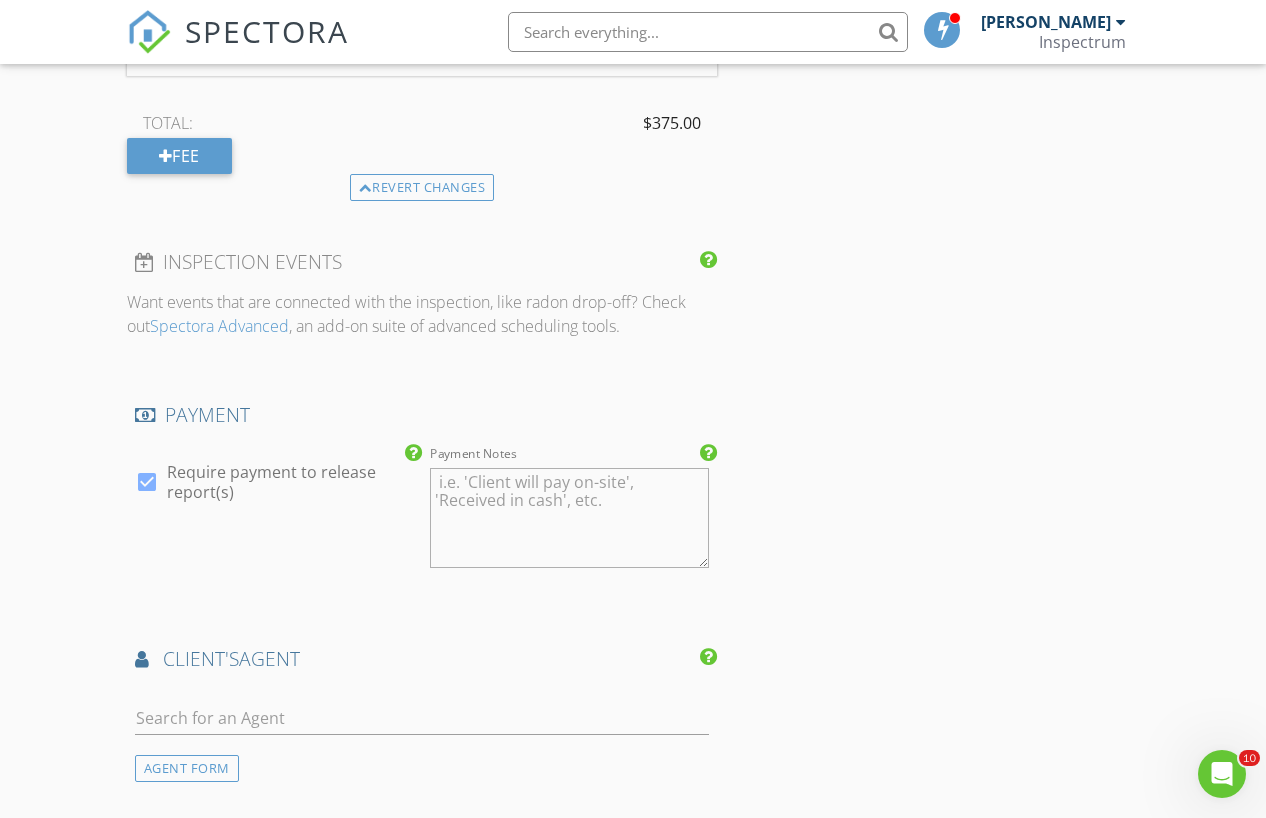 scroll, scrollTop: 2195, scrollLeft: 0, axis: vertical 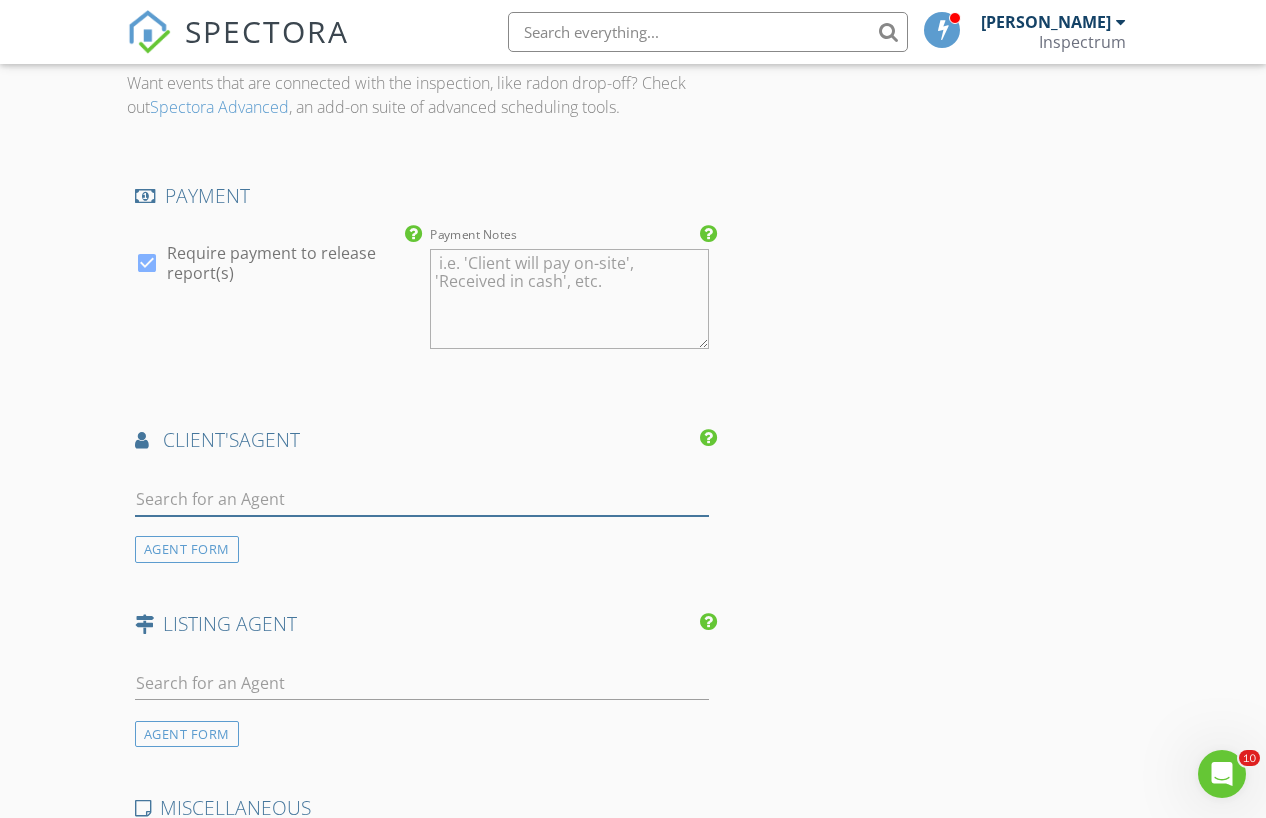 click at bounding box center [422, 499] 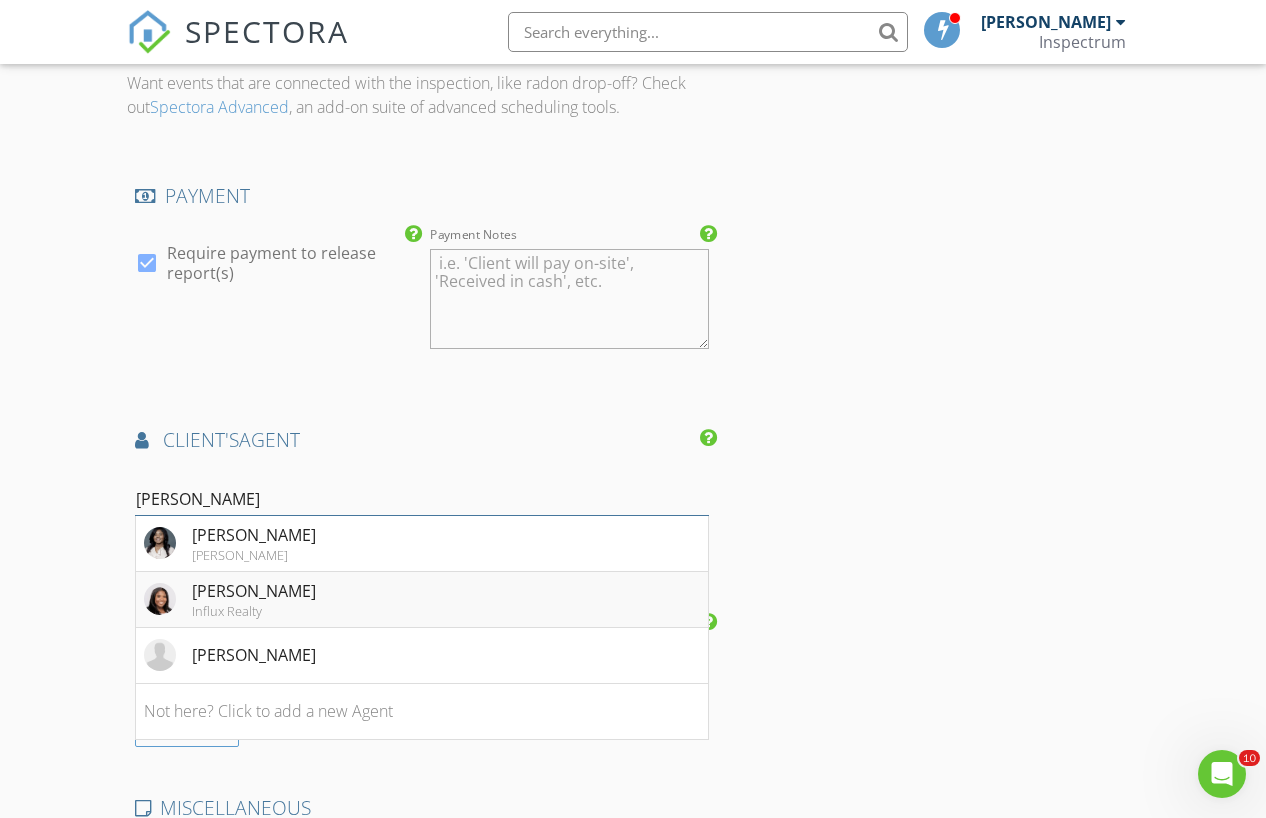 type on "Rebecca" 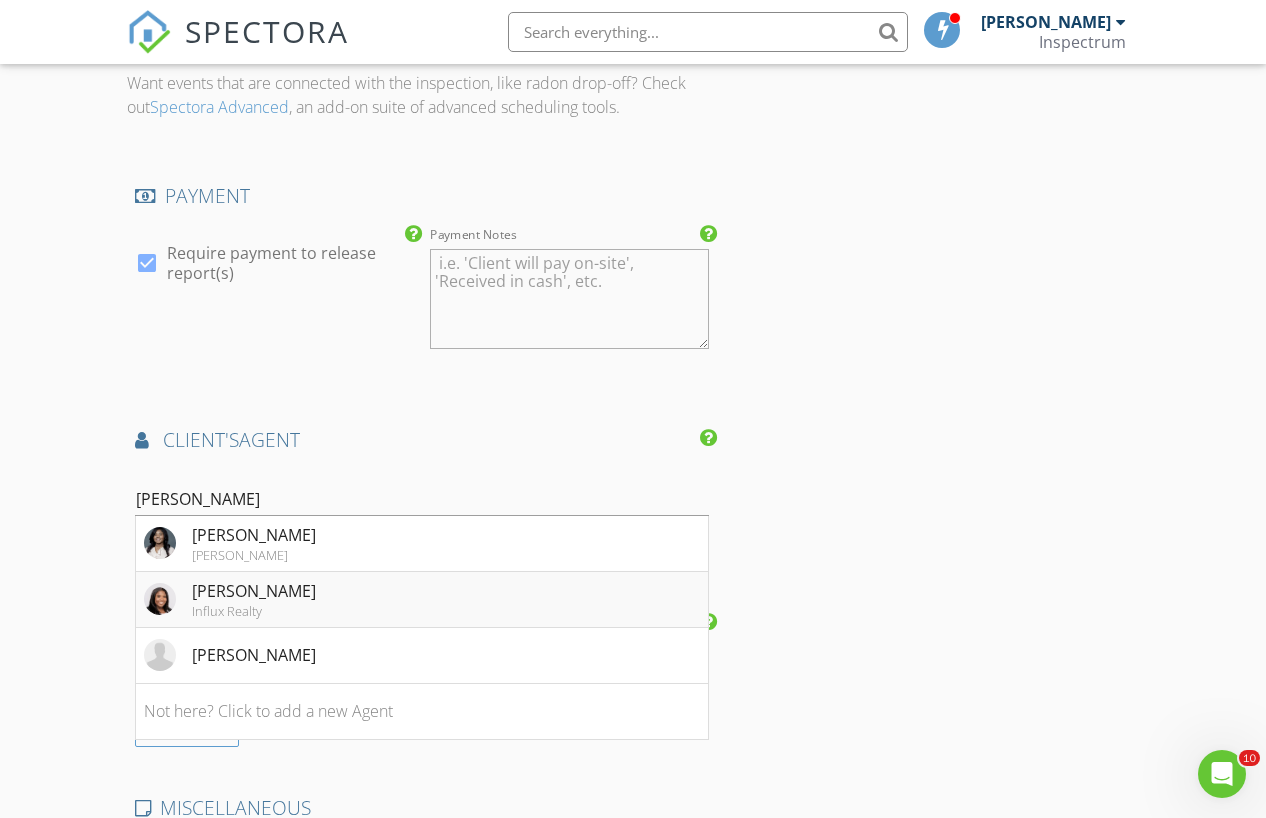 click on "Rebecca Bunn" at bounding box center (254, 591) 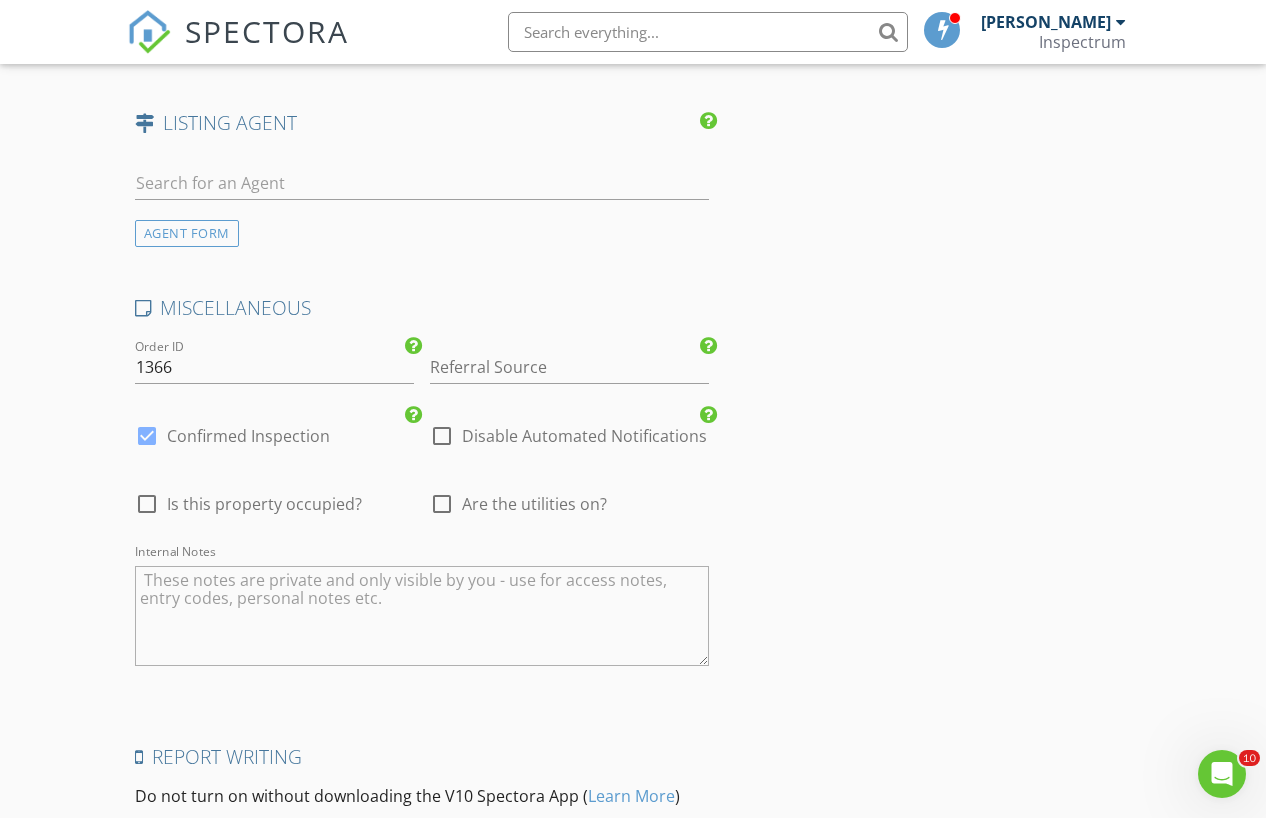 scroll, scrollTop: 3292, scrollLeft: 0, axis: vertical 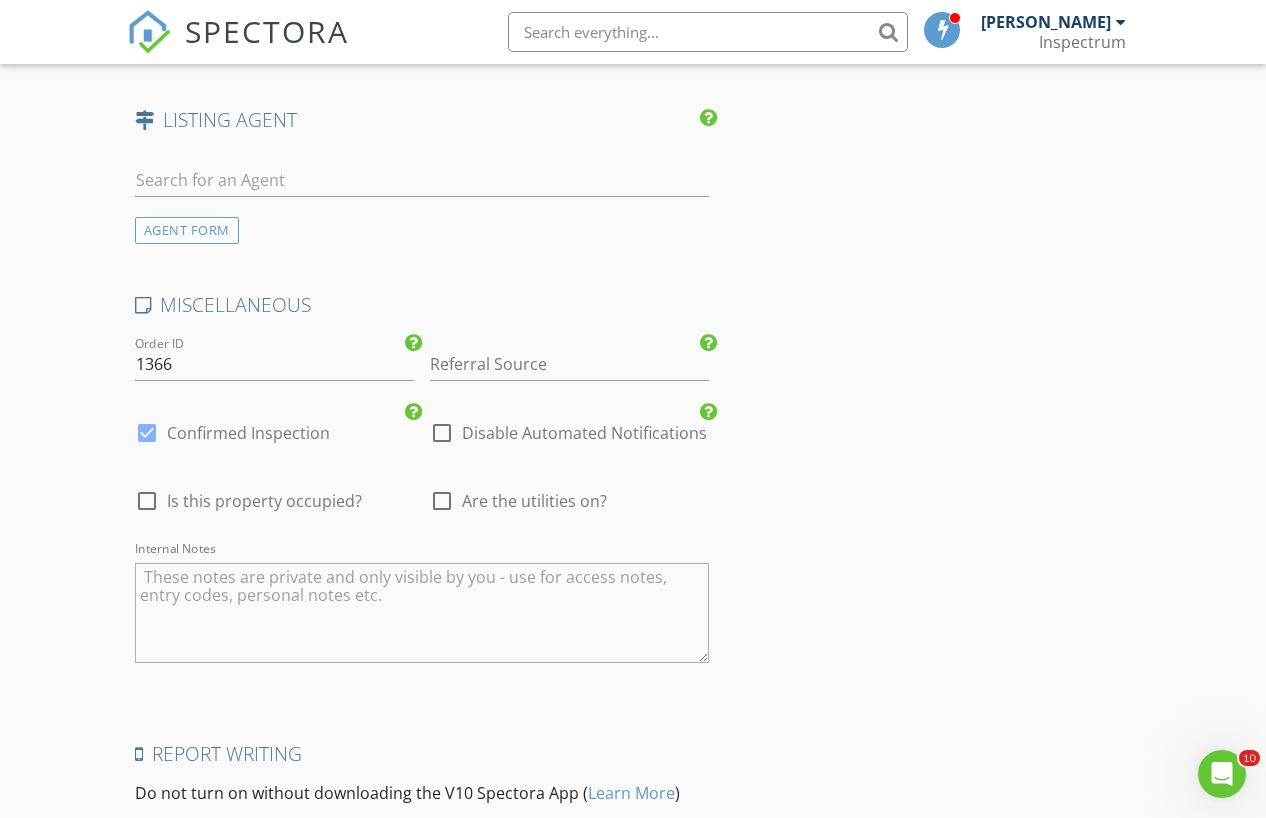 click on "Are the utilities on?" at bounding box center [534, 501] 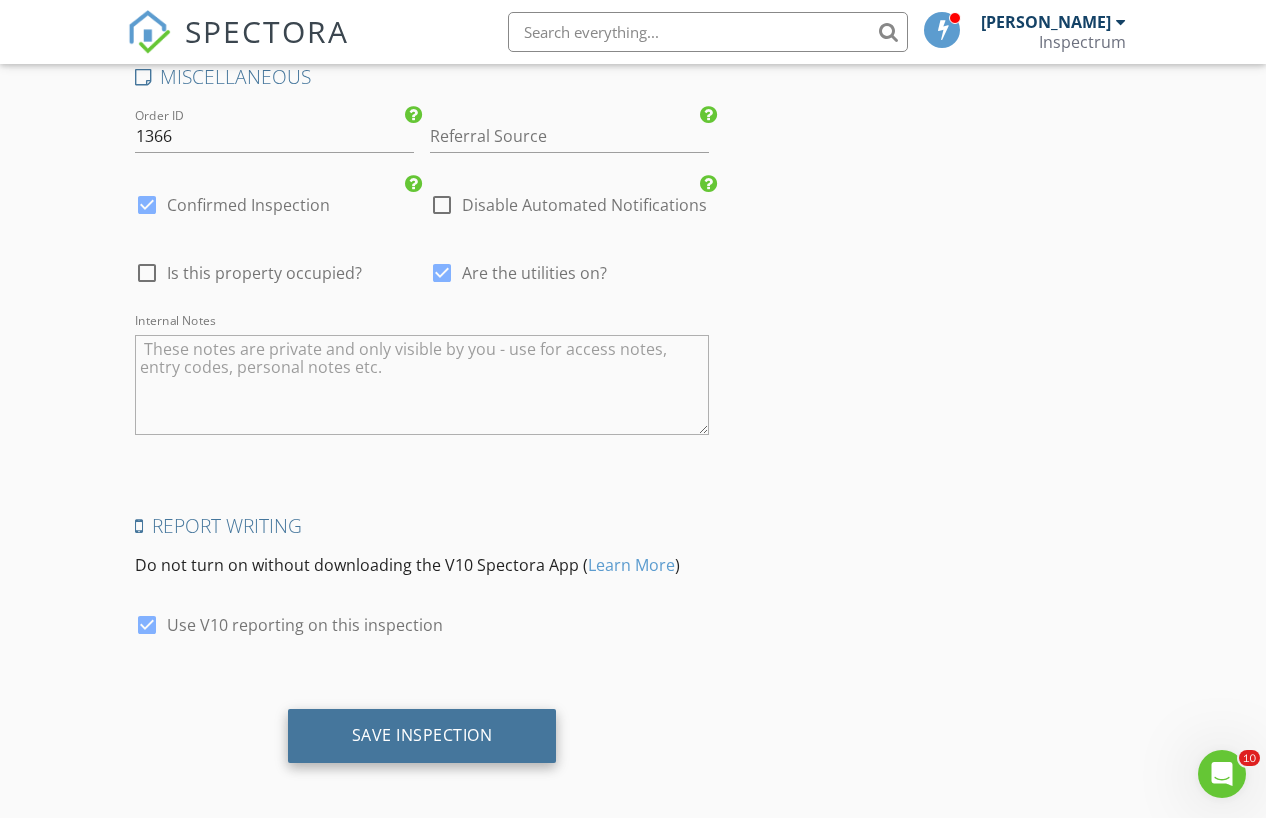 scroll, scrollTop: 3519, scrollLeft: 0, axis: vertical 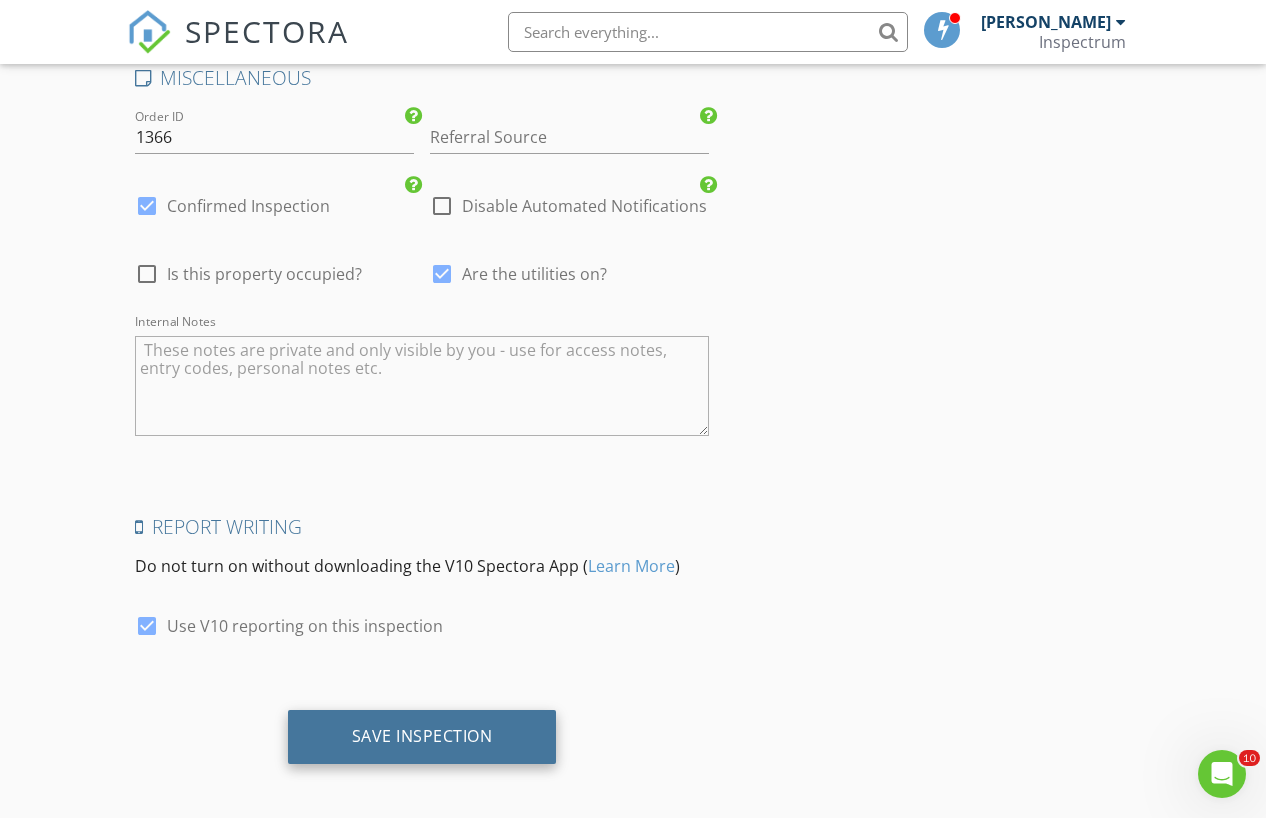 click on "Save Inspection" at bounding box center (422, 736) 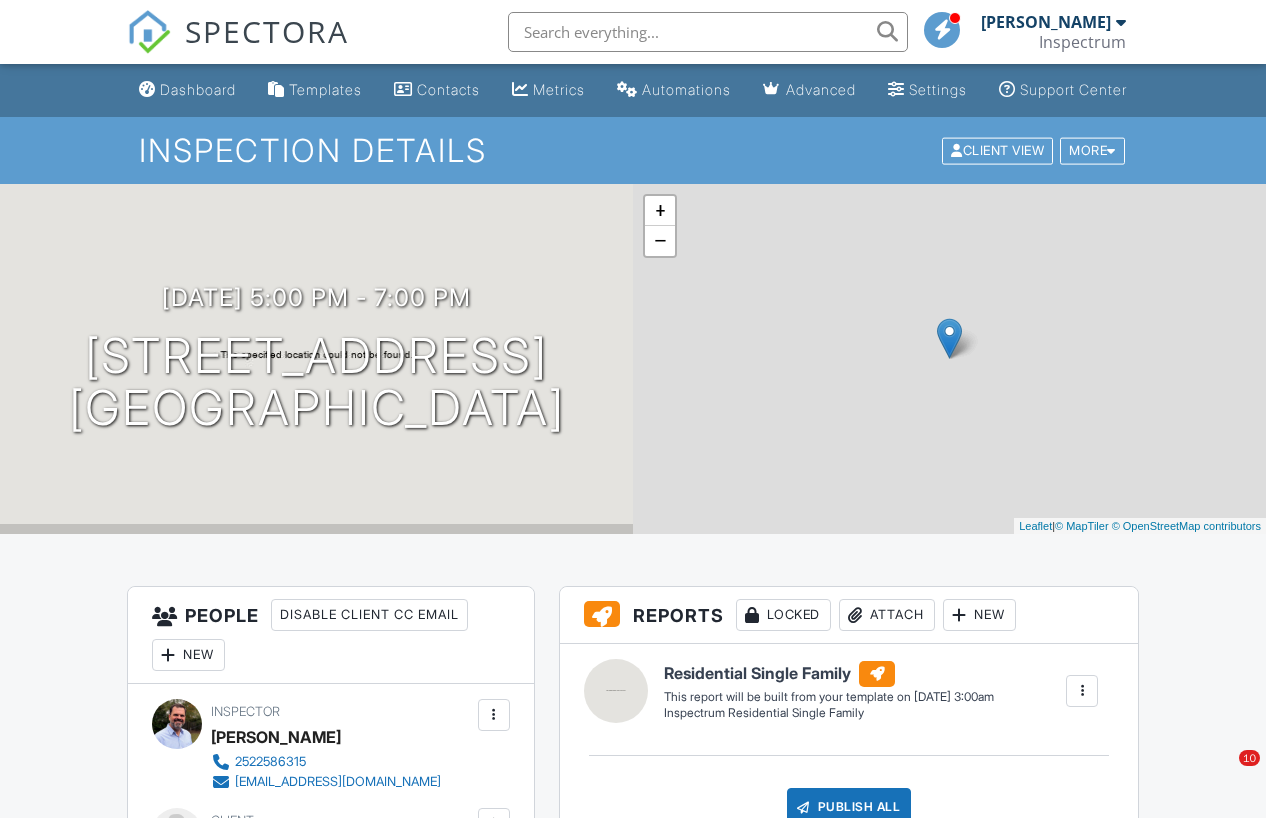scroll, scrollTop: 0, scrollLeft: 0, axis: both 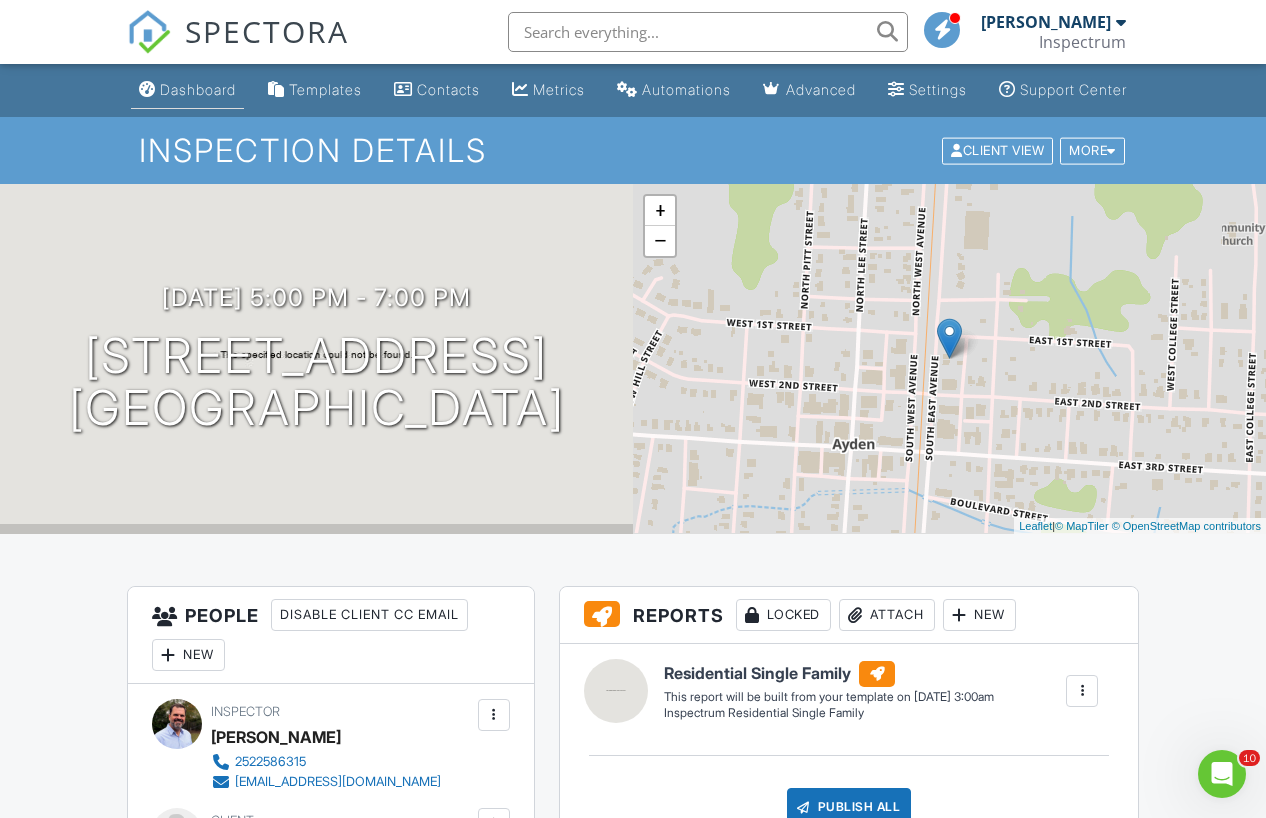 click on "Dashboard" at bounding box center [187, 90] 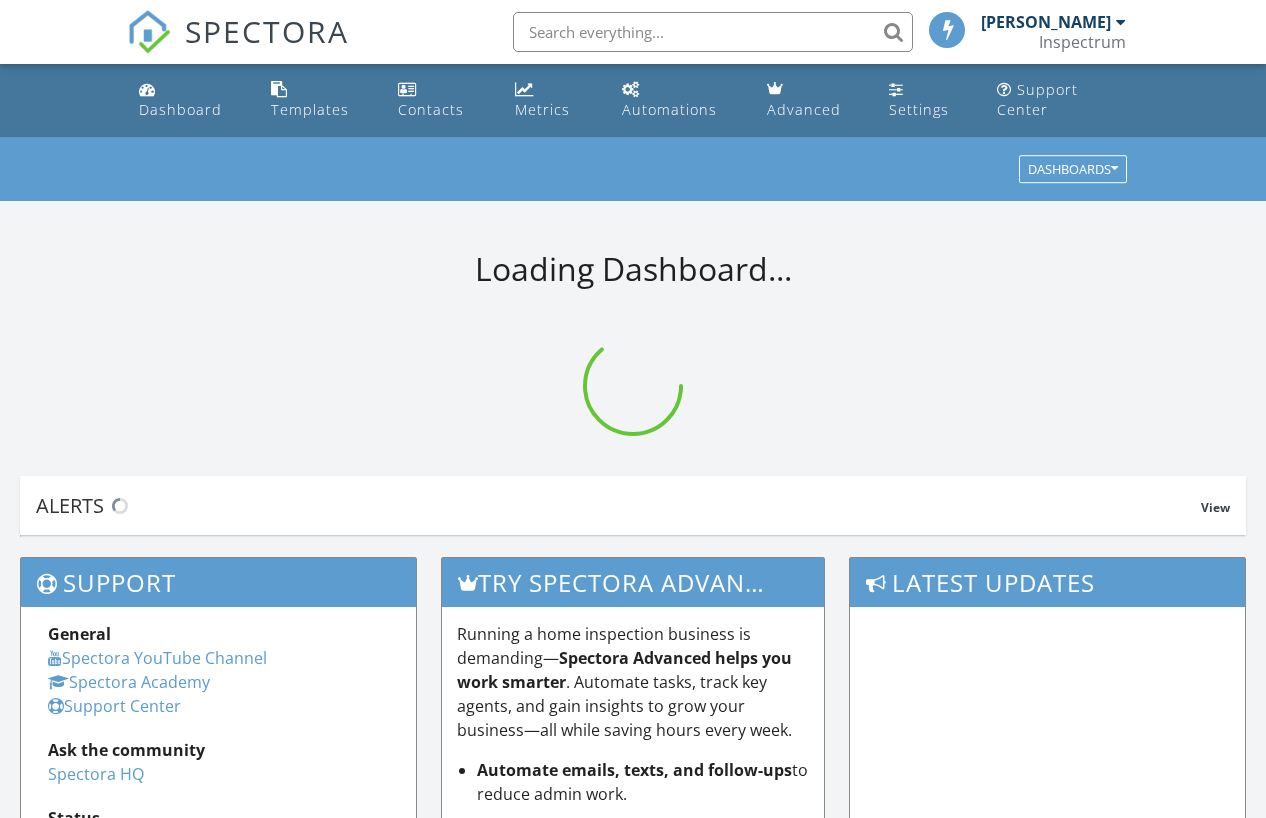 scroll, scrollTop: 0, scrollLeft: 0, axis: both 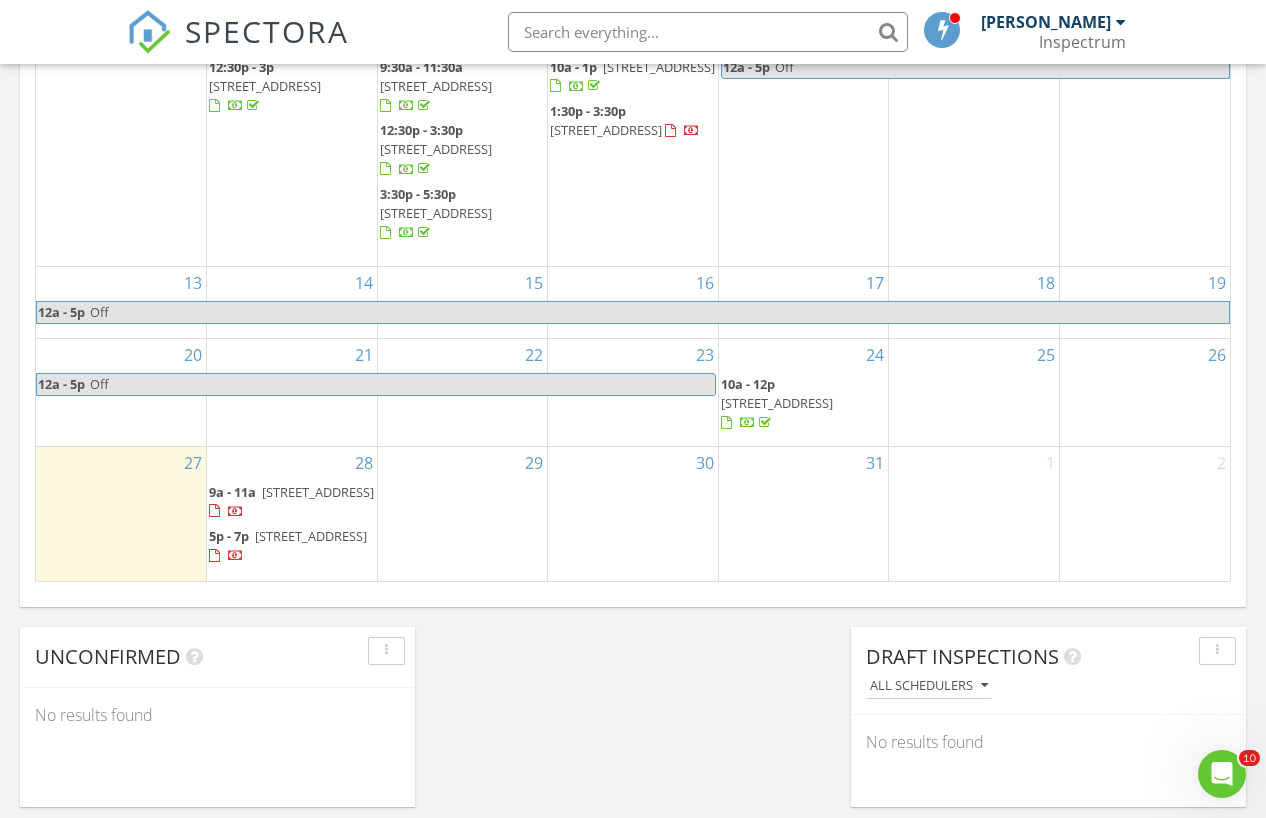 click on "31" at bounding box center (804, 514) 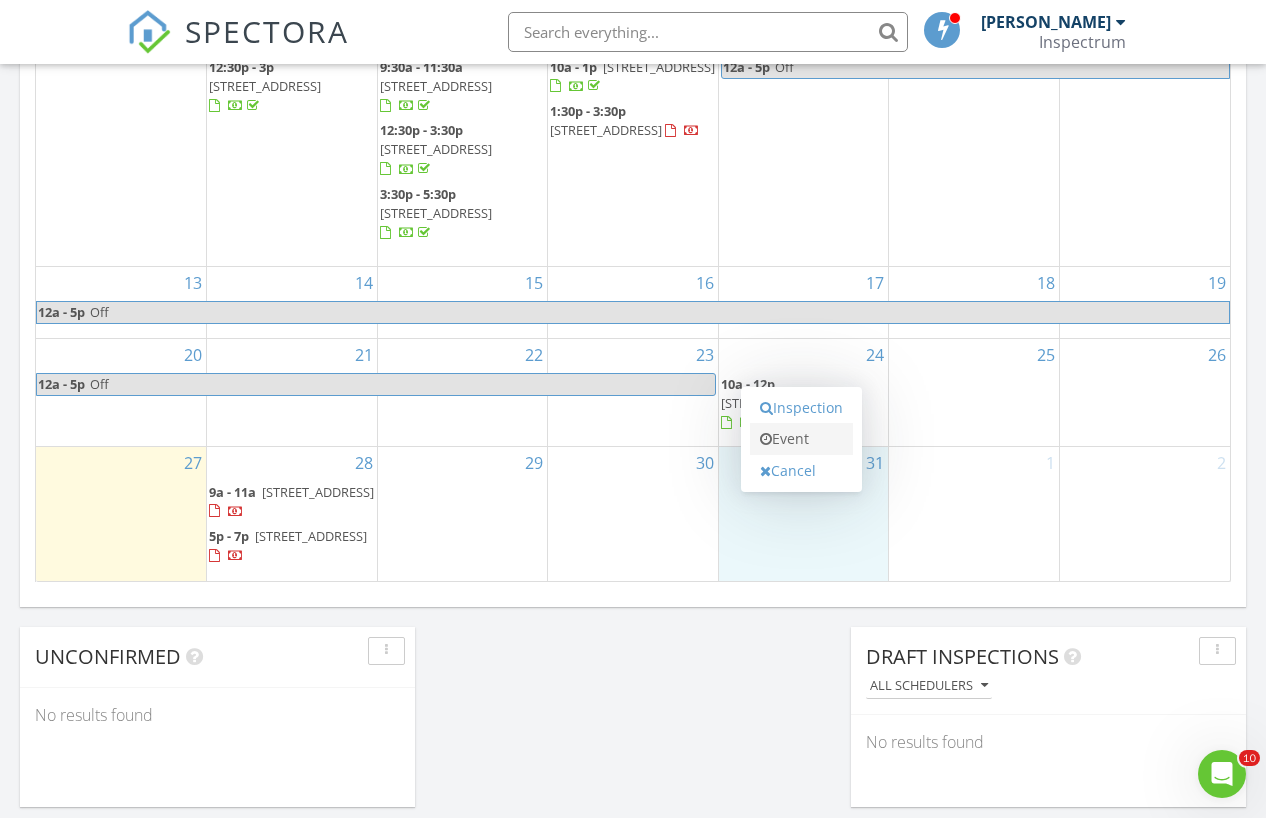 click on "Event" at bounding box center (801, 439) 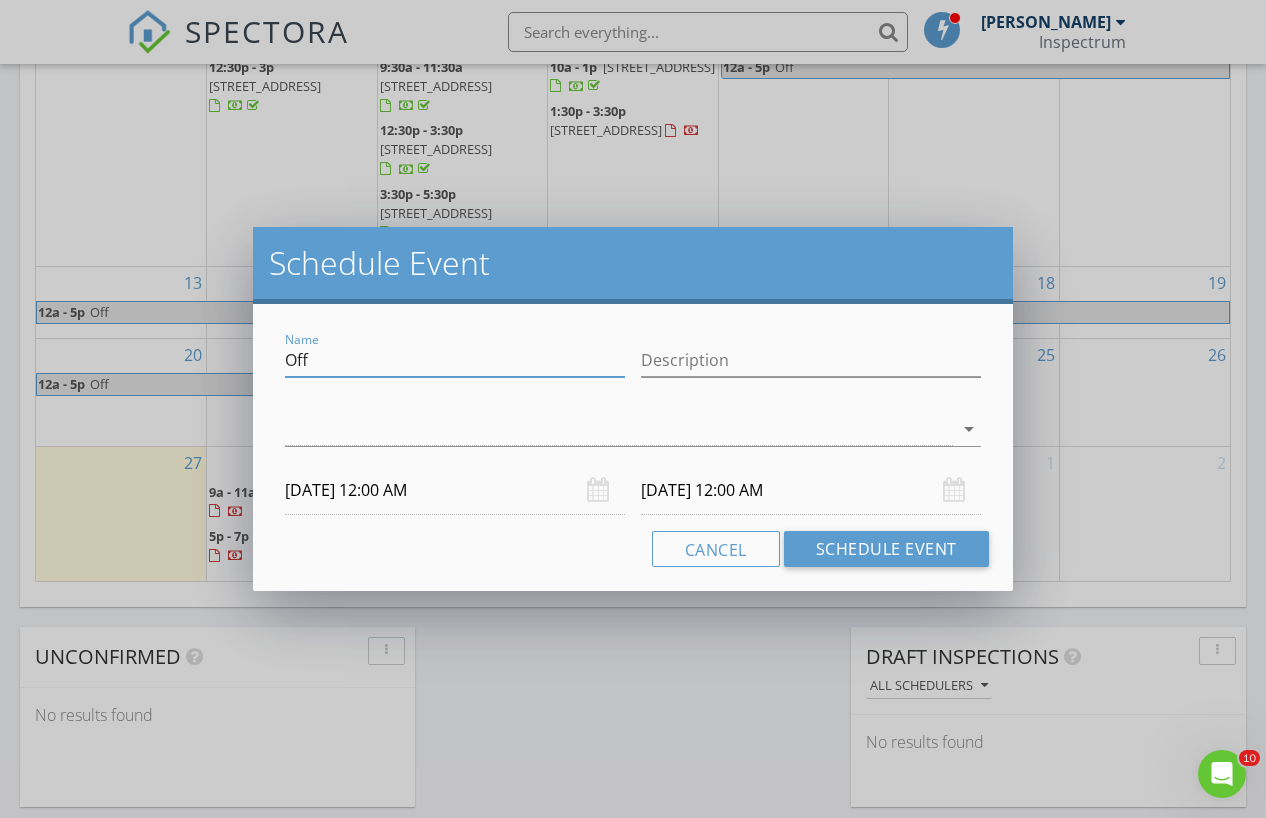 drag, startPoint x: 430, startPoint y: 368, endPoint x: 139, endPoint y: 393, distance: 292.0719 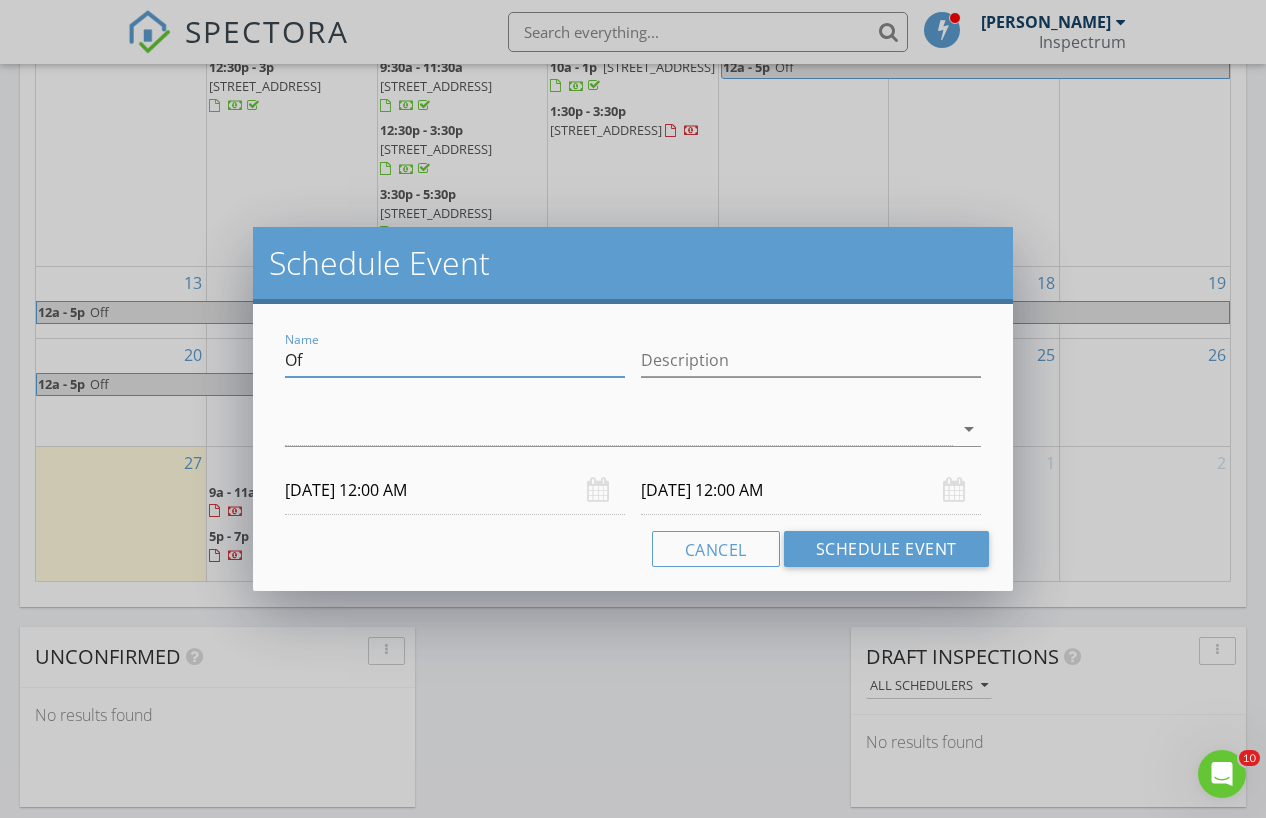 type on "O" 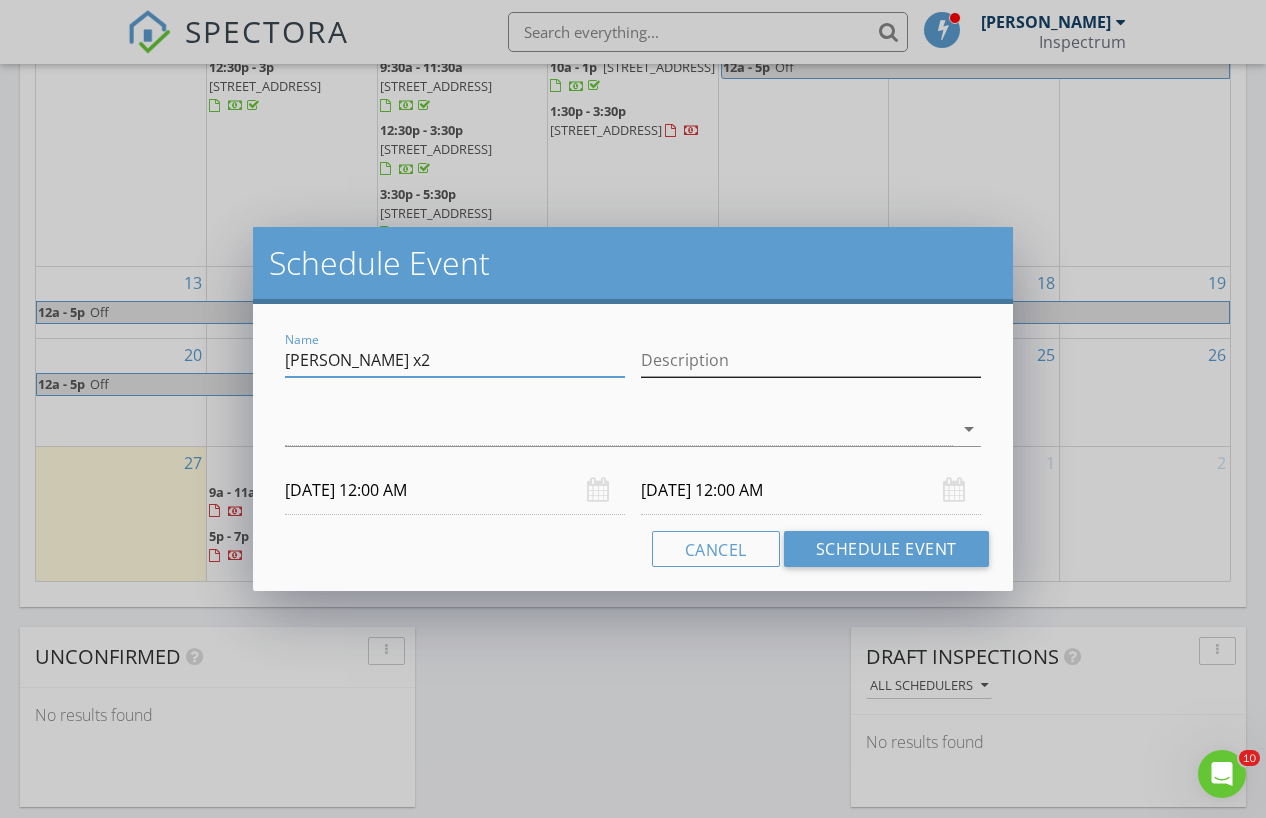 type on "Kristy x2" 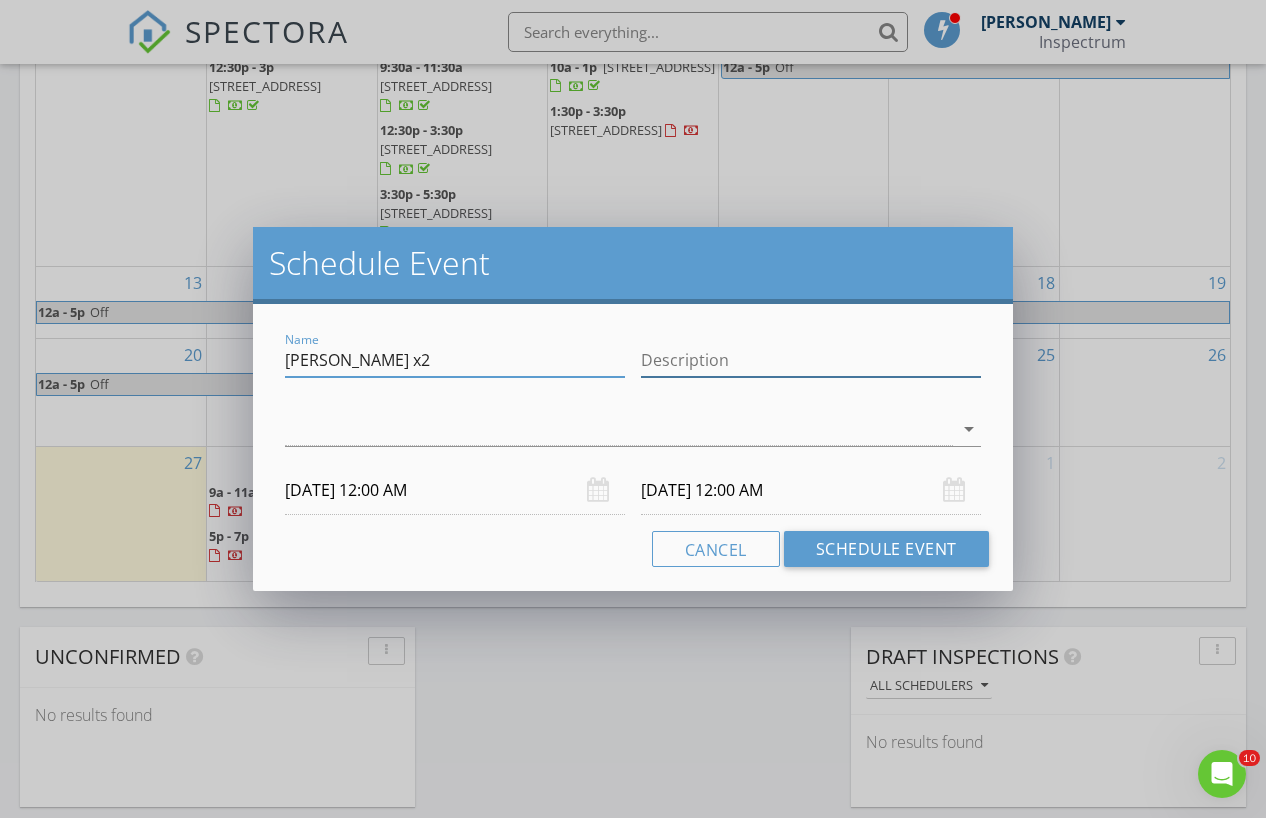 click on "Description" at bounding box center [811, 360] 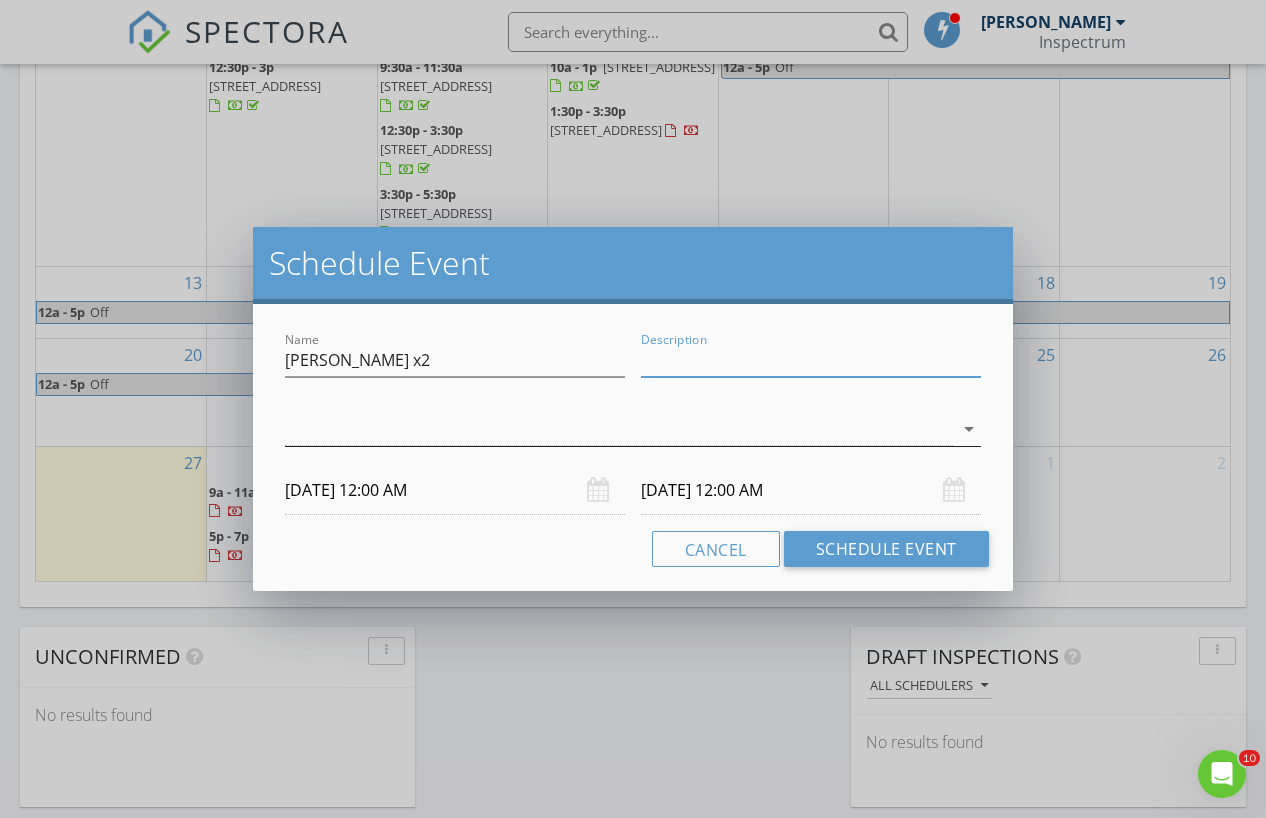 click at bounding box center (619, 429) 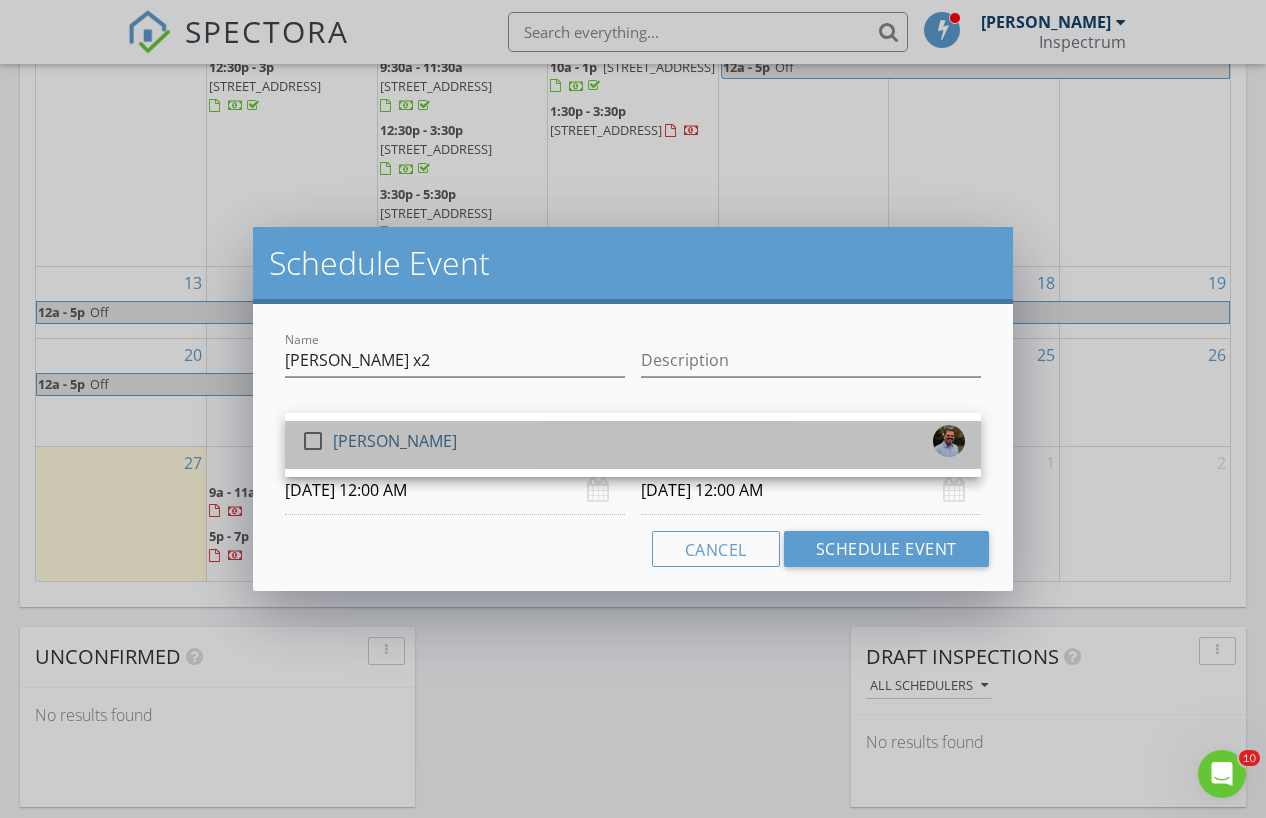 click on "check_box_outline_blank   Mark Paschal" at bounding box center (633, 445) 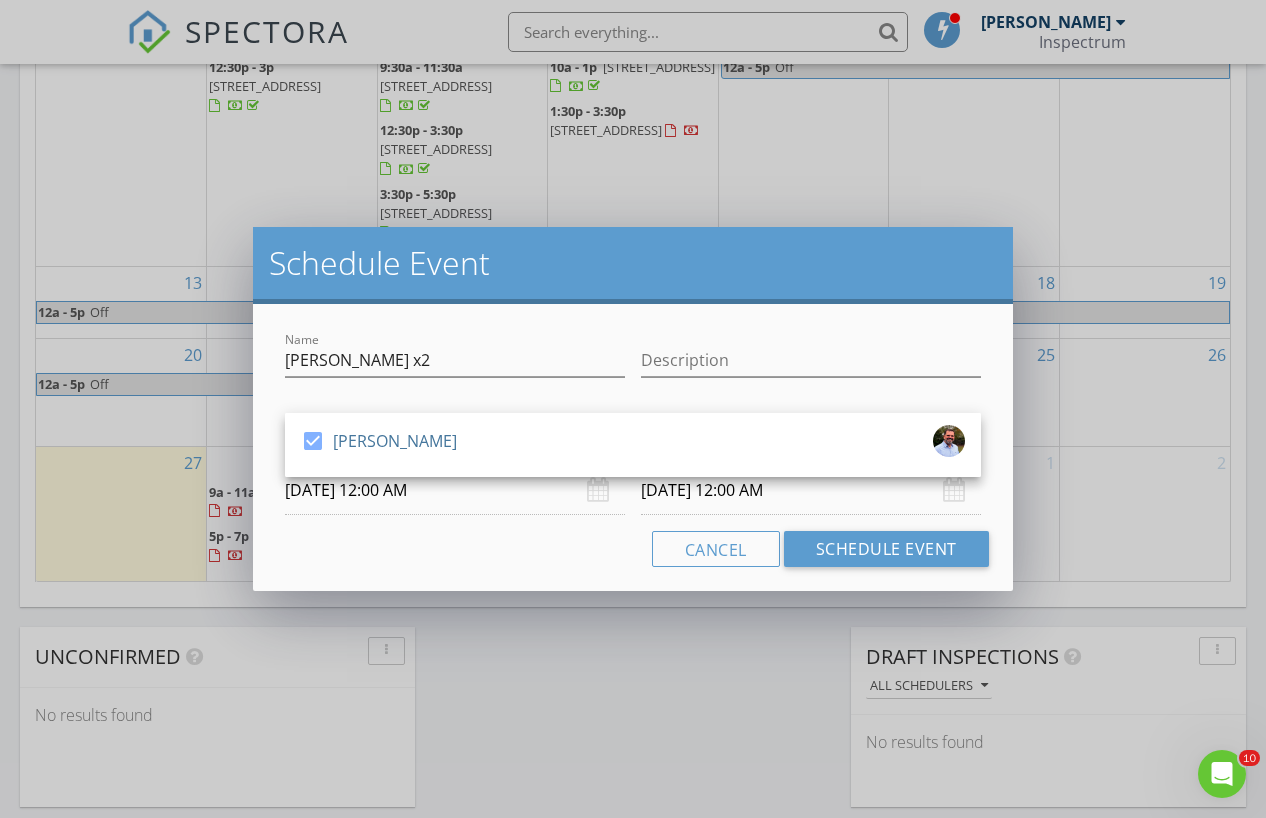 click on "Cancel   Schedule Event" at bounding box center [633, 549] 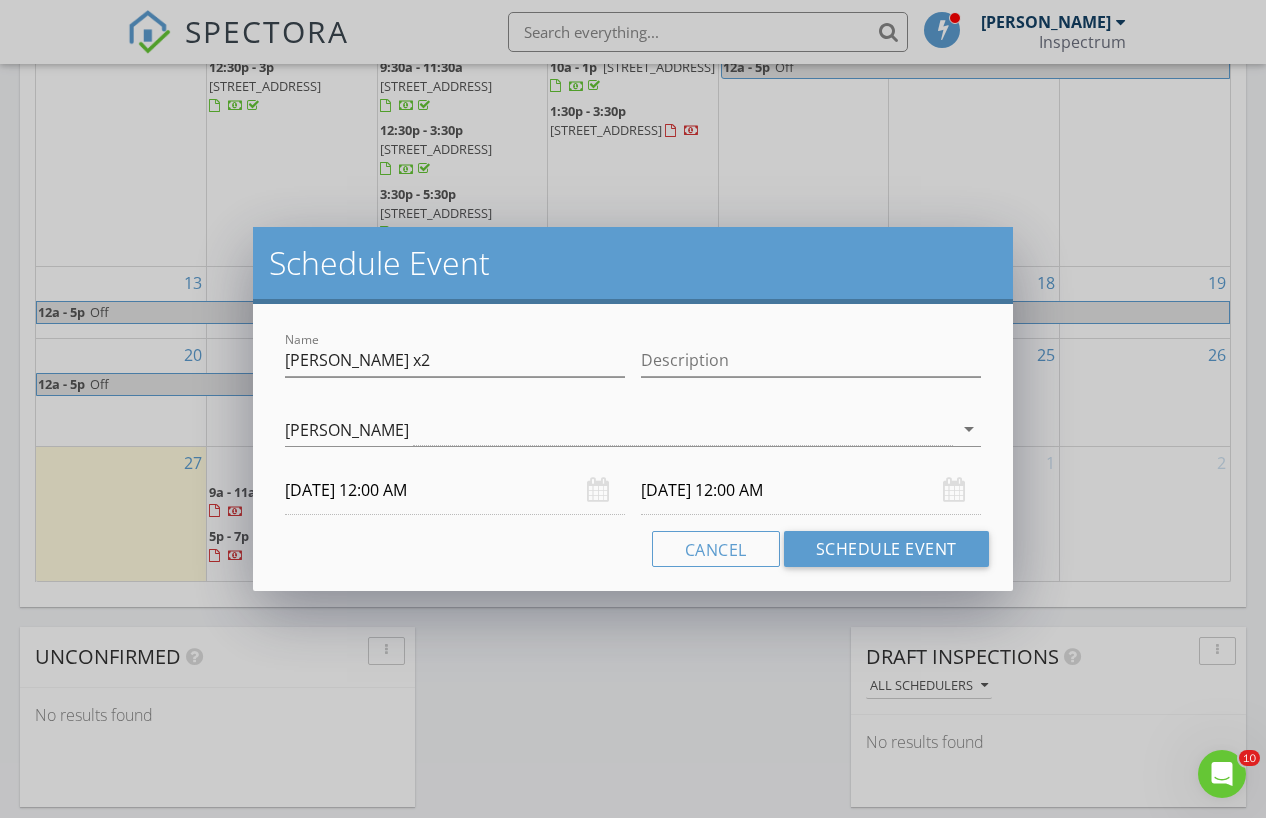 click on "07/31/2025 12:00 AM" at bounding box center [455, 490] 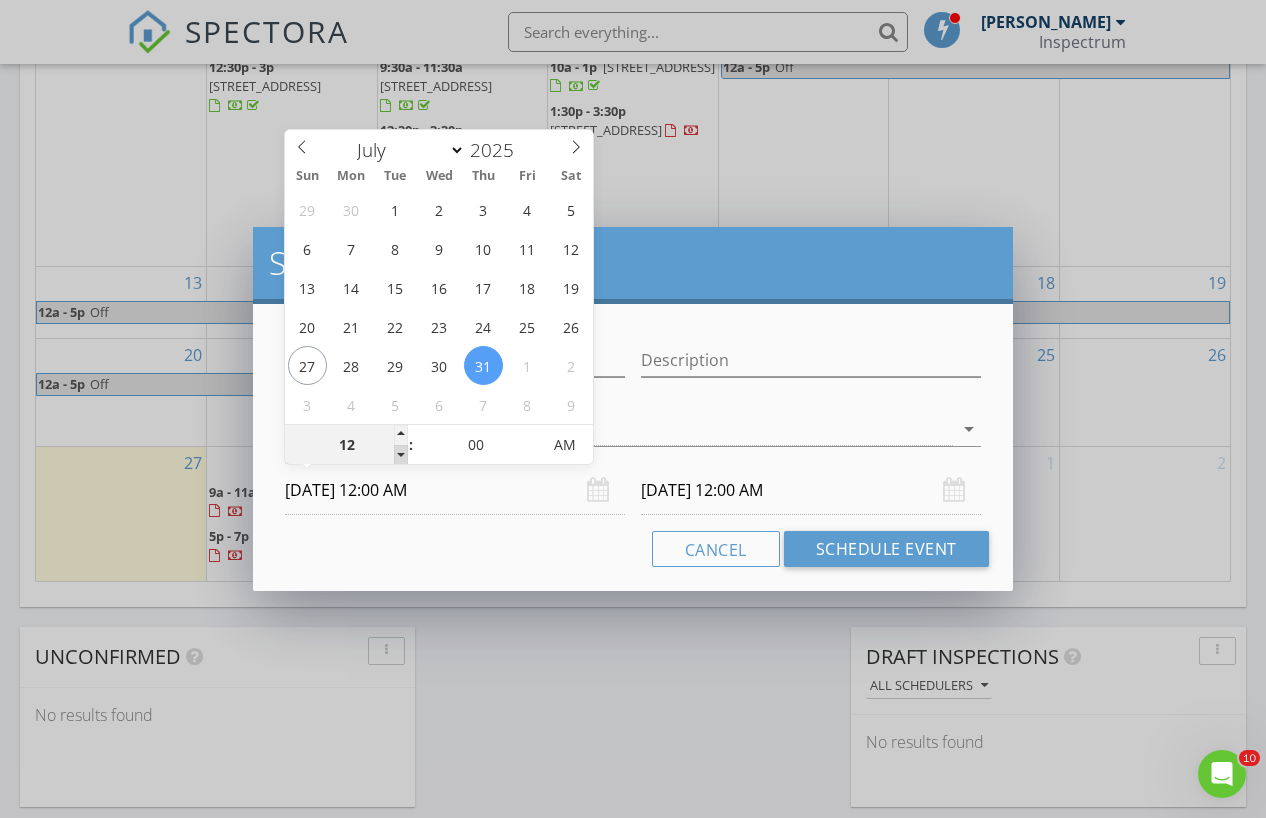 type on "11" 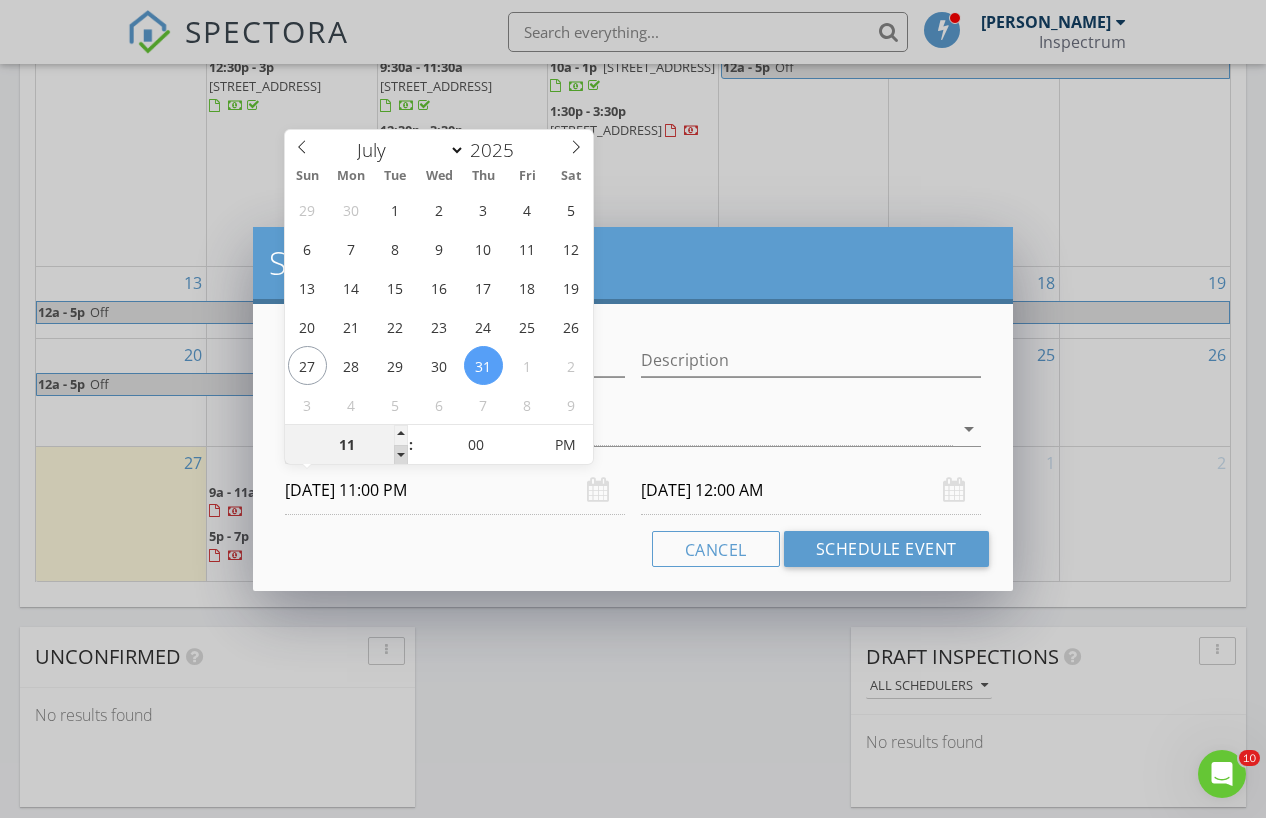 click at bounding box center [401, 455] 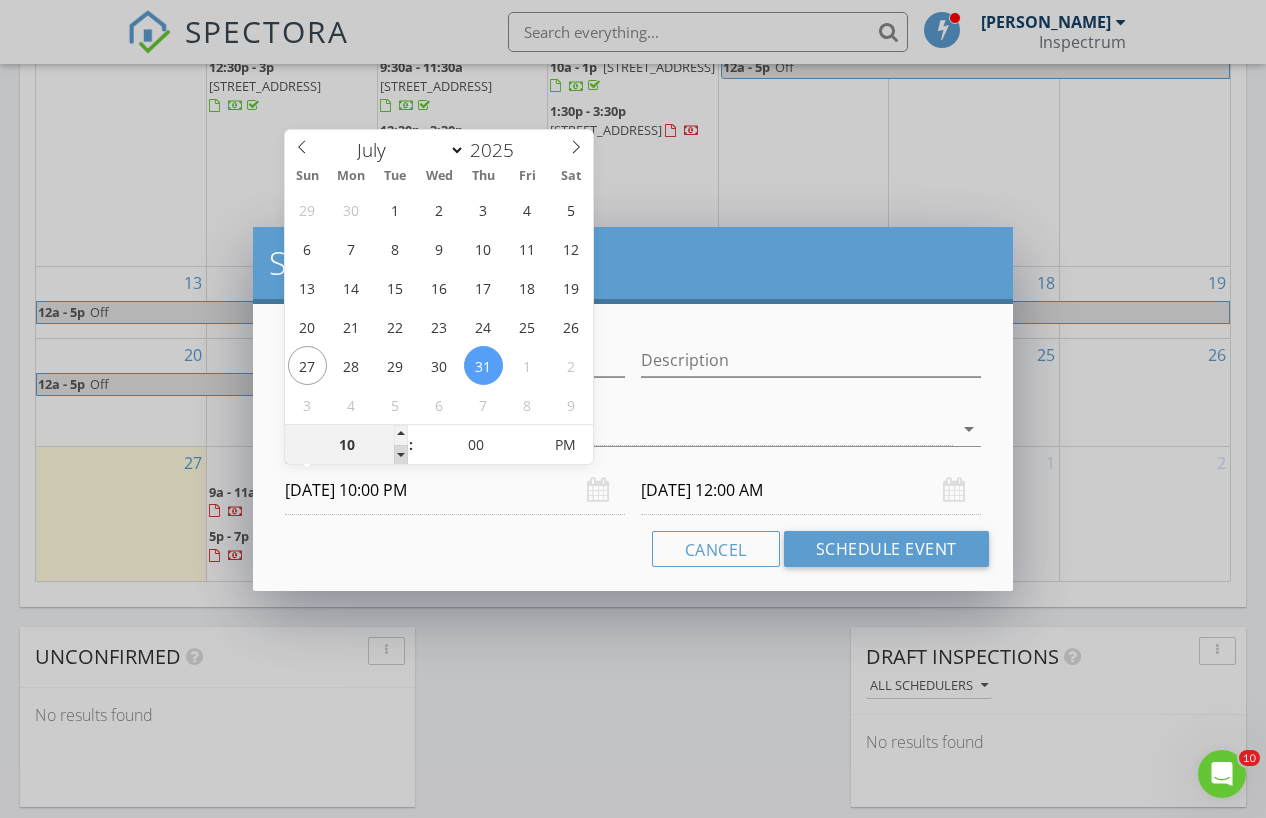 click at bounding box center [401, 455] 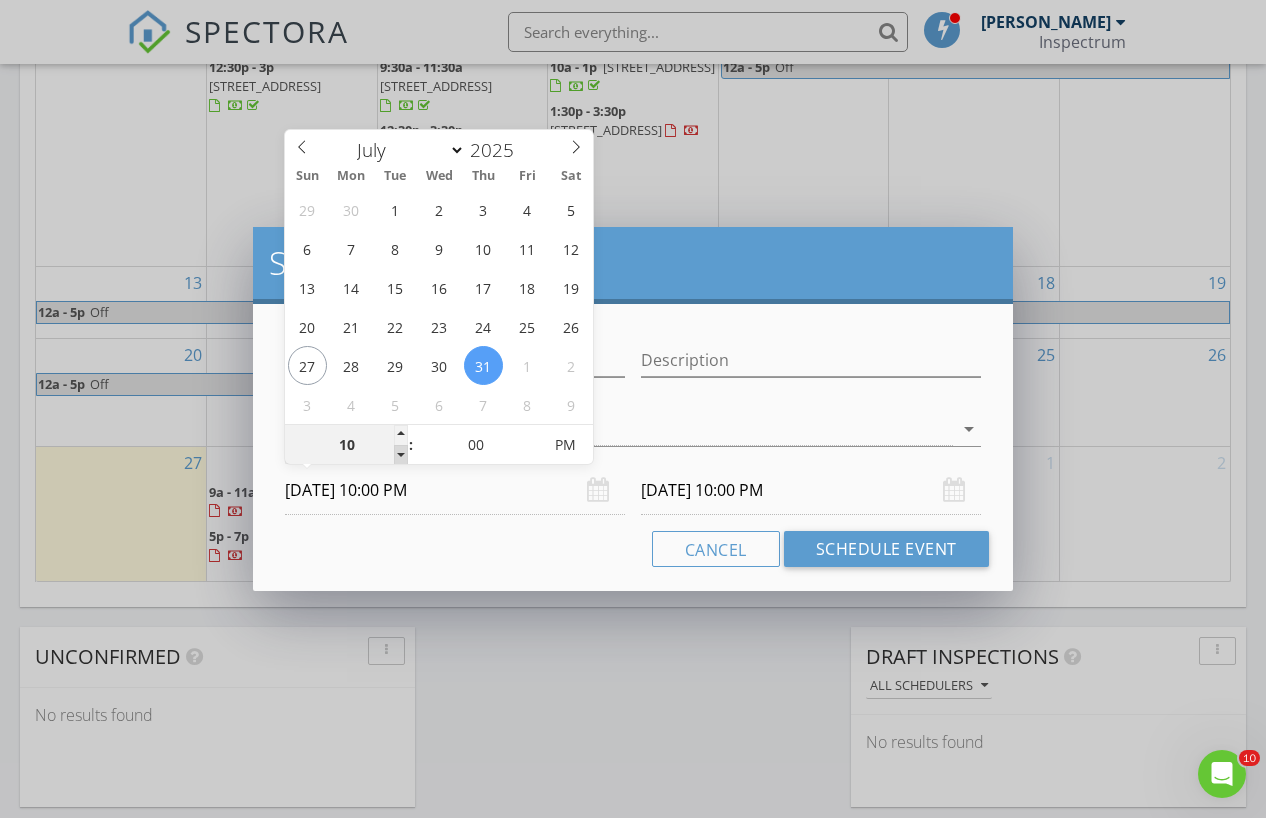 type on "09" 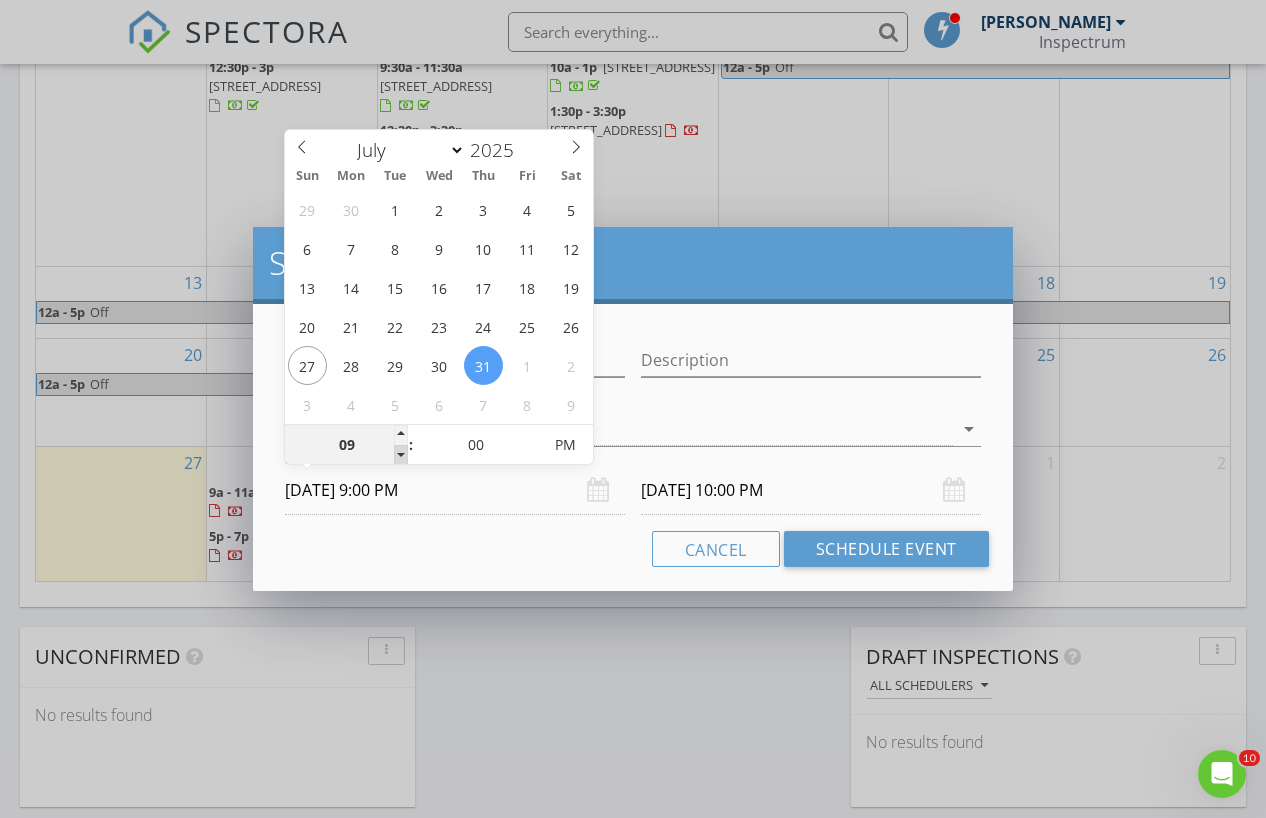 click at bounding box center (401, 455) 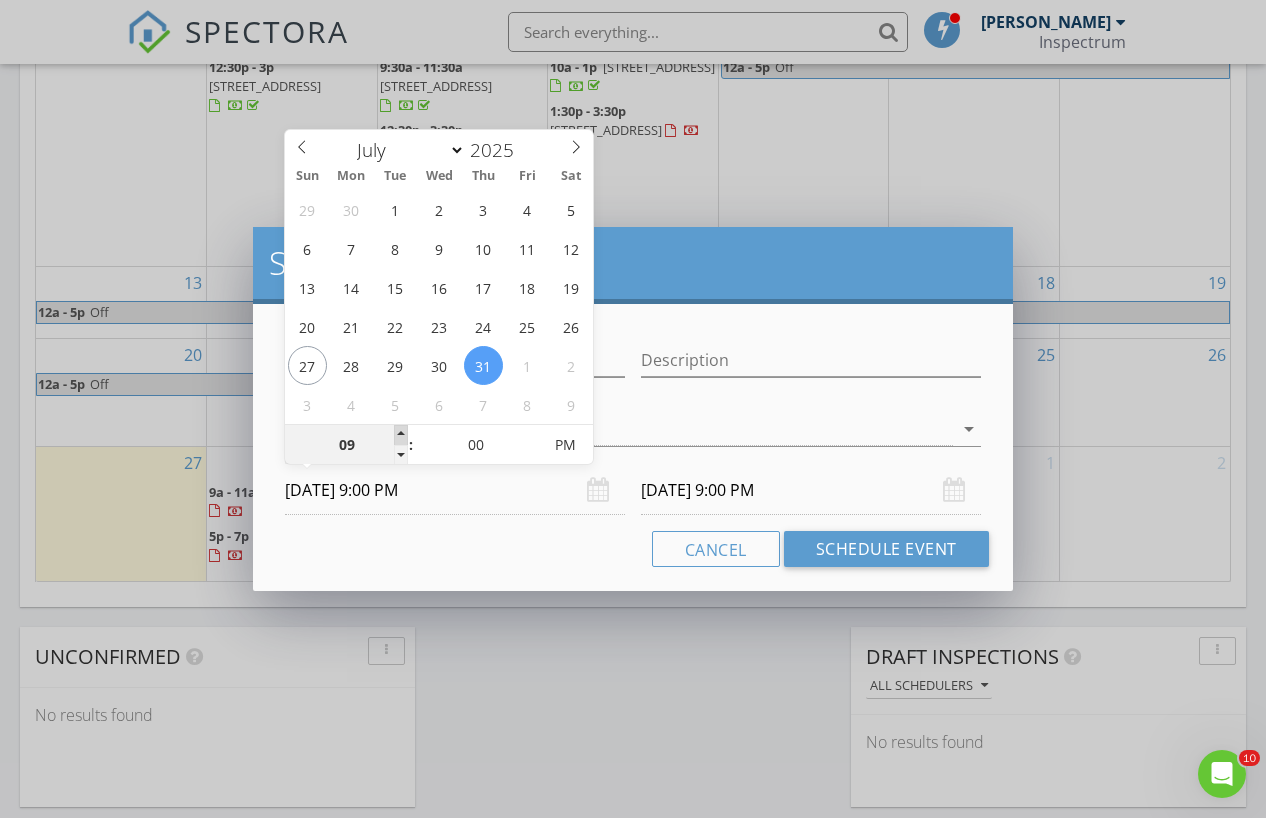 type on "10" 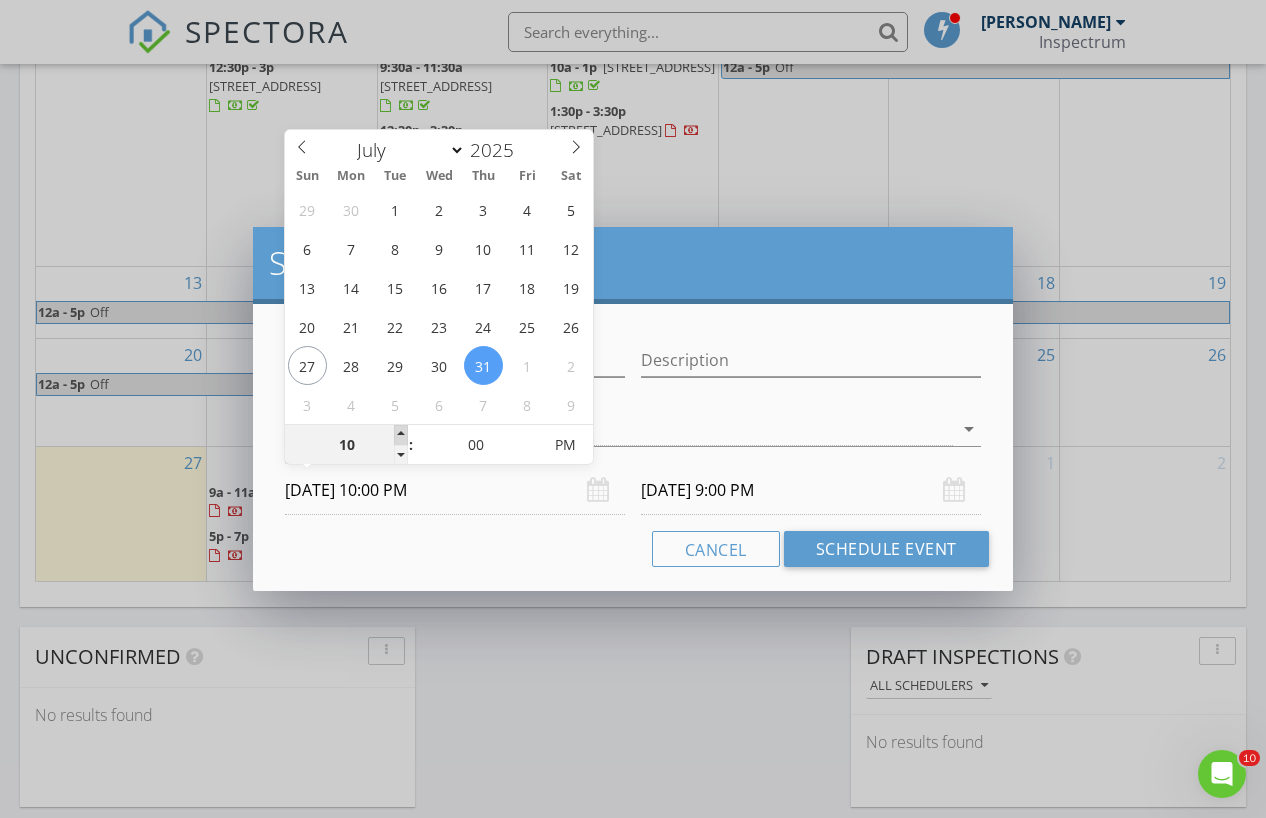 click at bounding box center [401, 435] 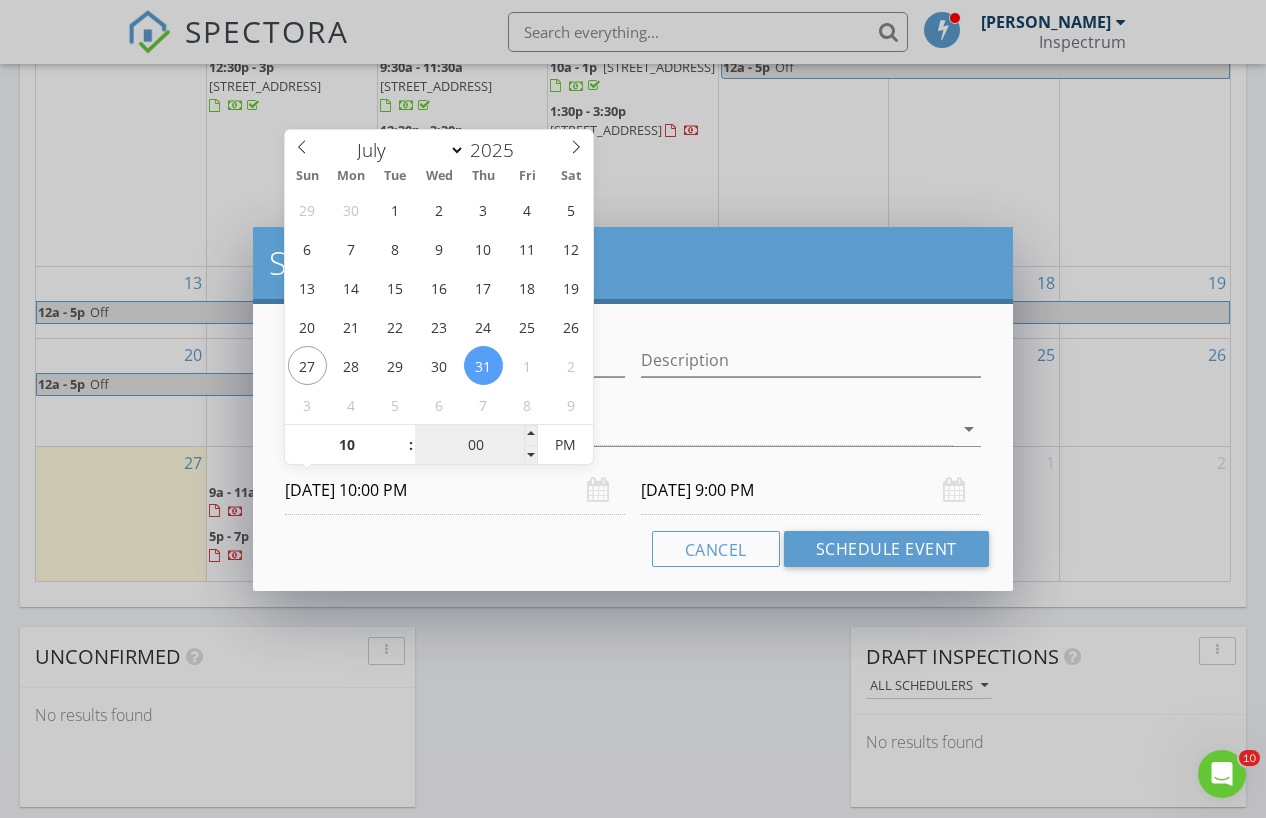 type on "10" 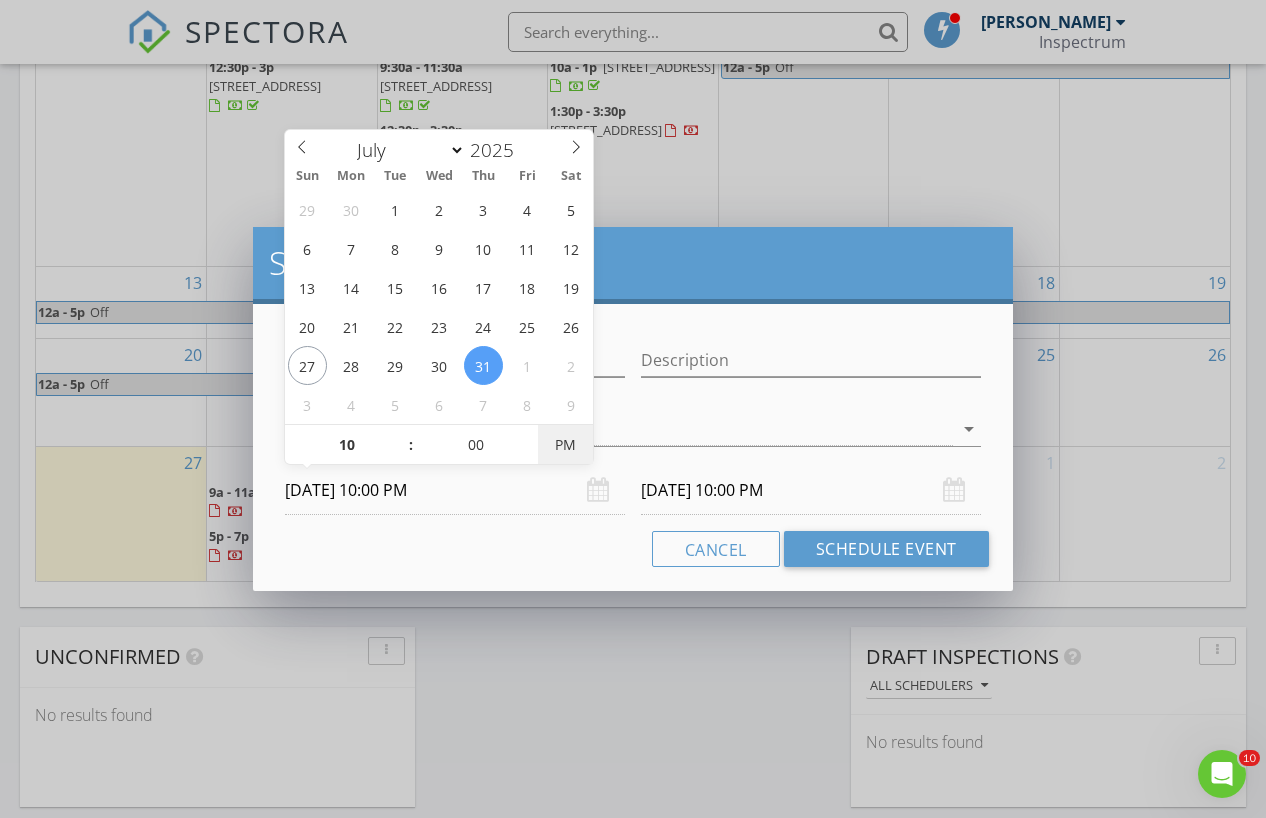 type on "07/31/2025 10:00 AM" 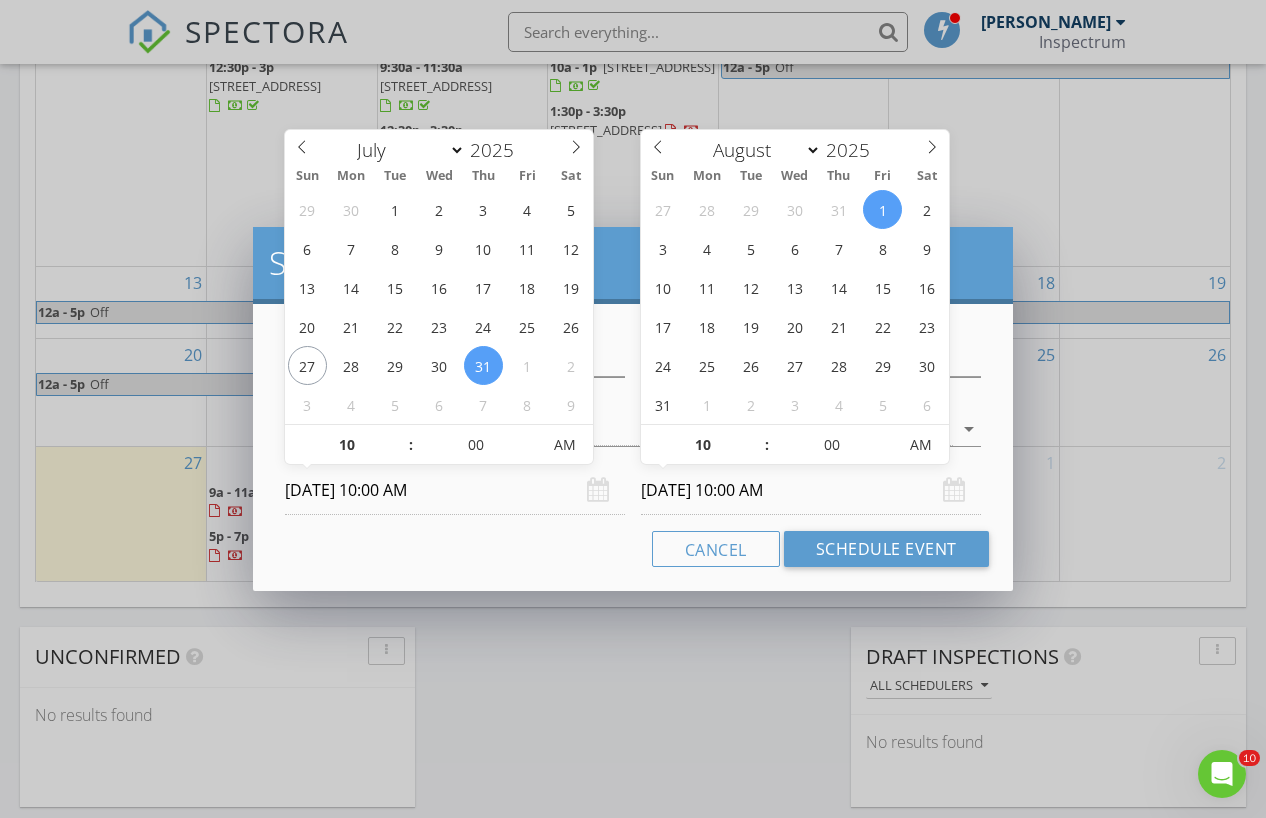 click on "08/01/2025 10:00 AM" at bounding box center [811, 490] 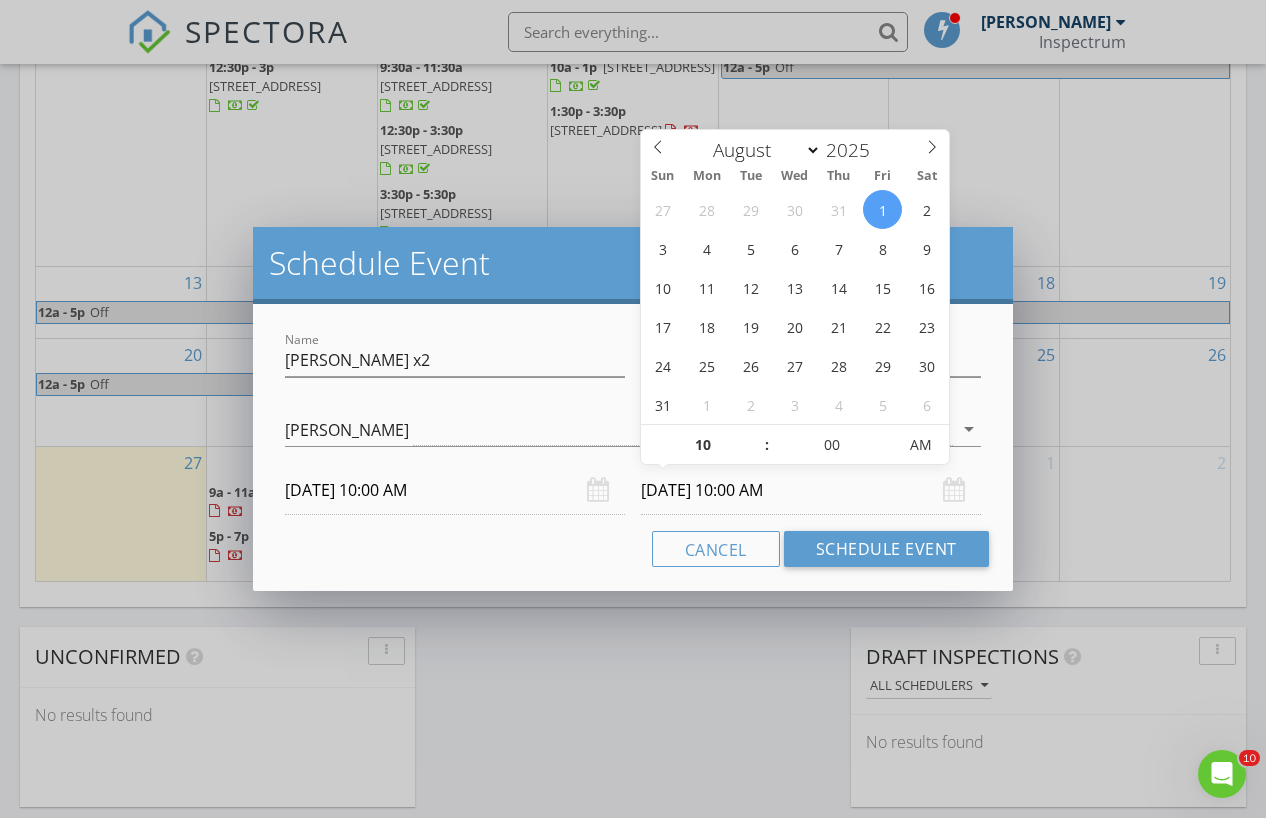 click on ":" at bounding box center [767, 445] 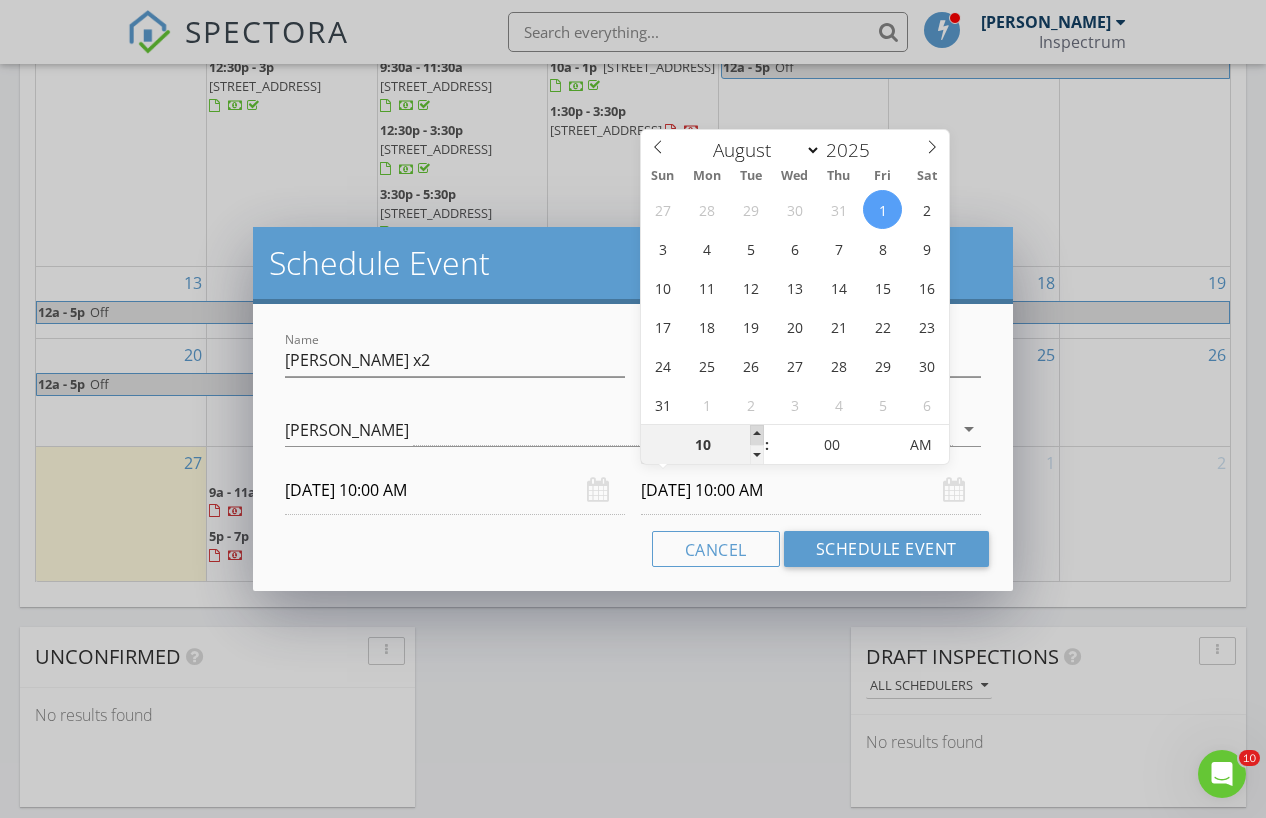 type on "11" 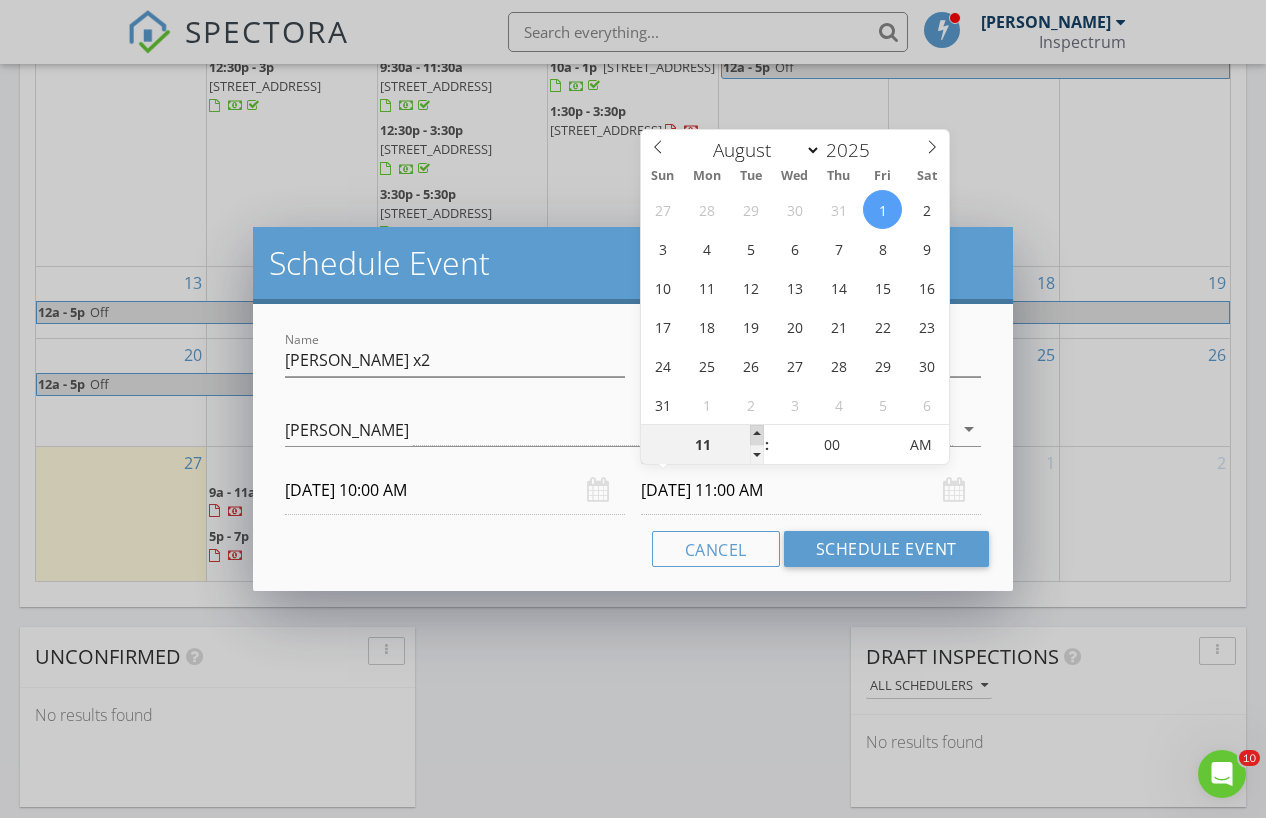 click at bounding box center [757, 435] 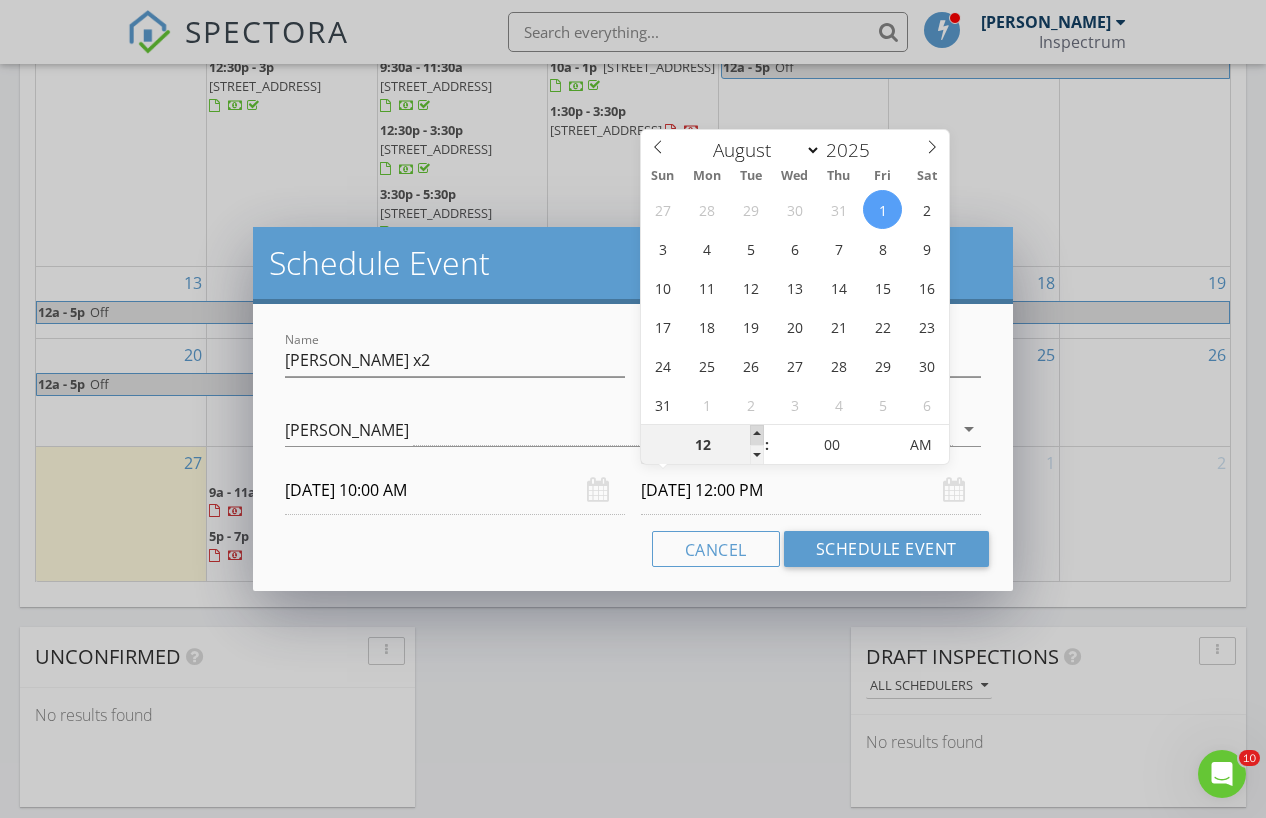 click at bounding box center [757, 435] 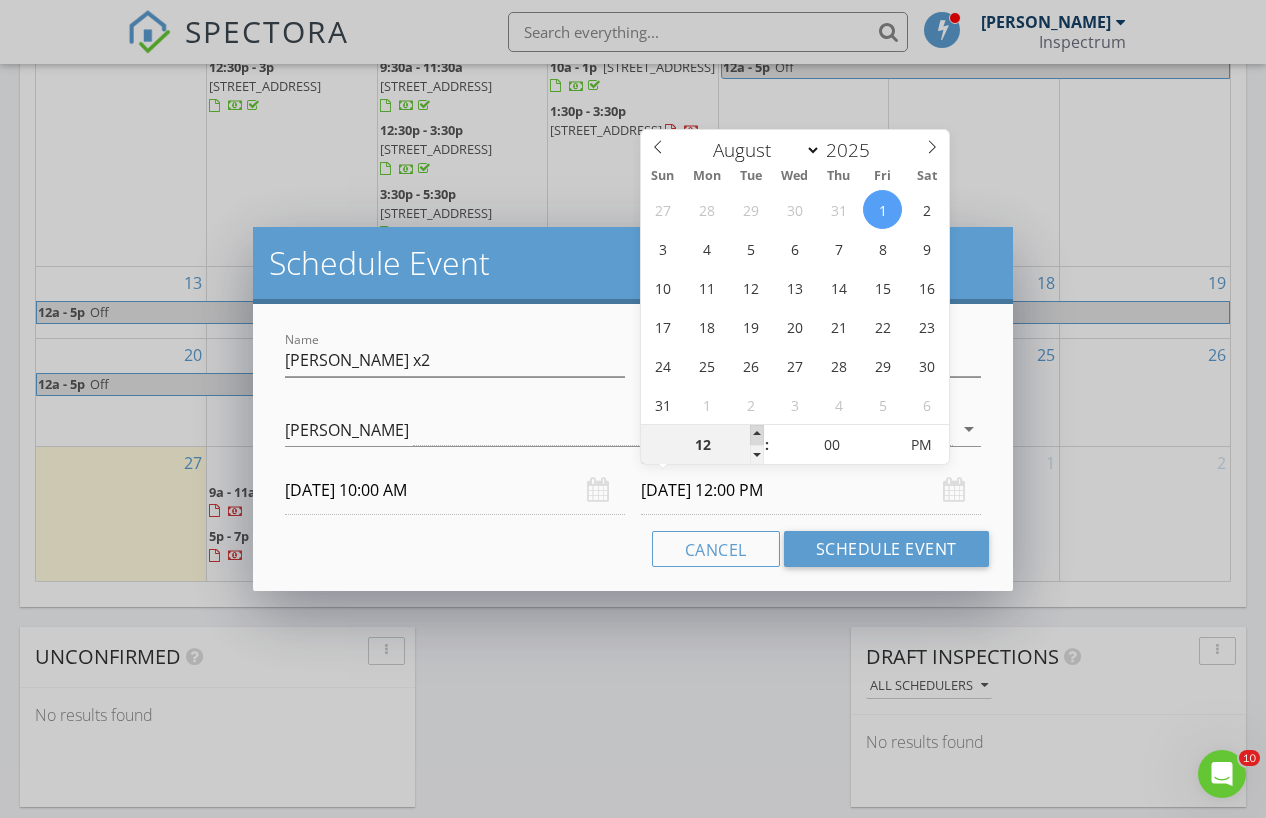 type on "01" 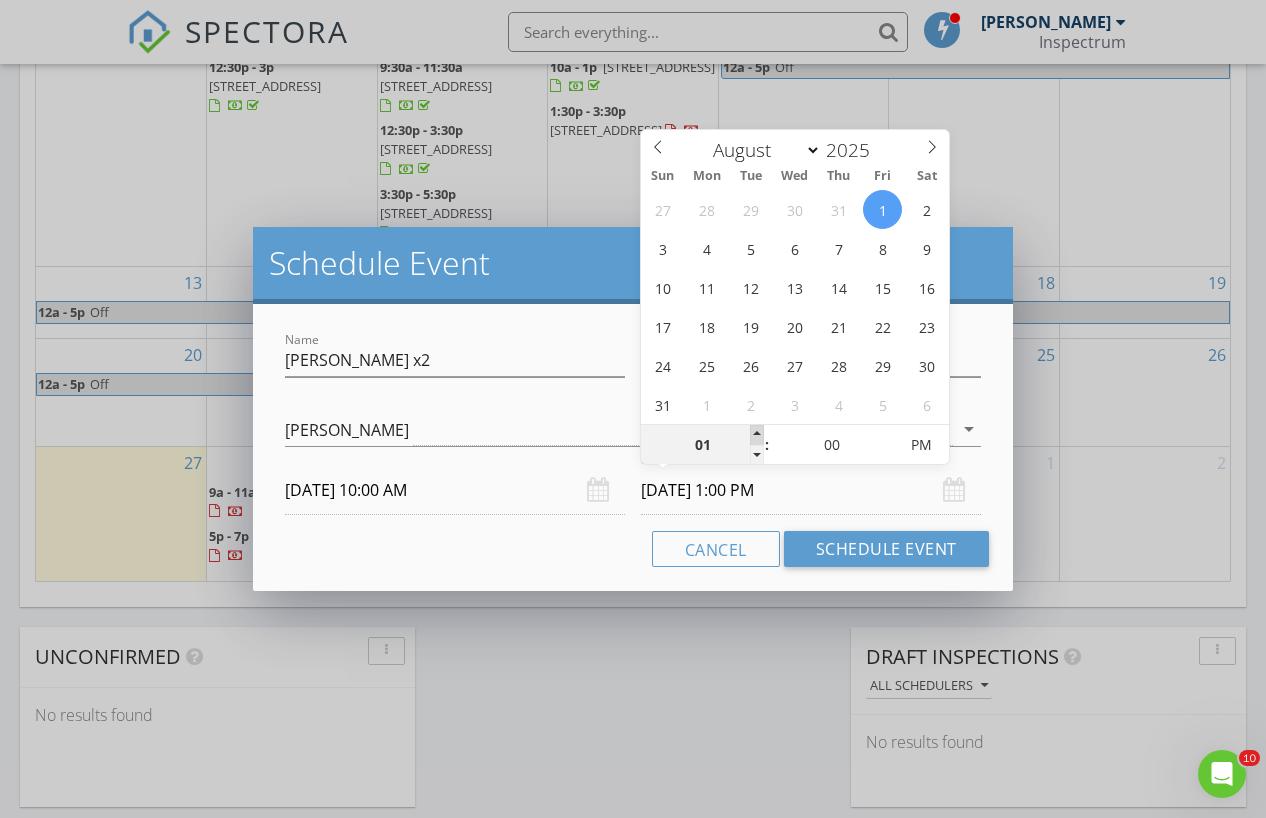 click at bounding box center [757, 435] 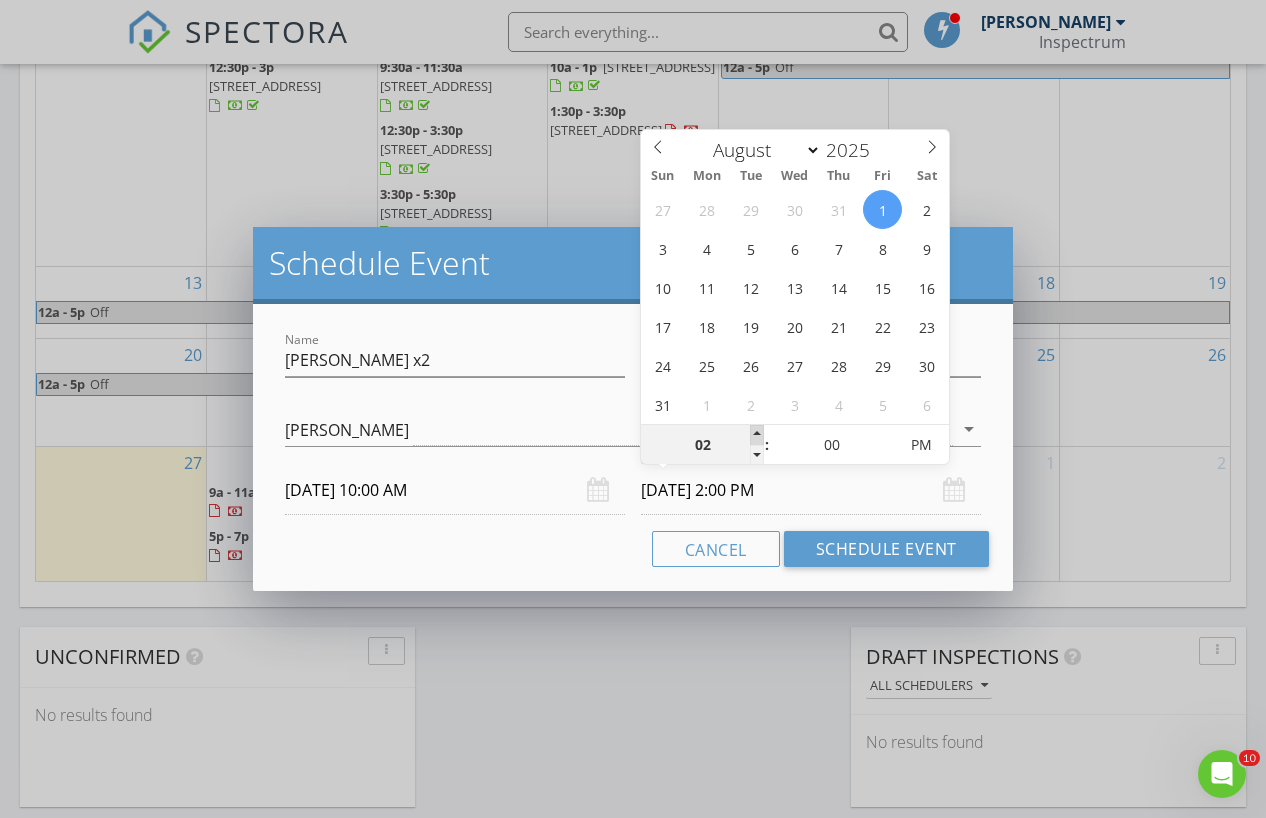 click at bounding box center (757, 435) 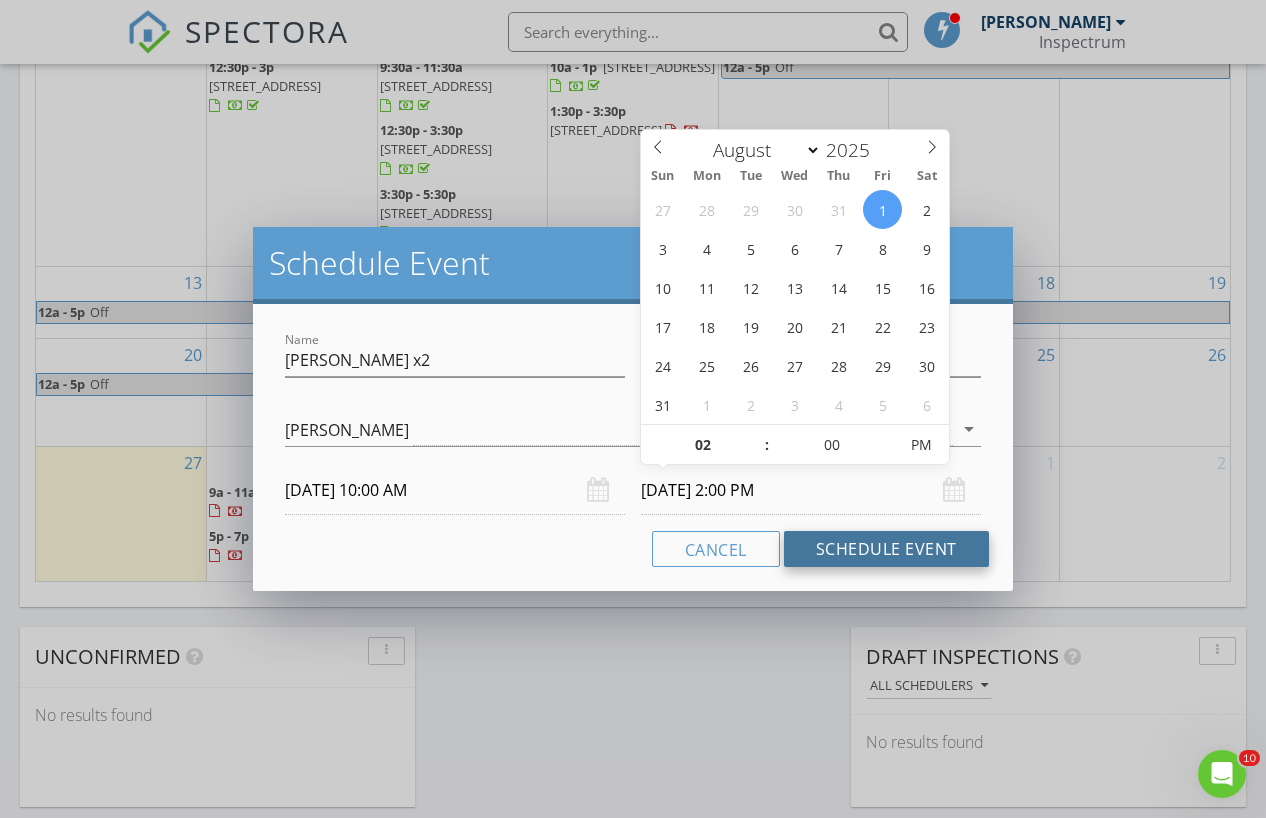 click on "Schedule Event" at bounding box center [886, 549] 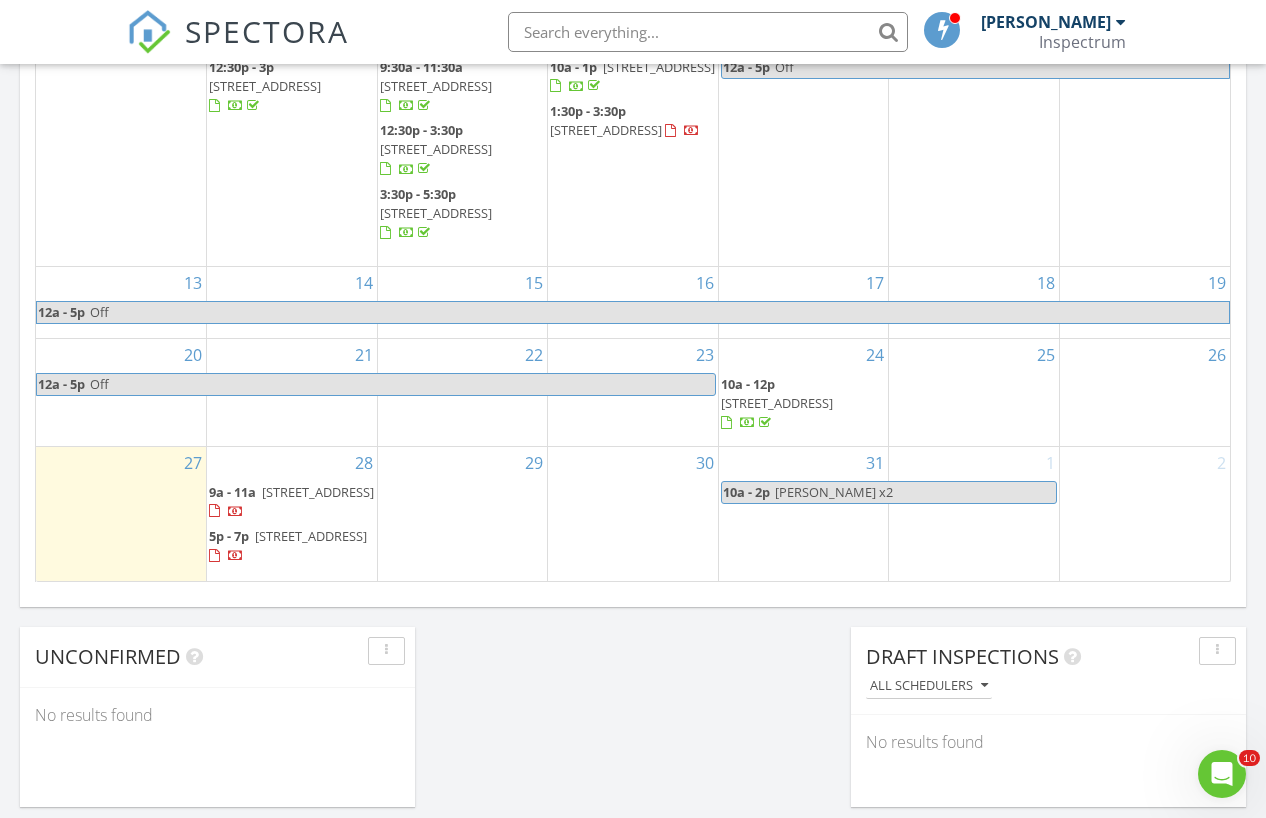 click on "Kristy x2" at bounding box center (834, 492) 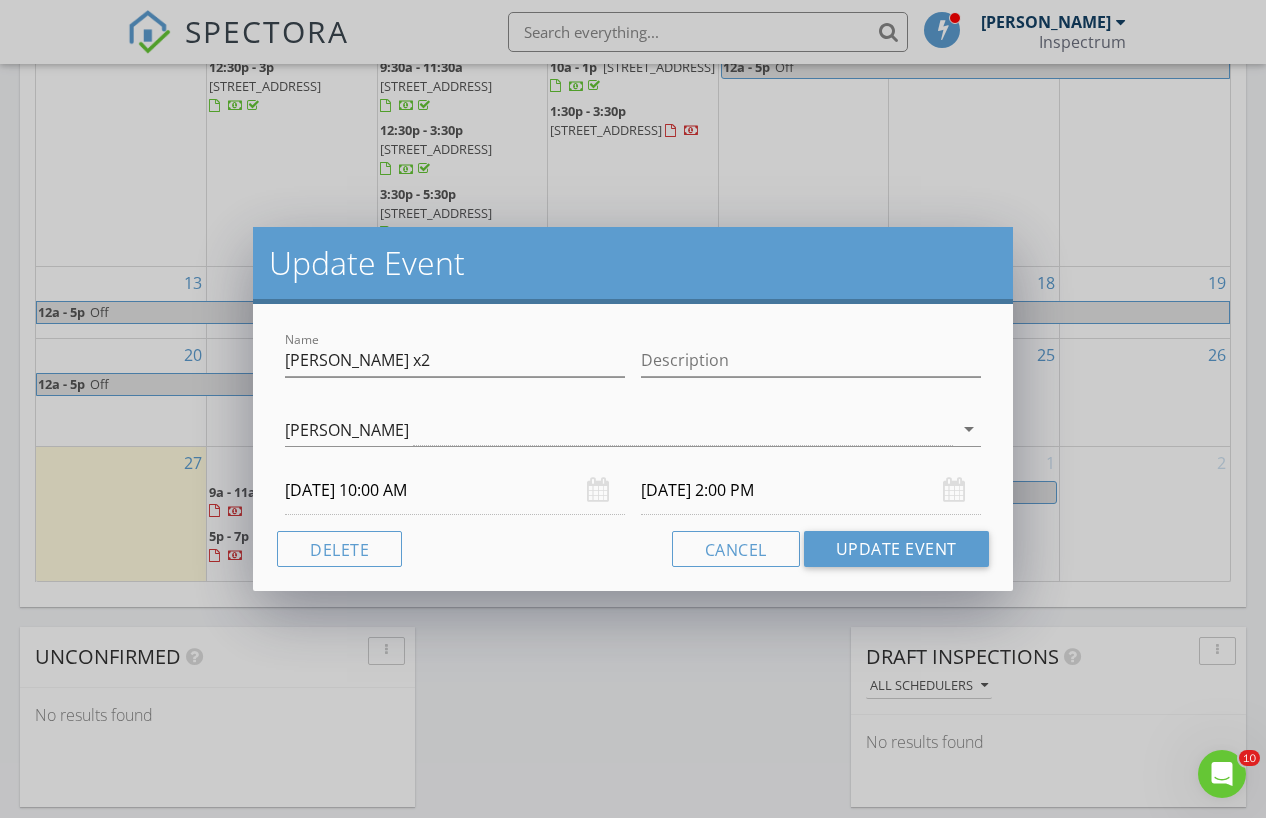 click on "08/01/2025 2:00 PM" at bounding box center (811, 490) 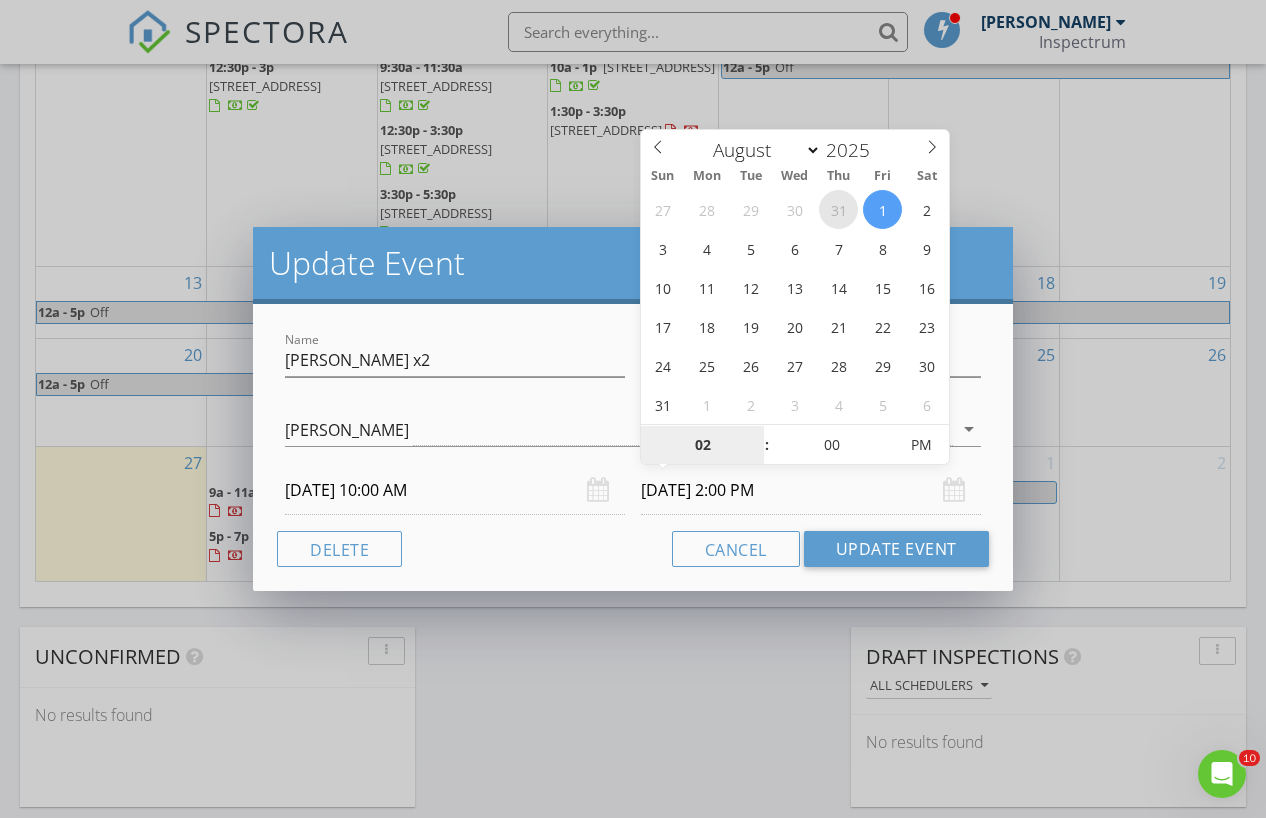 select on "6" 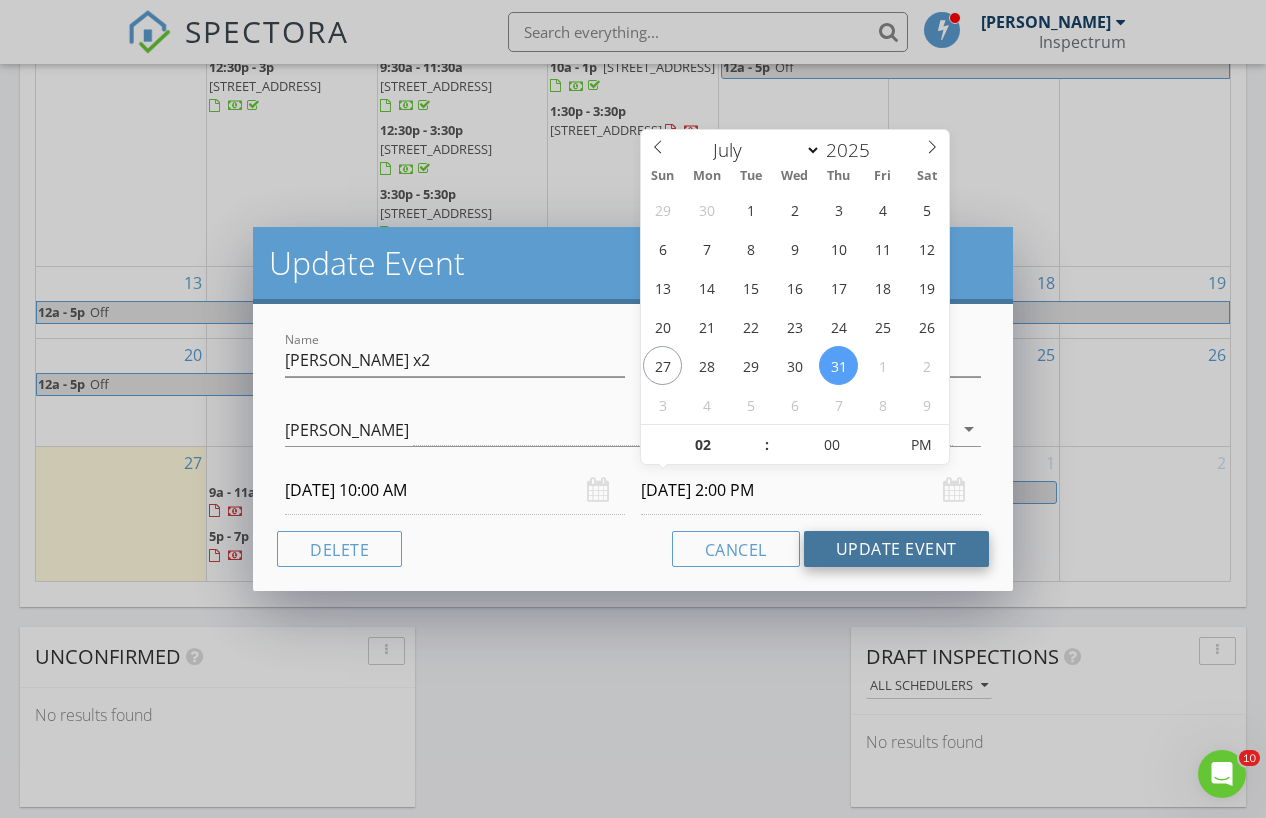 click on "Update Event" at bounding box center [896, 549] 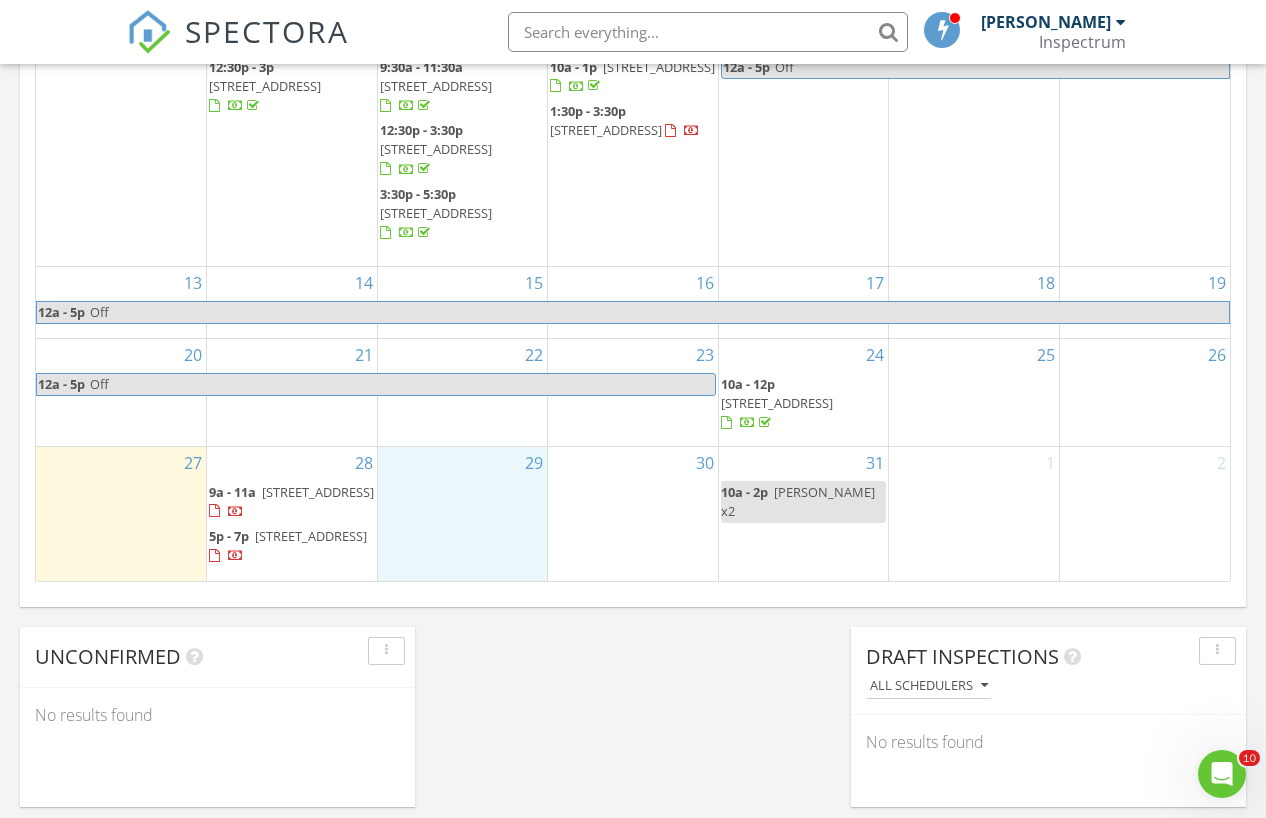 click on "29" at bounding box center [463, 514] 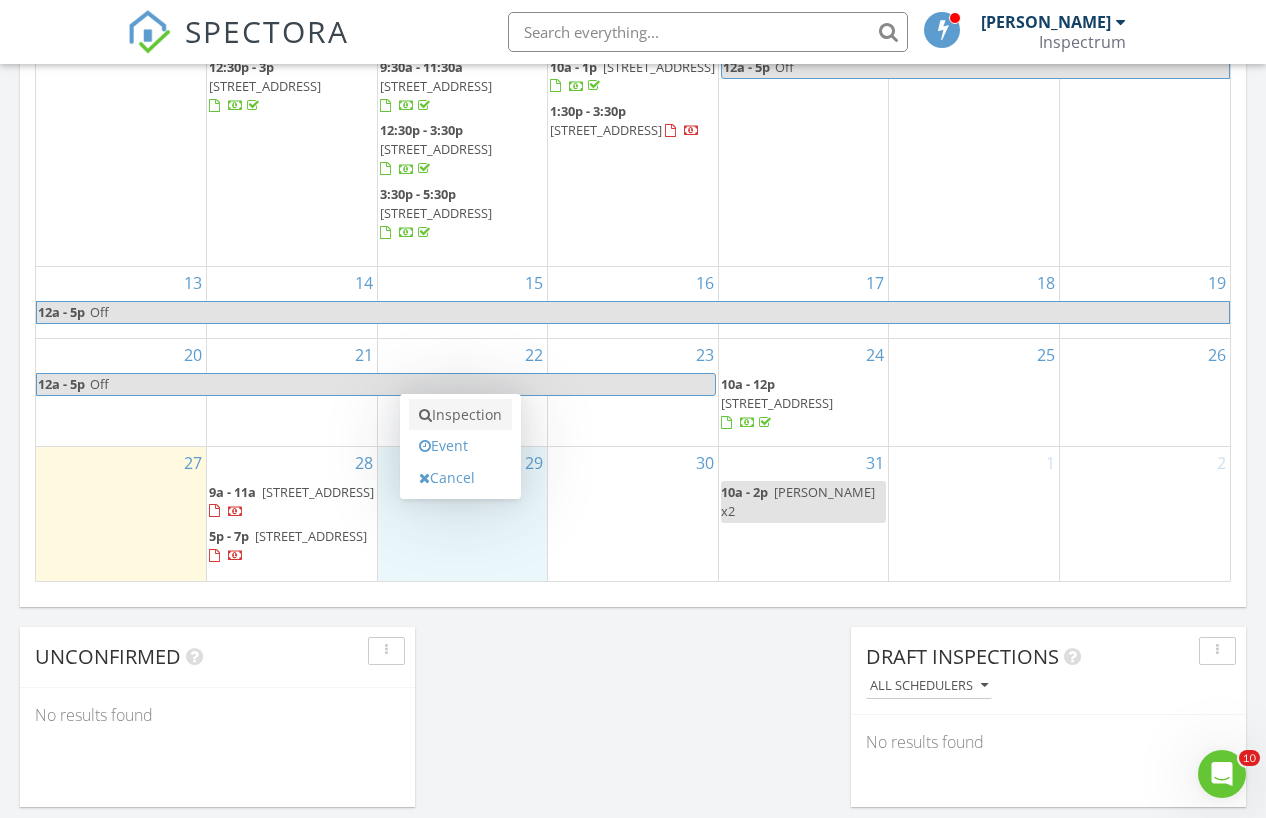 click on "Inspection" at bounding box center [460, 415] 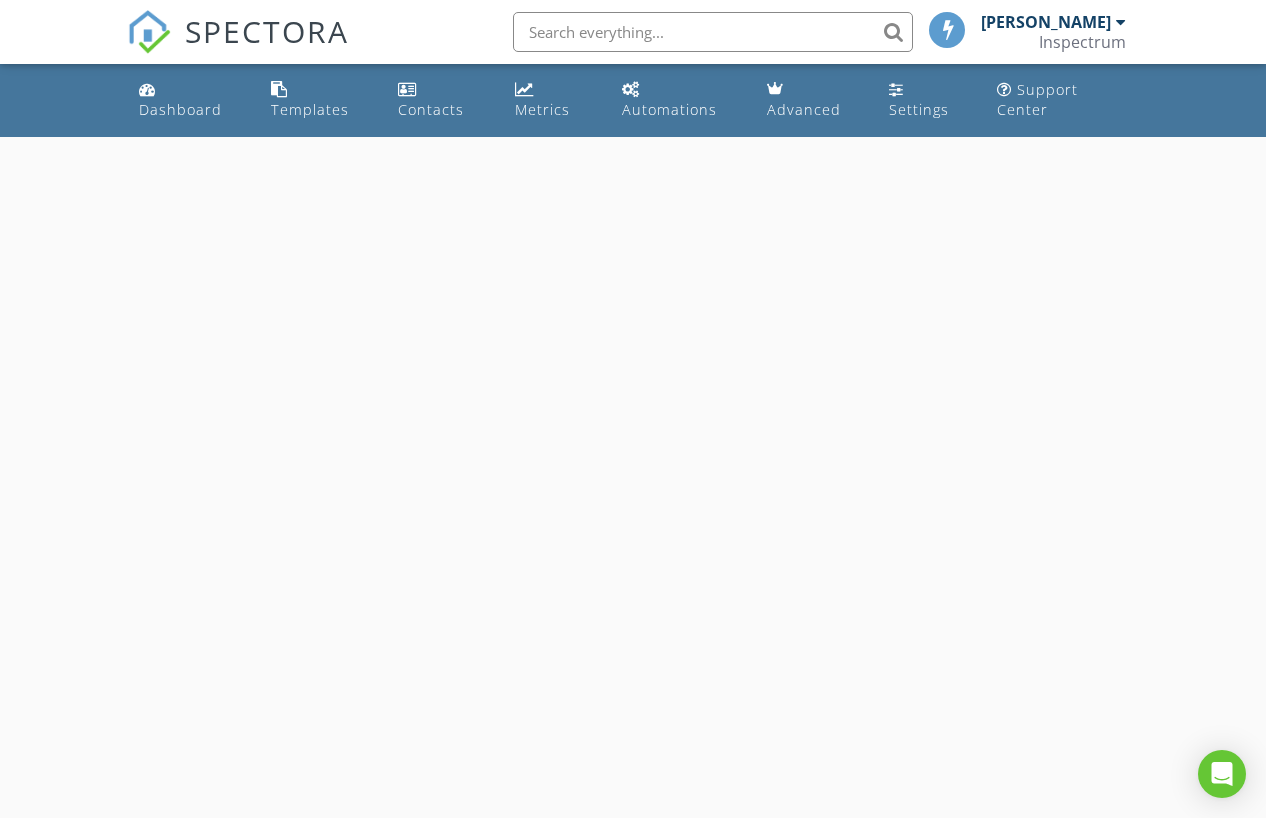 scroll, scrollTop: 0, scrollLeft: 0, axis: both 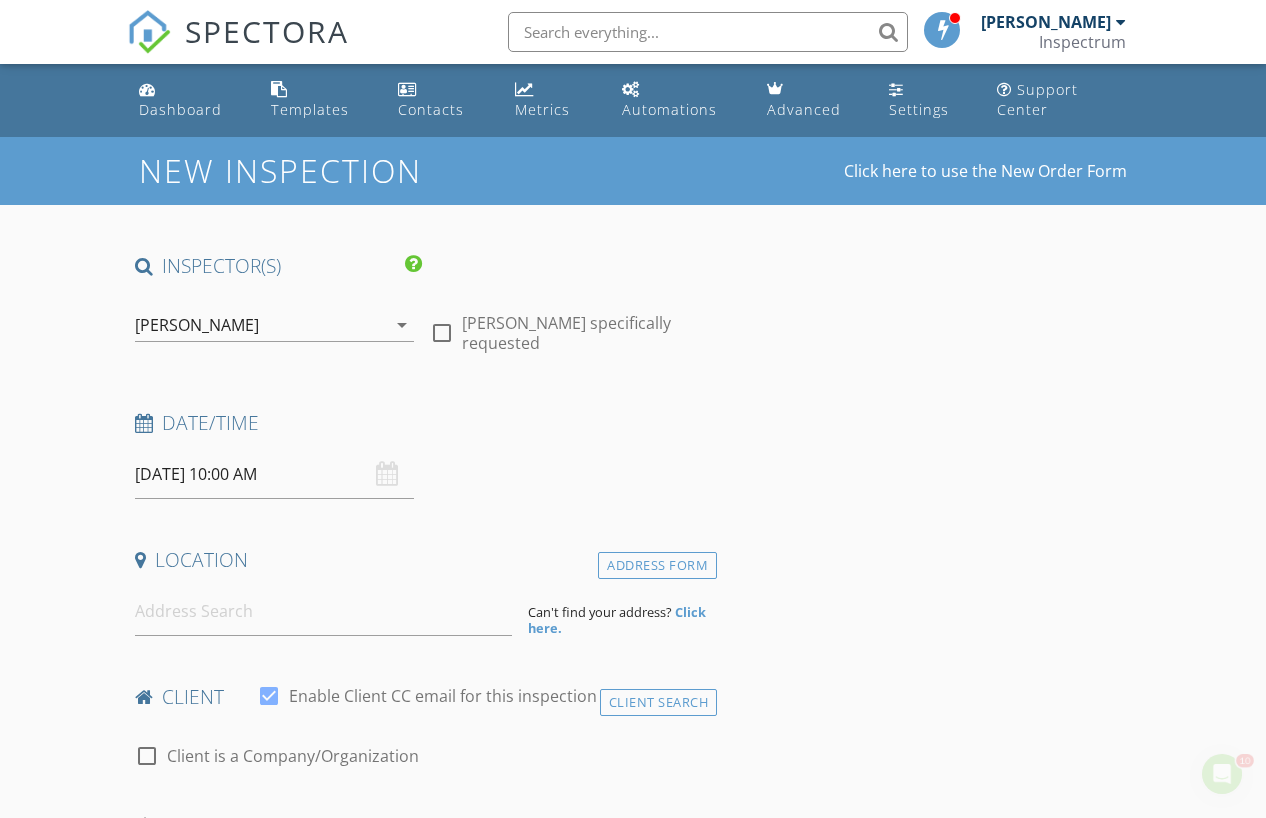 click on "[DATE] 10:00 AM" at bounding box center [274, 474] 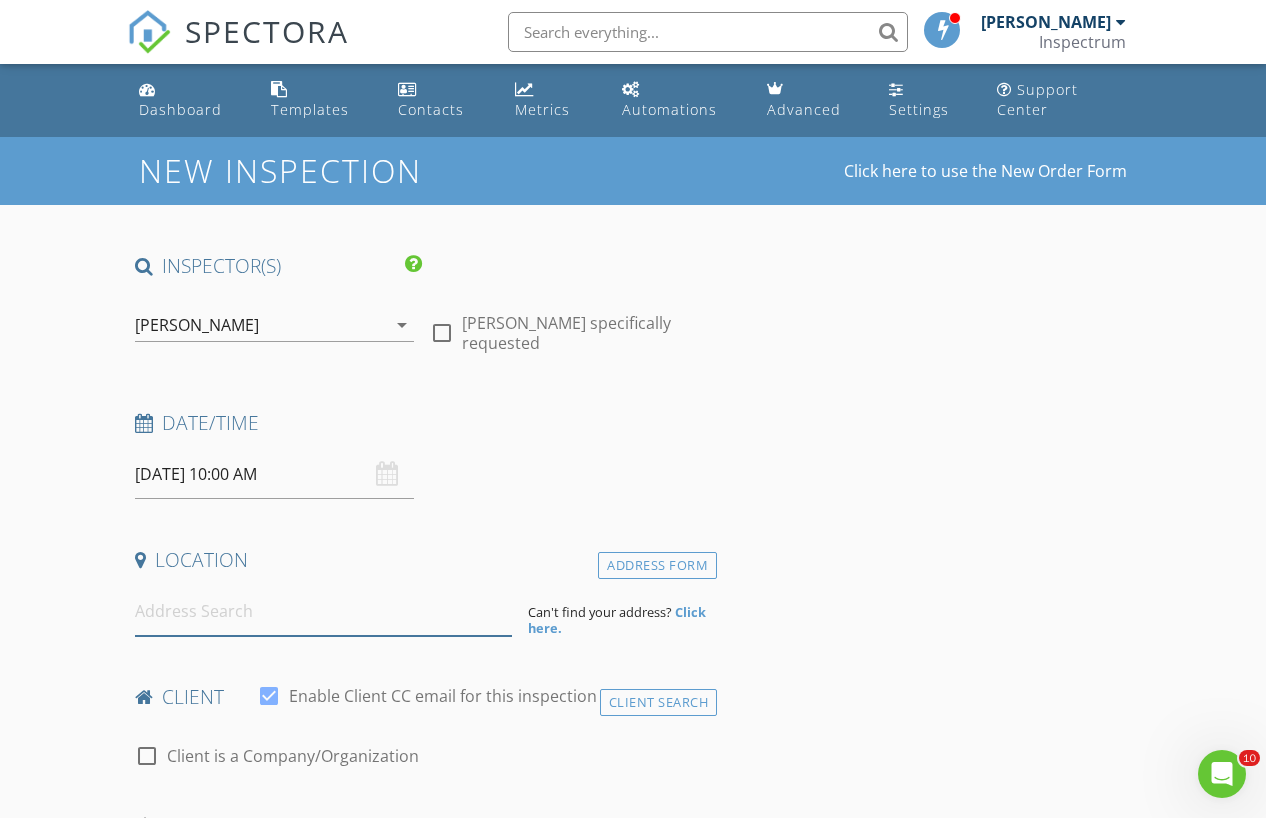 click at bounding box center [324, 611] 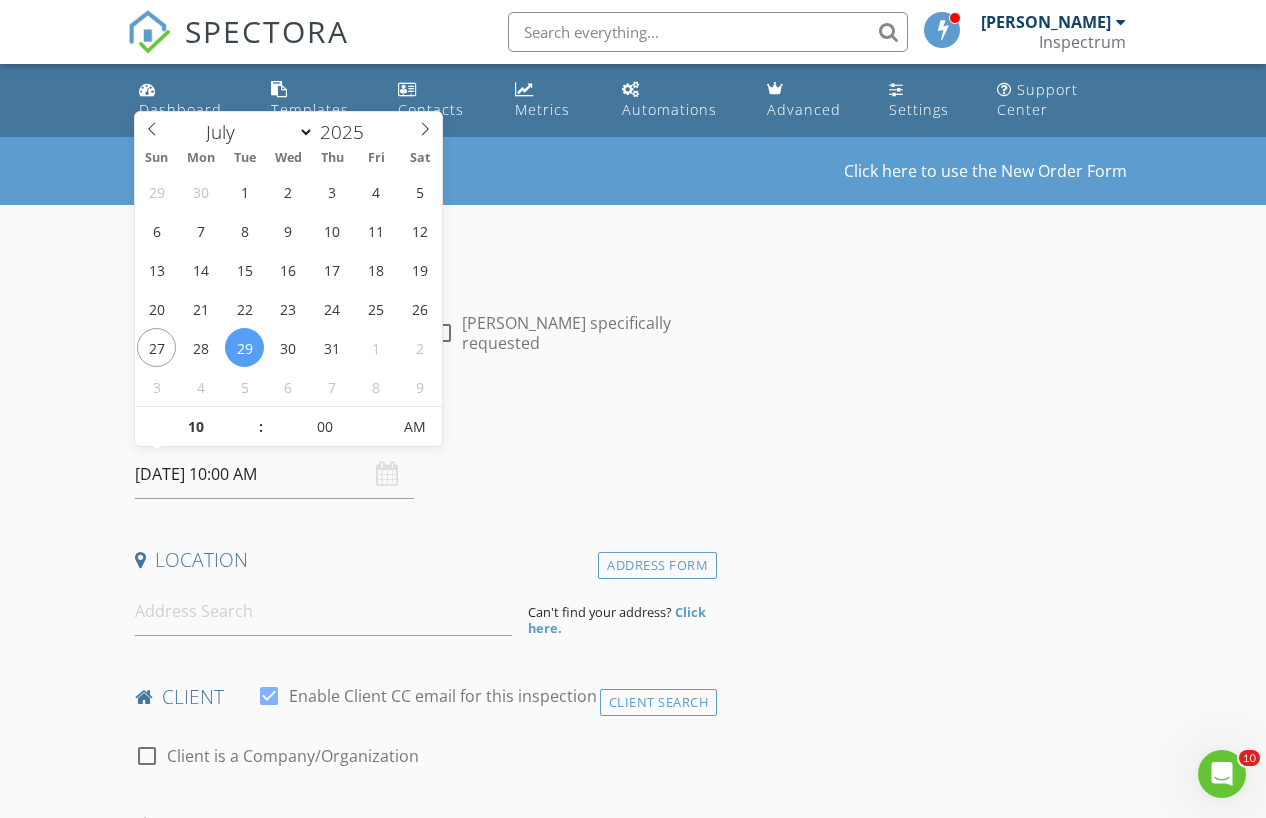 click on "[DATE] 10:00 AM" at bounding box center (274, 474) 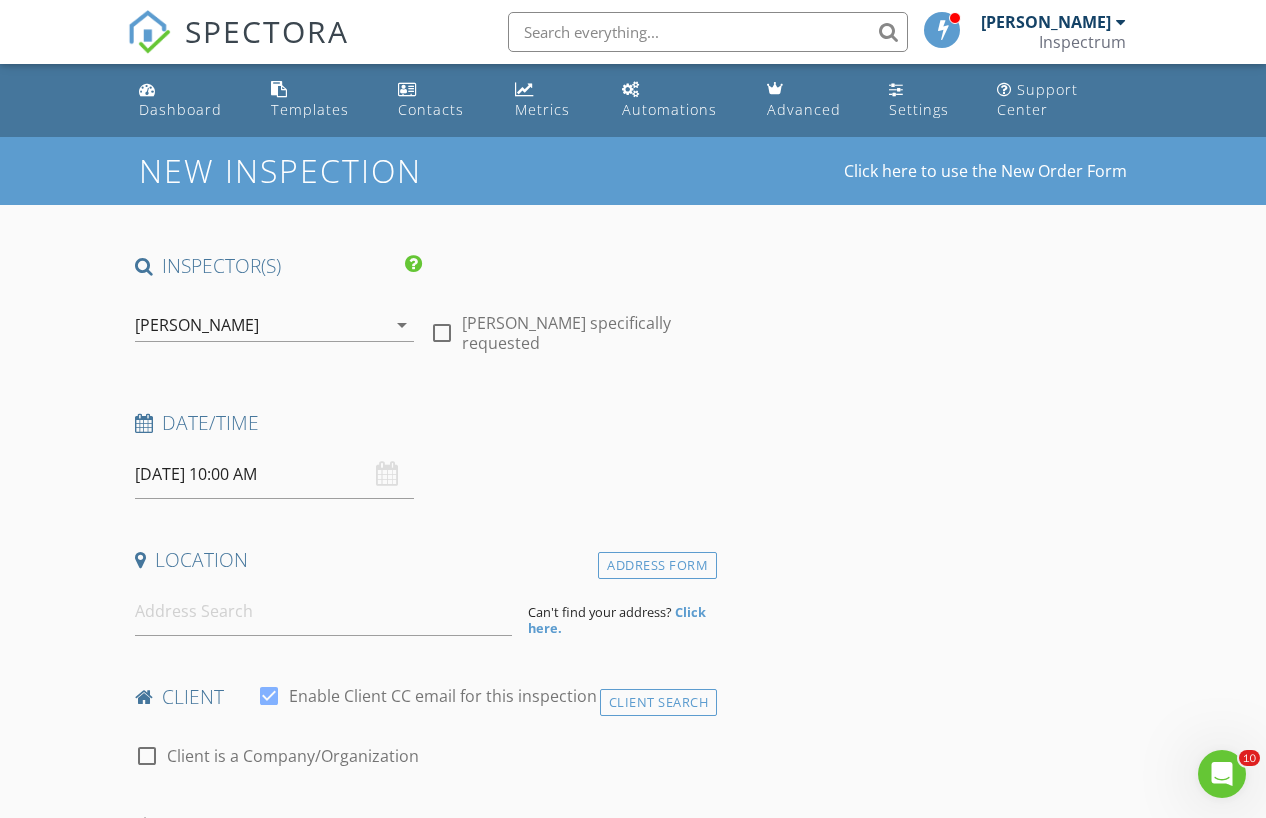 click on "Location" at bounding box center [422, 560] 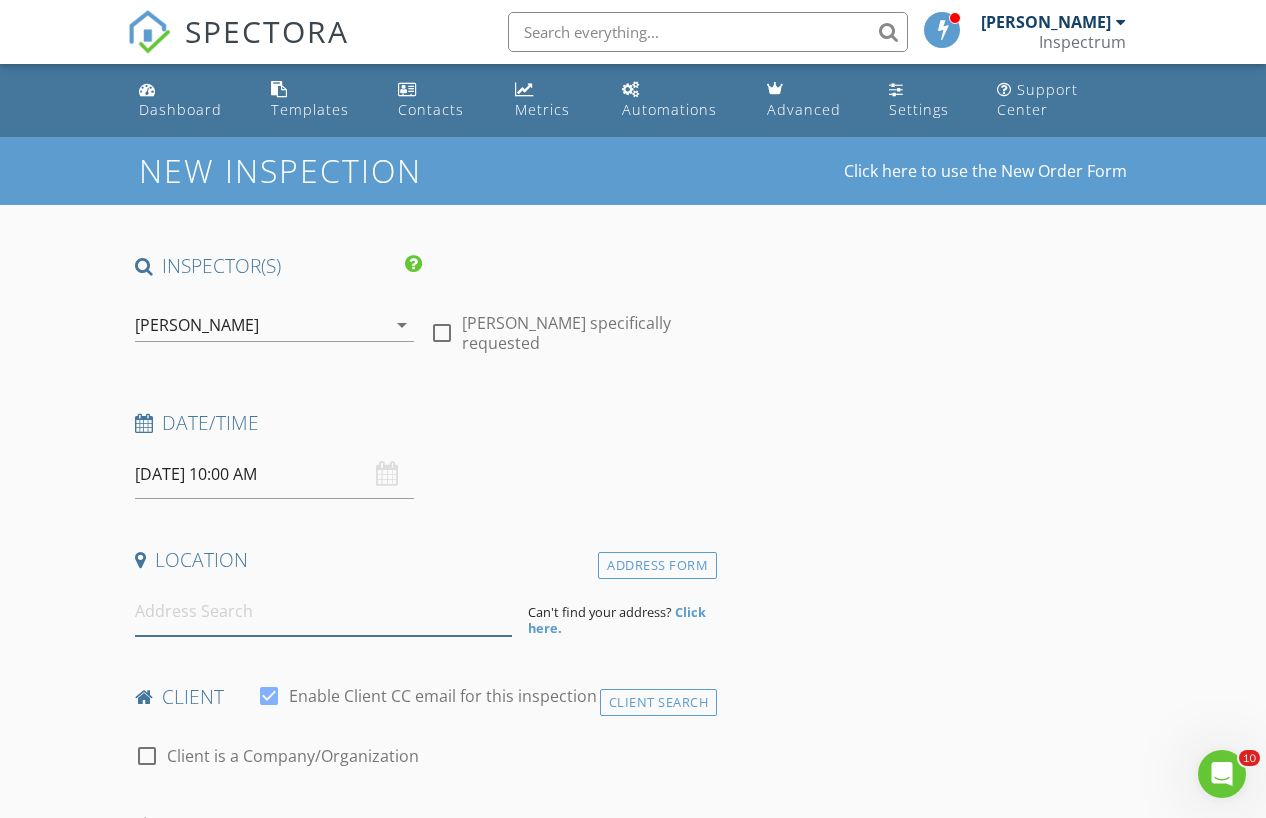 click at bounding box center (324, 611) 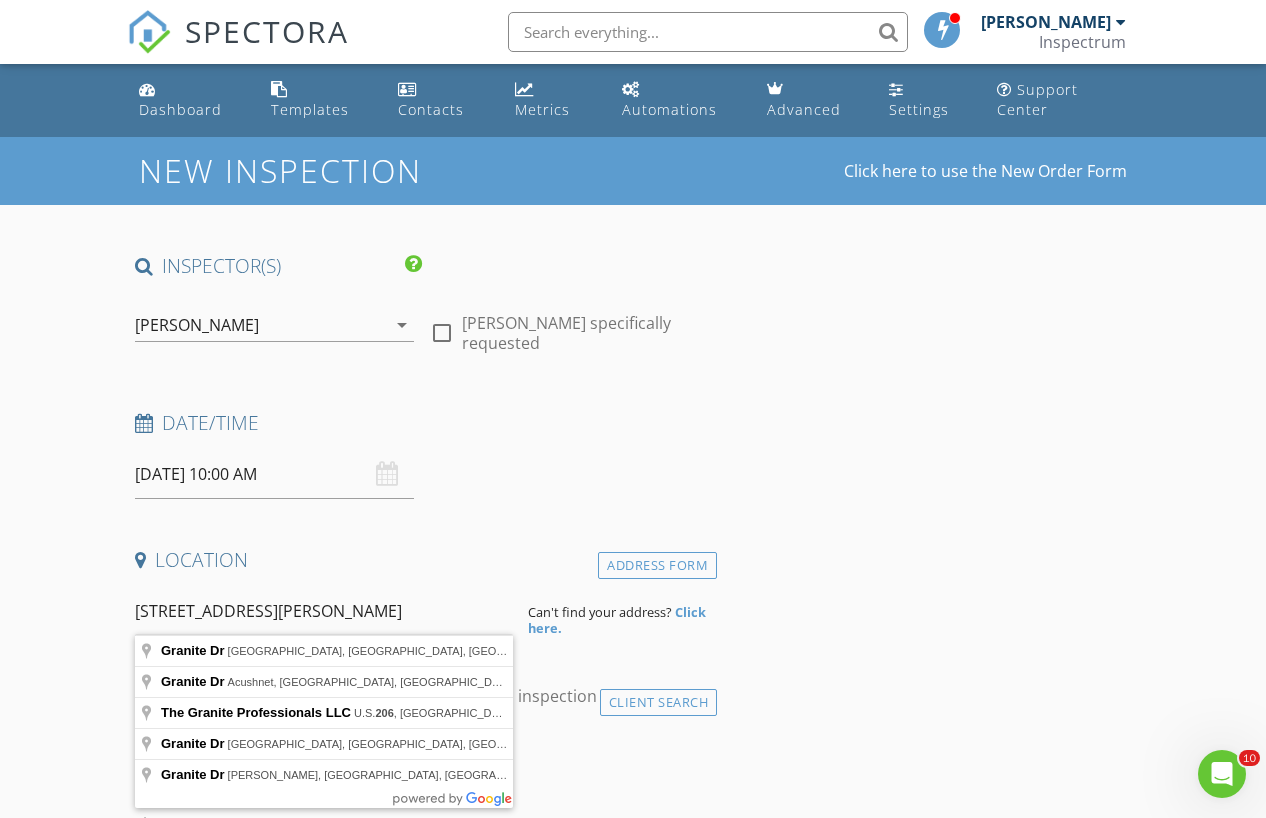 click on "[STREET_ADDRESS][PERSON_NAME]" at bounding box center (324, 611) 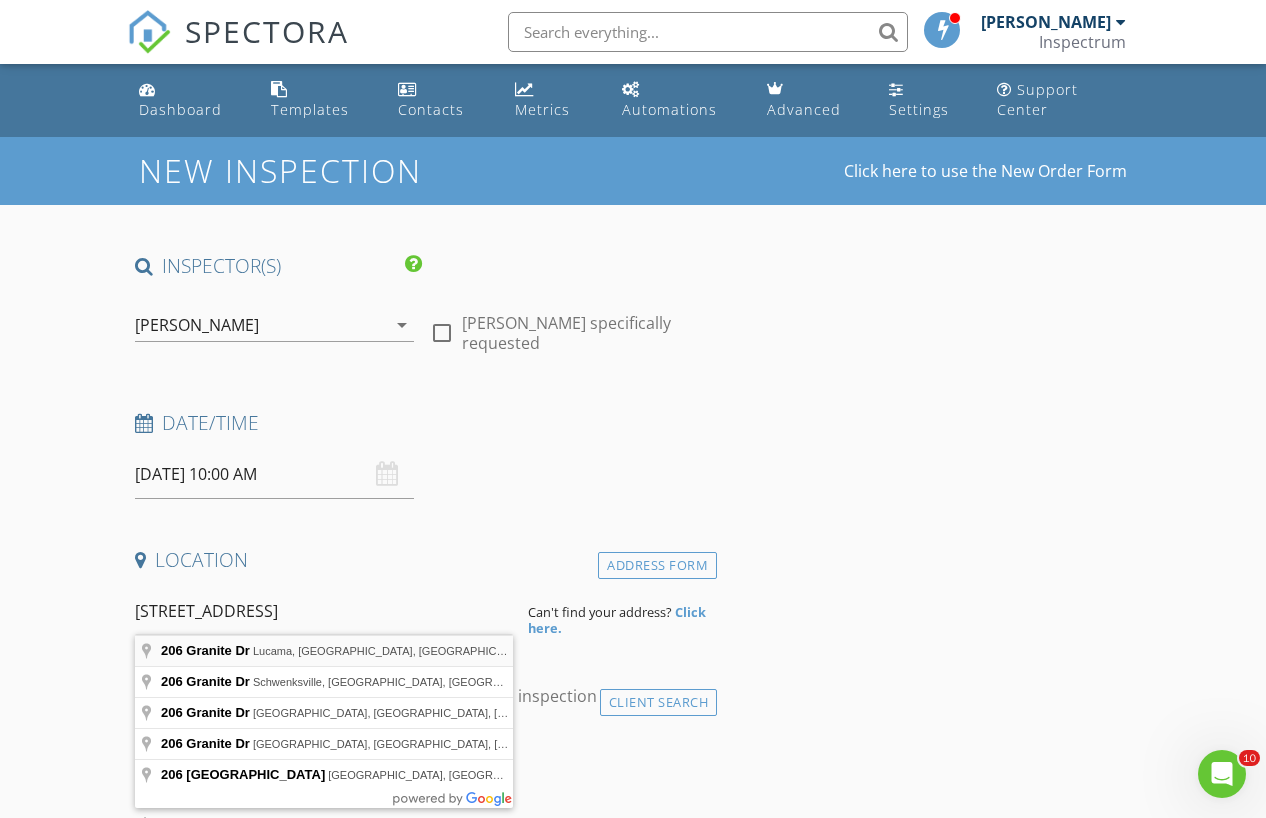 type on "[STREET_ADDRESS]" 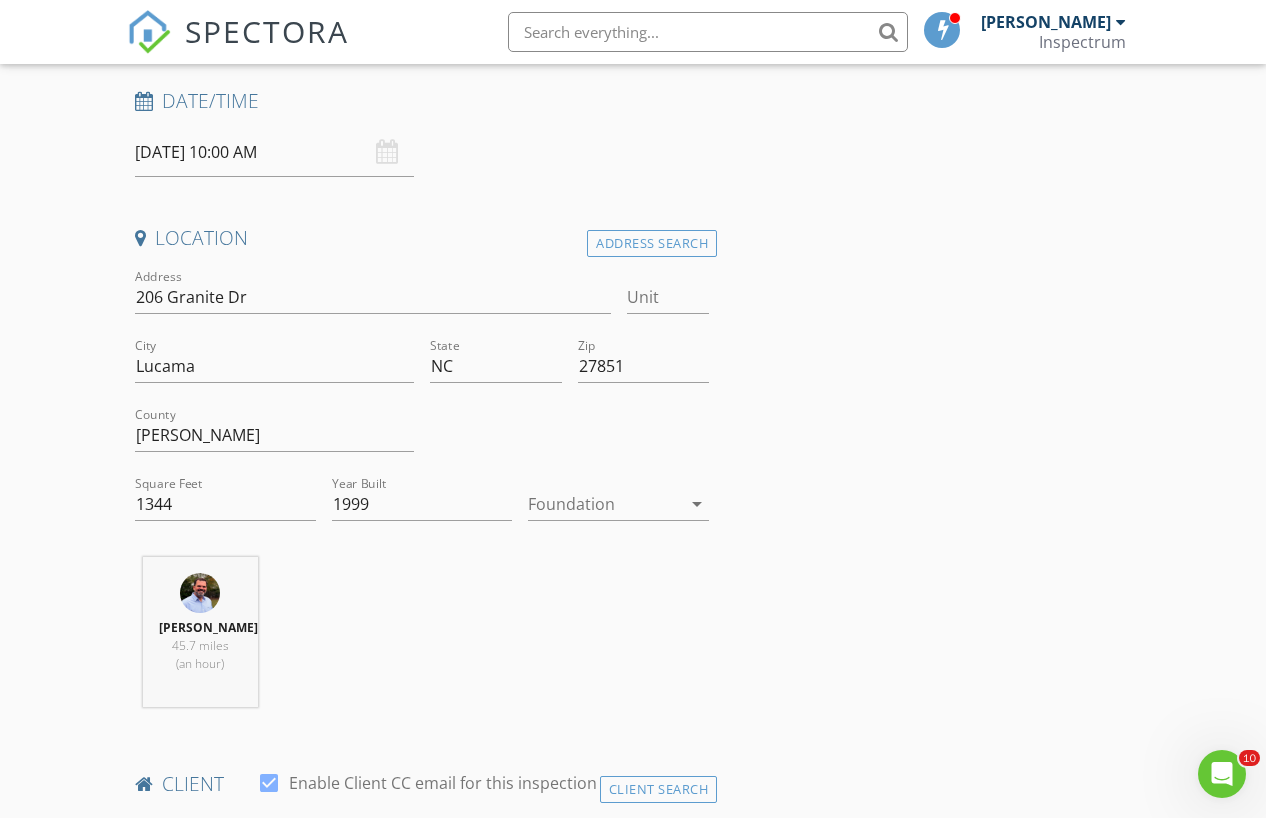 scroll, scrollTop: 343, scrollLeft: 0, axis: vertical 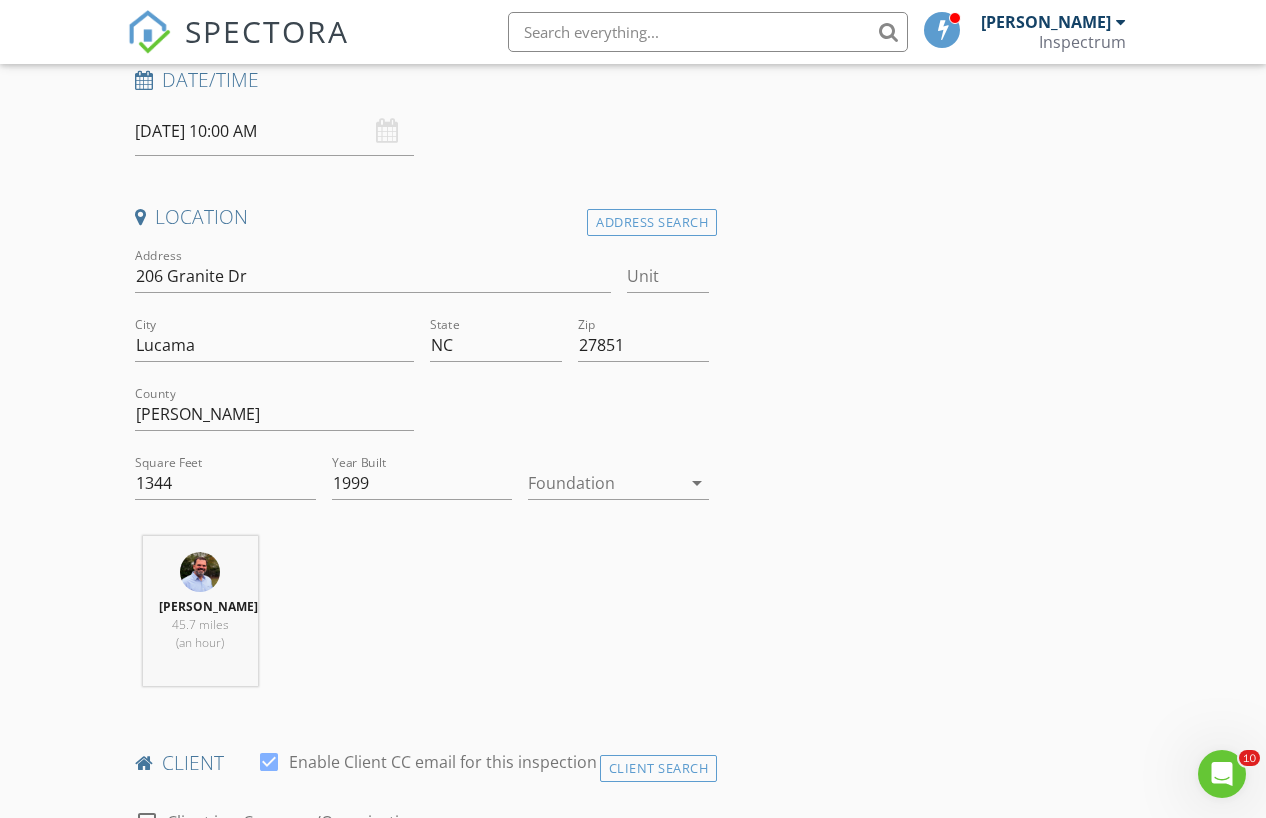 click at bounding box center [604, 483] 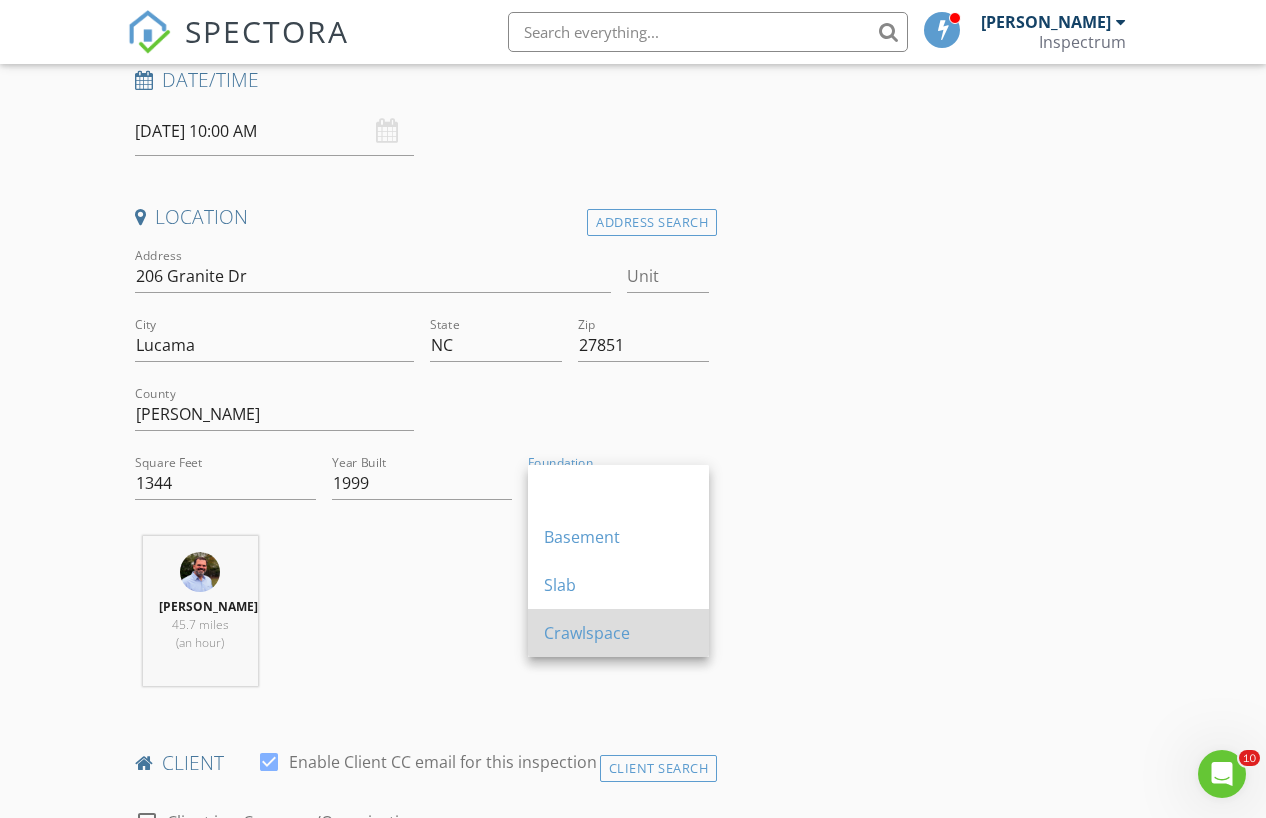 click on "Crawlspace" at bounding box center [618, 633] 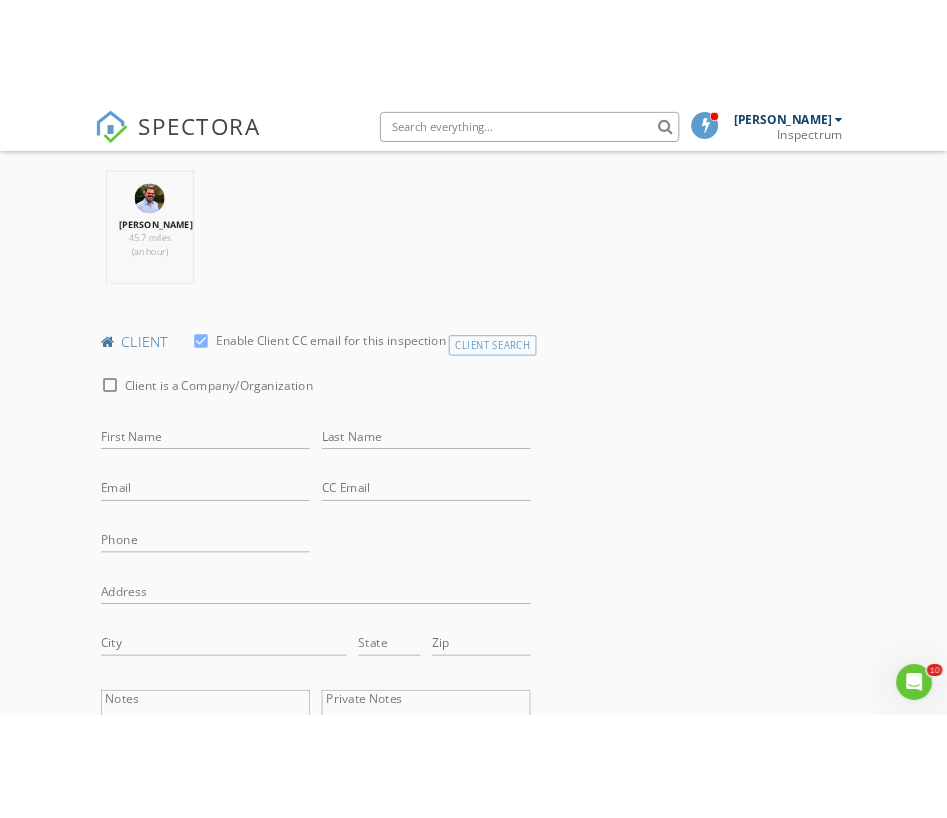 scroll, scrollTop: 811, scrollLeft: 0, axis: vertical 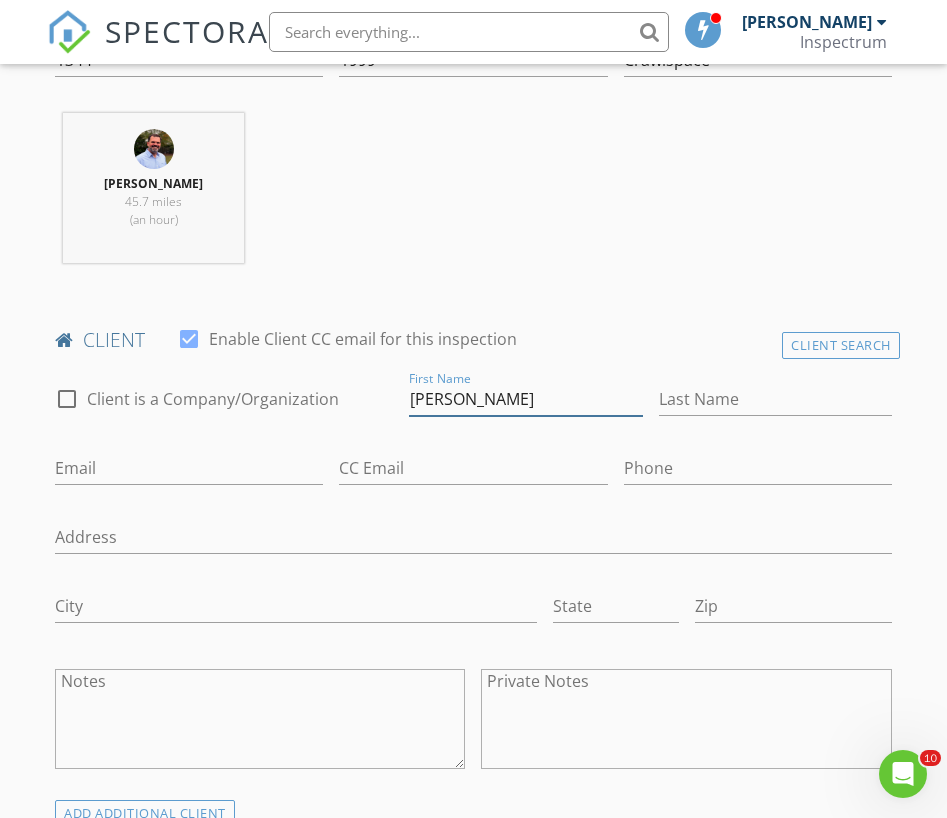 type on "[PERSON_NAME]" 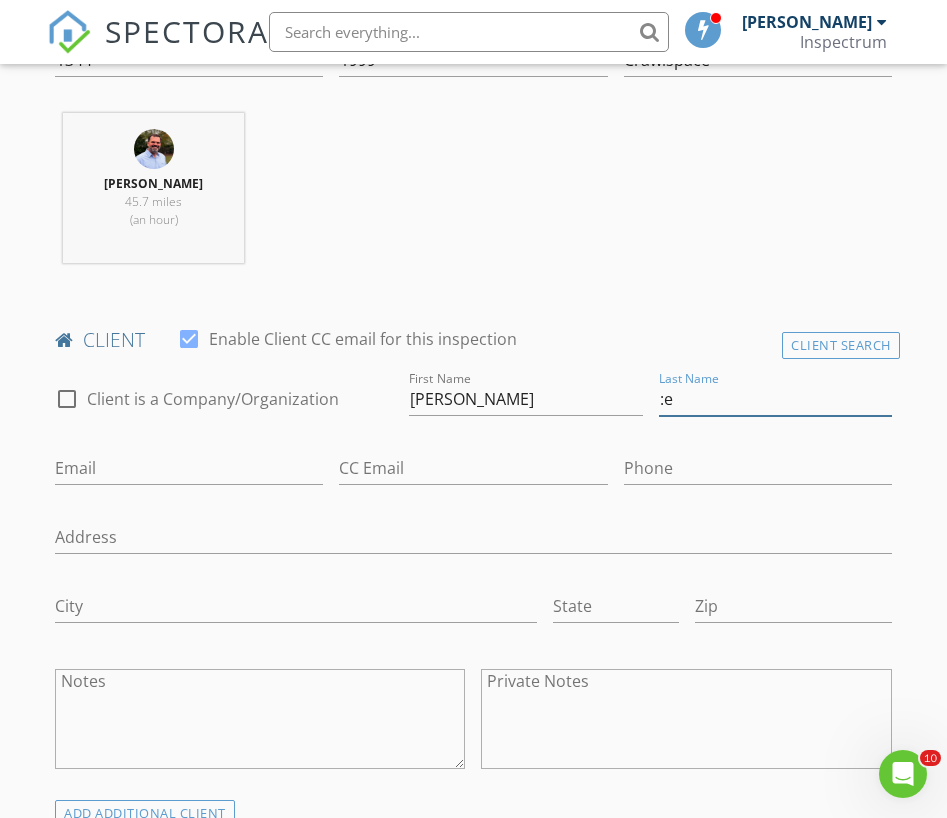 type on ":" 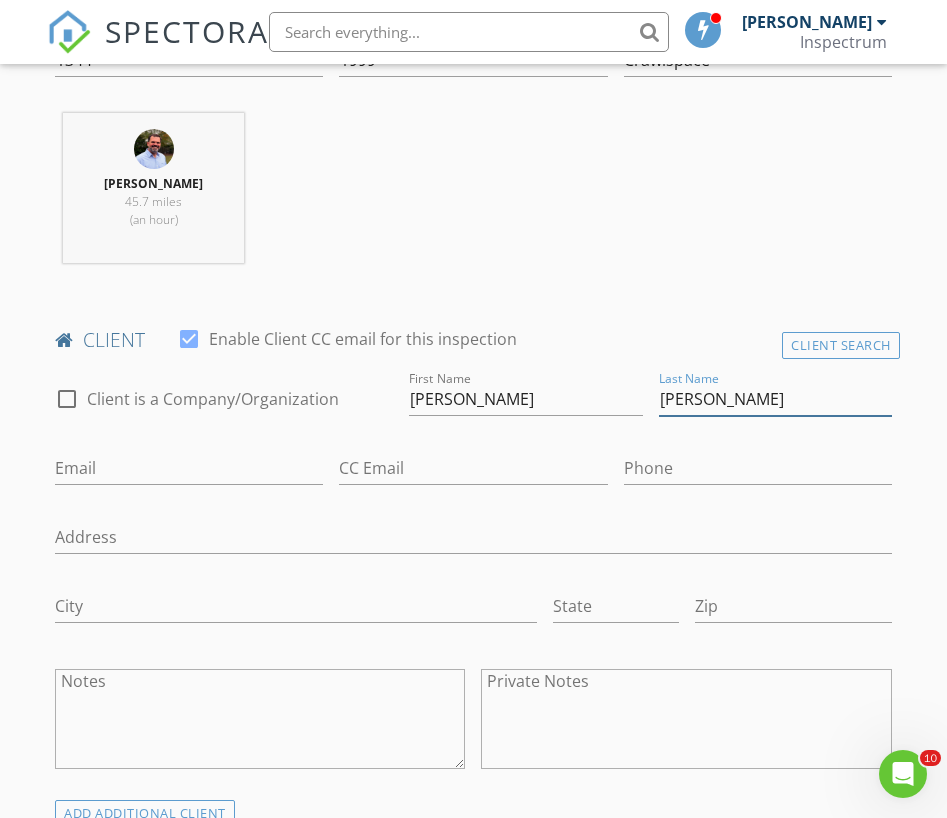 type on "[PERSON_NAME]" 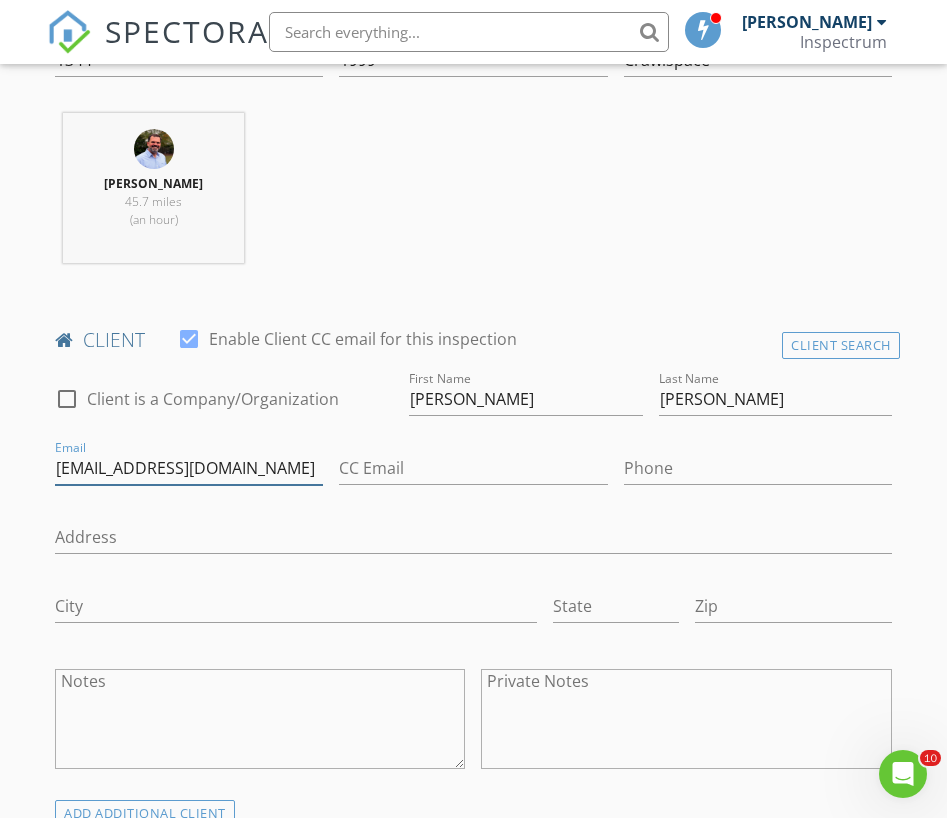 type on "[EMAIL_ADDRESS][DOMAIN_NAME]" 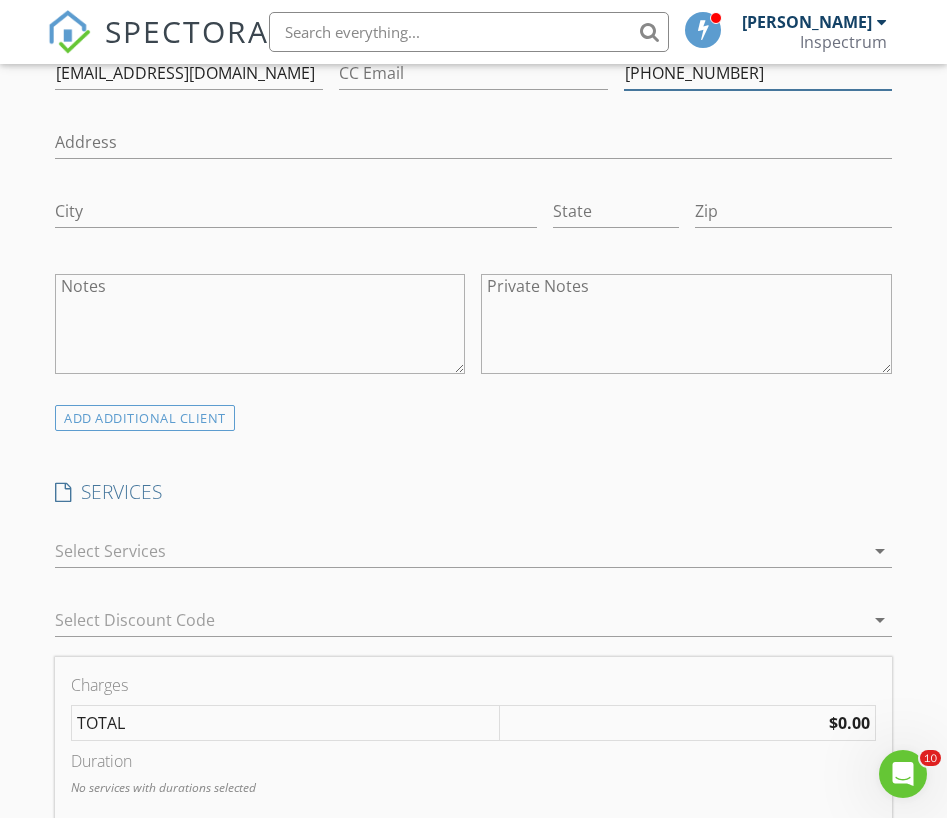 scroll, scrollTop: 1245, scrollLeft: 0, axis: vertical 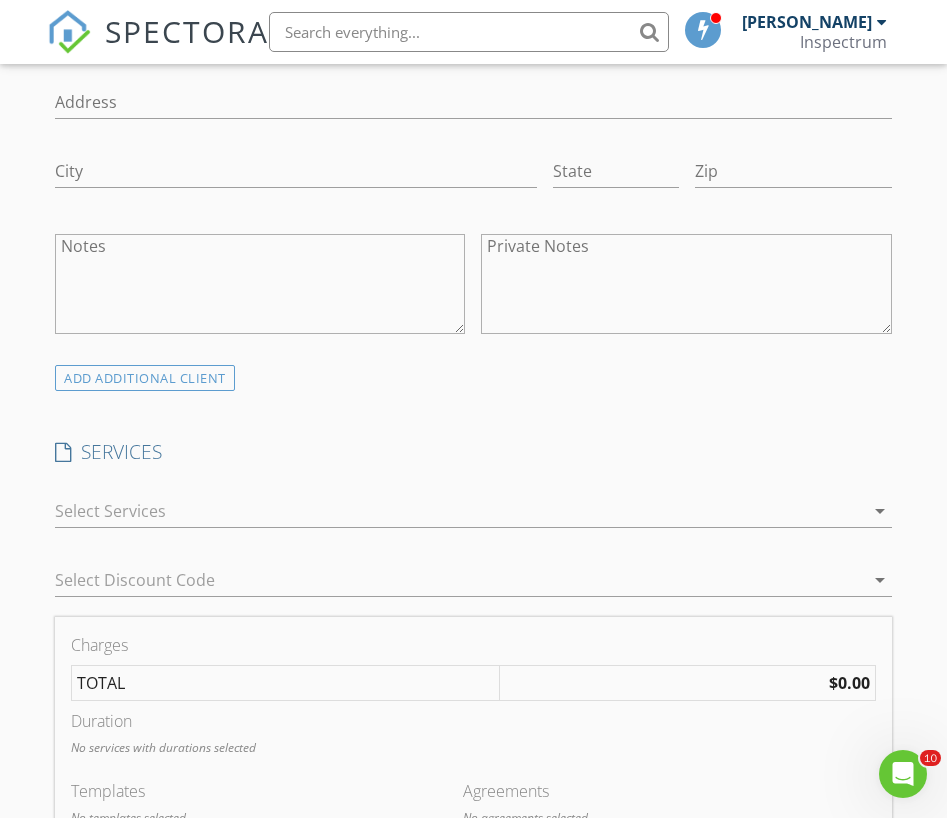 type on "[PHONE_NUMBER]" 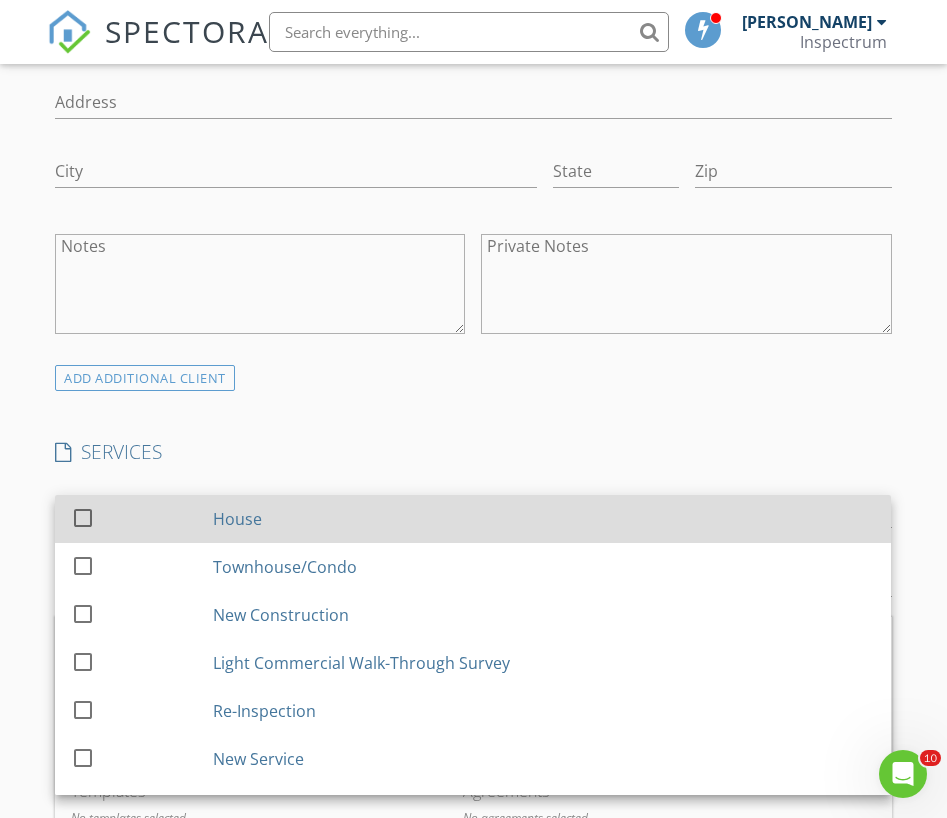 click on "check_box_outline_blank" at bounding box center [87, 518] 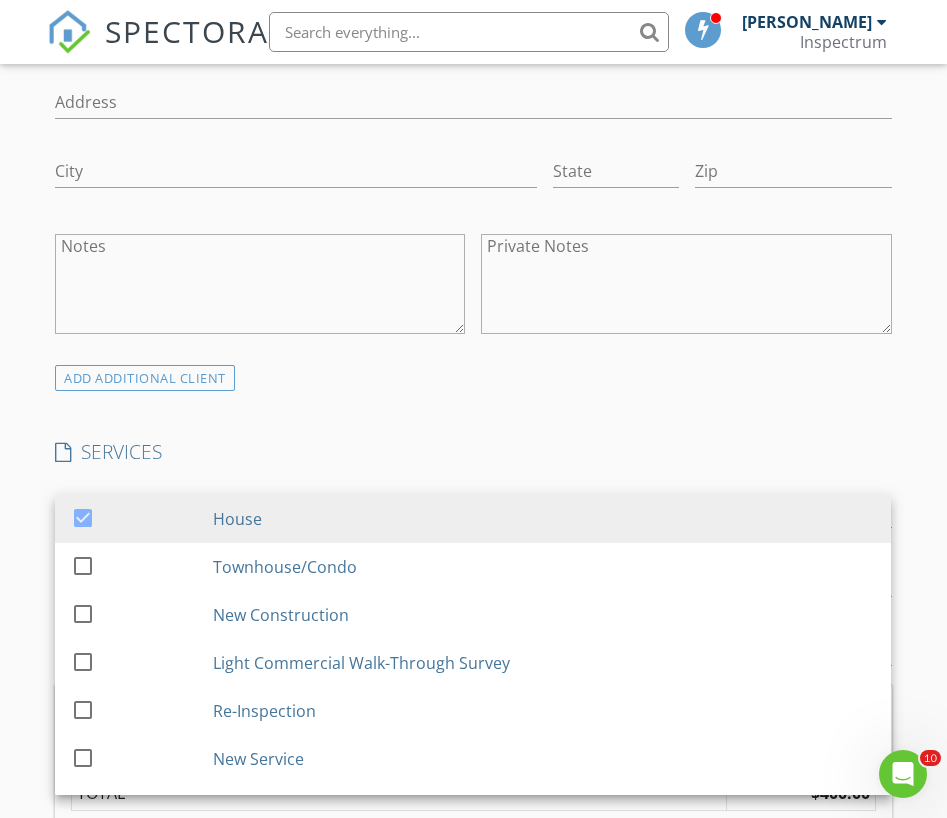click on "ADD ADDITIONAL client" at bounding box center (473, 377) 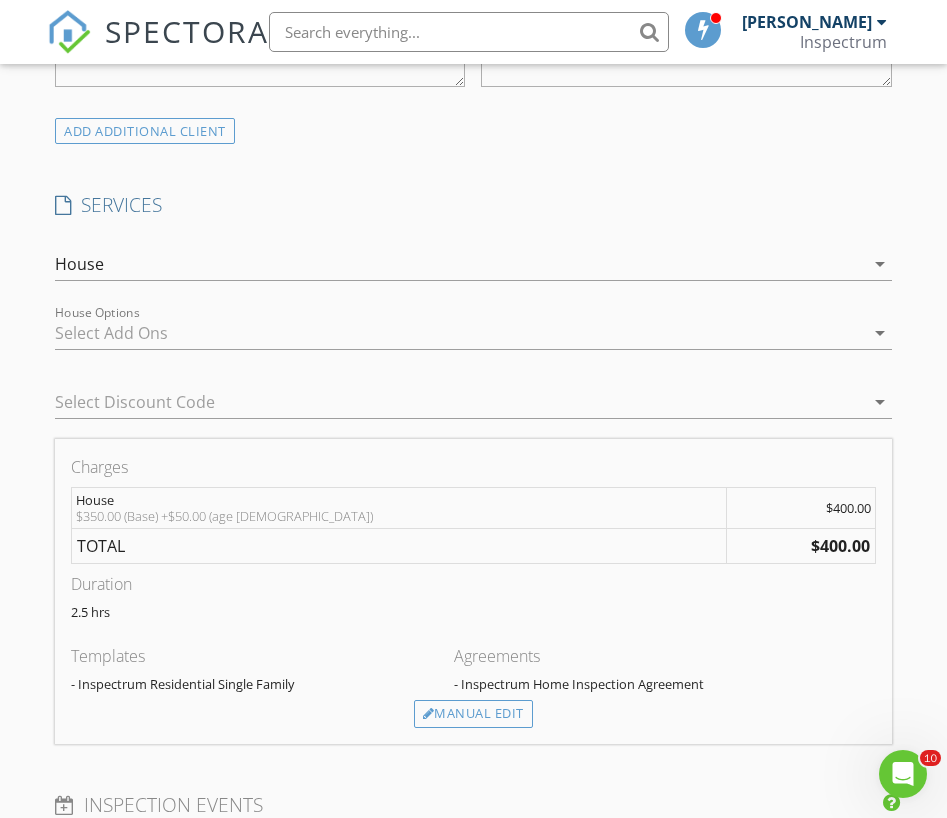 scroll, scrollTop: 1498, scrollLeft: 0, axis: vertical 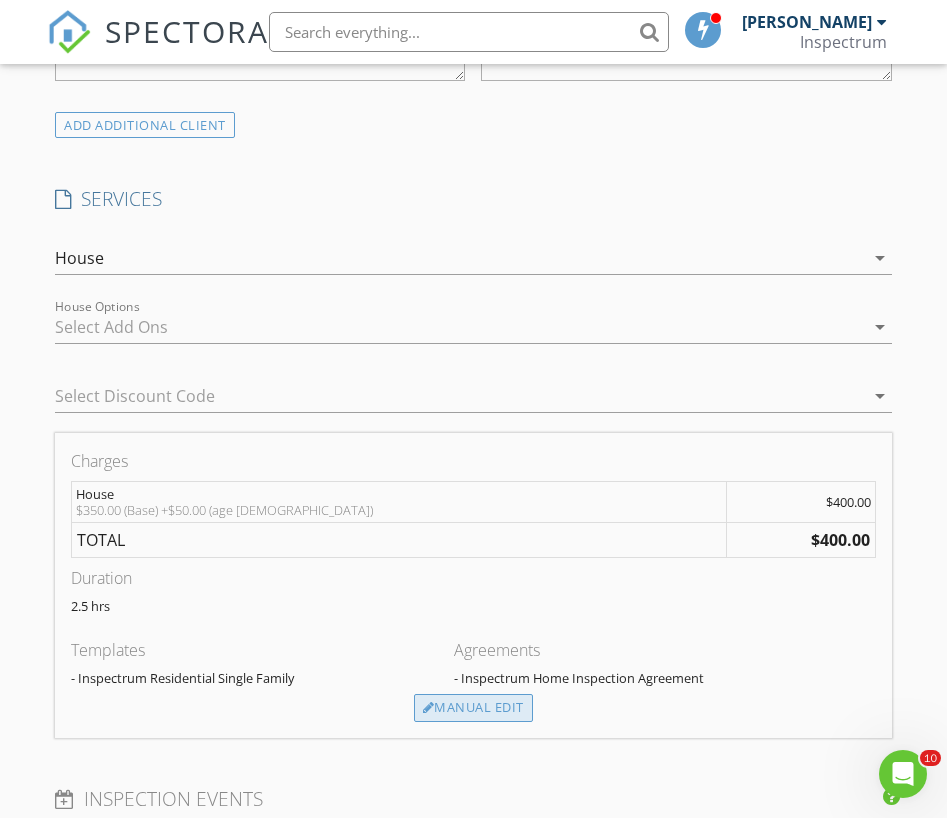 click on "Manual Edit" at bounding box center (473, 708) 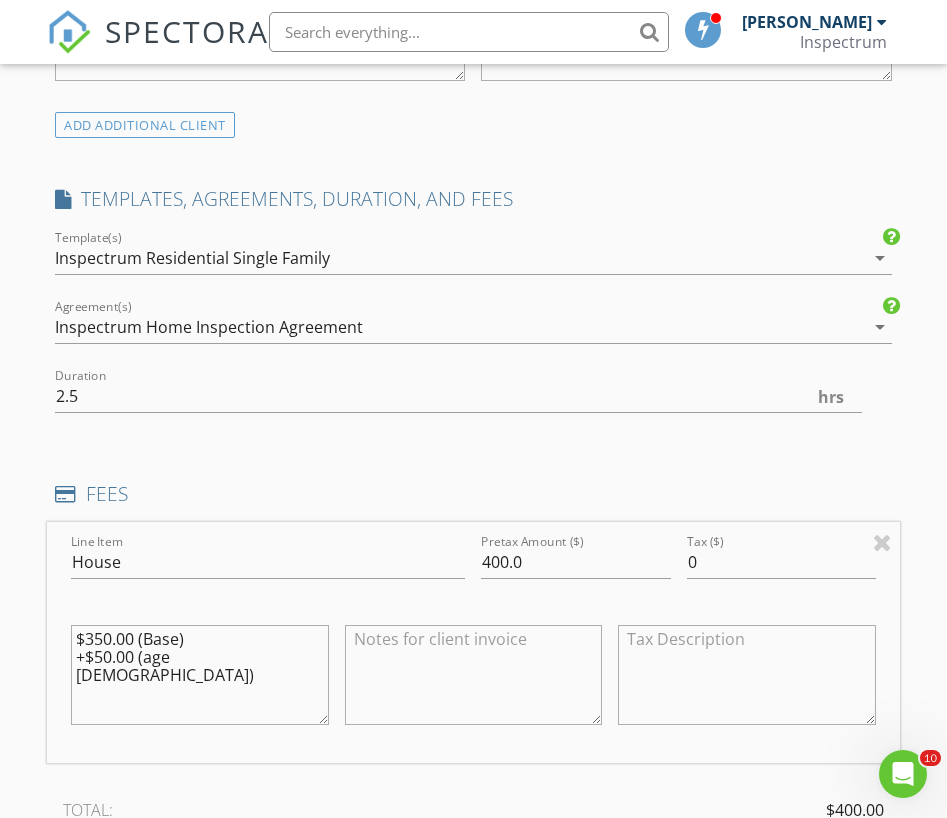 drag, startPoint x: 114, startPoint y: 630, endPoint x: 93, endPoint y: 632, distance: 21.095022 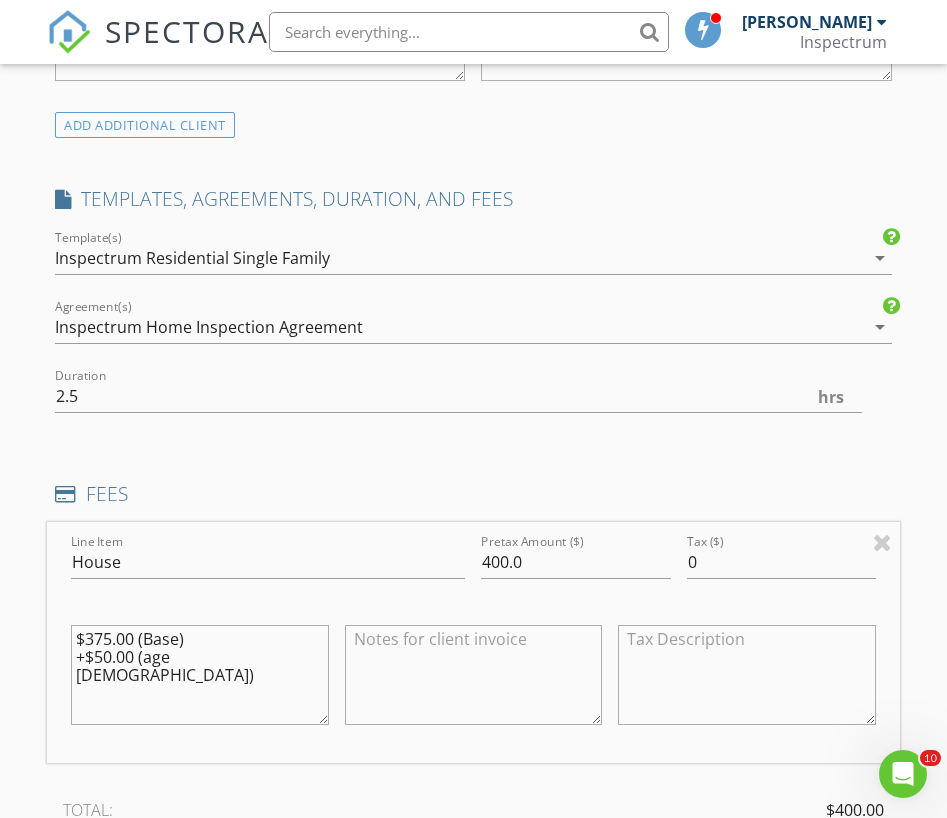 drag, startPoint x: 111, startPoint y: 648, endPoint x: 91, endPoint y: 651, distance: 20.22375 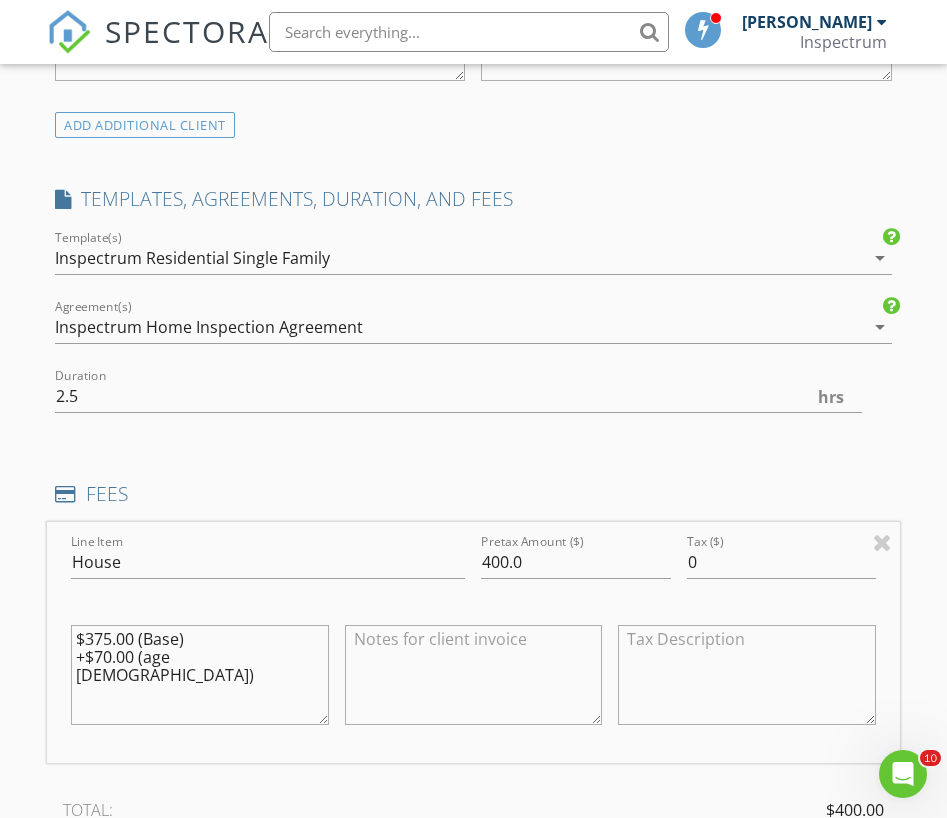 drag, startPoint x: 223, startPoint y: 651, endPoint x: 145, endPoint y: 659, distance: 78.40918 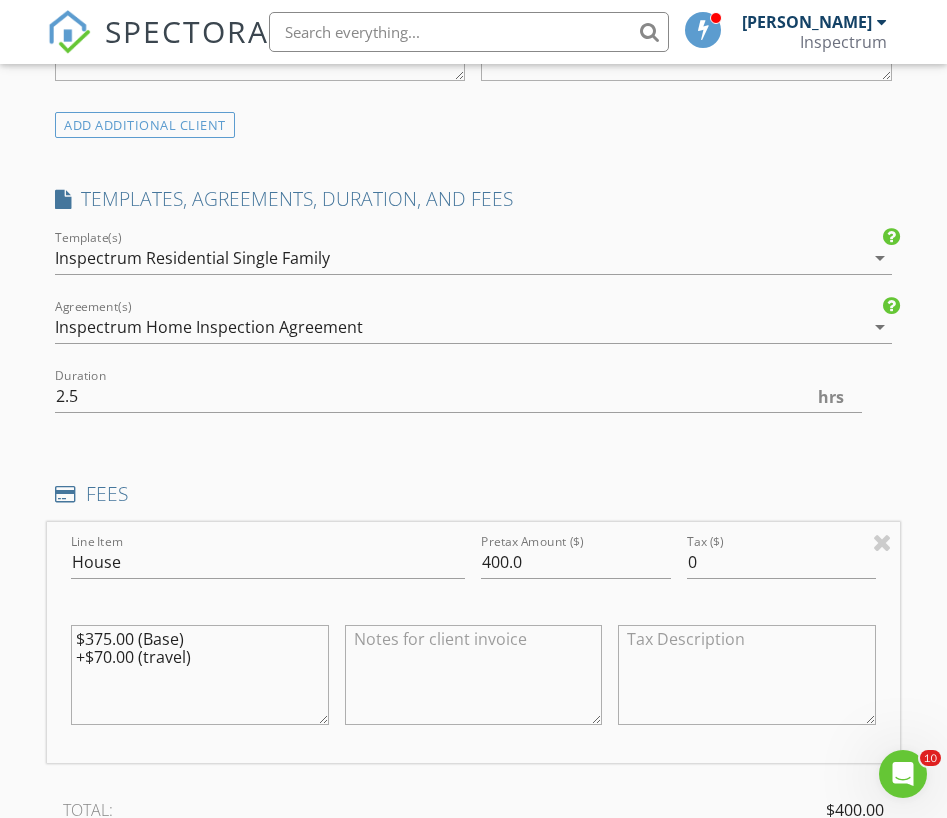 type on "$375.00 (Base)
+$70.00 (travel)" 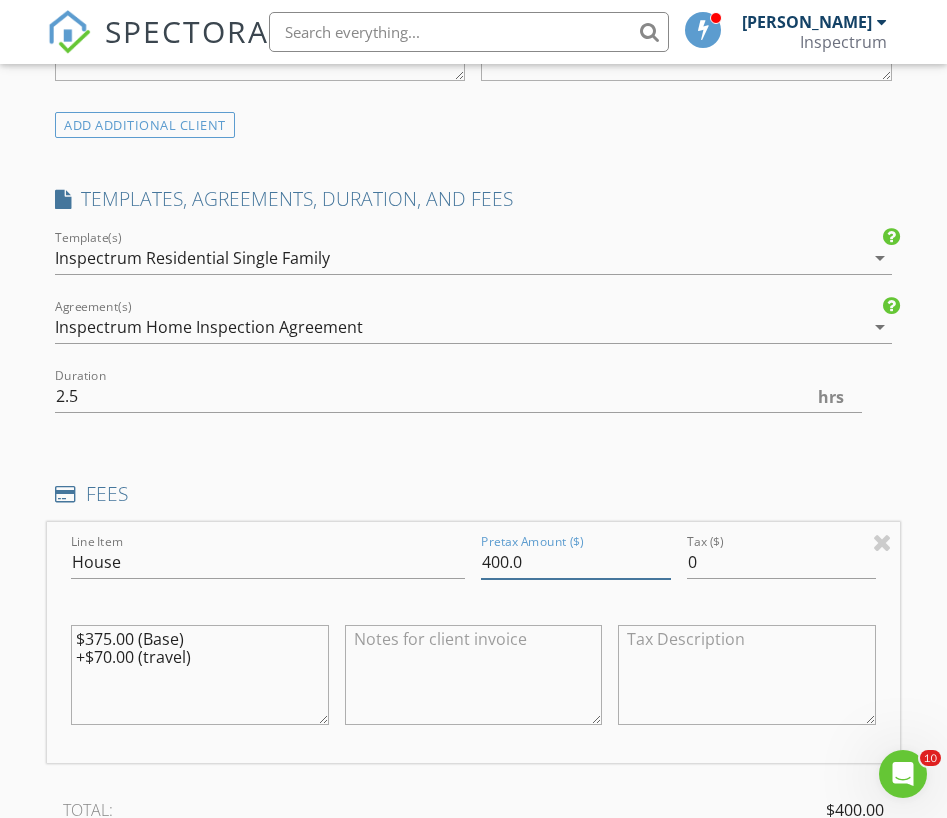 drag, startPoint x: 493, startPoint y: 557, endPoint x: 508, endPoint y: 558, distance: 15.033297 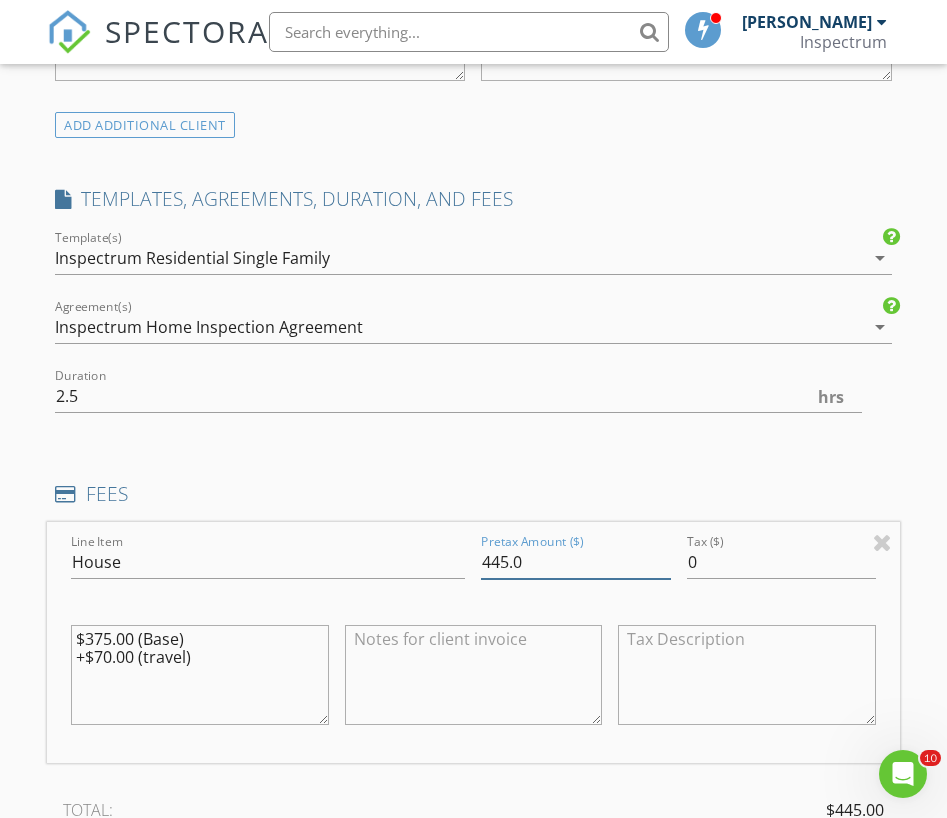 type on "445.0" 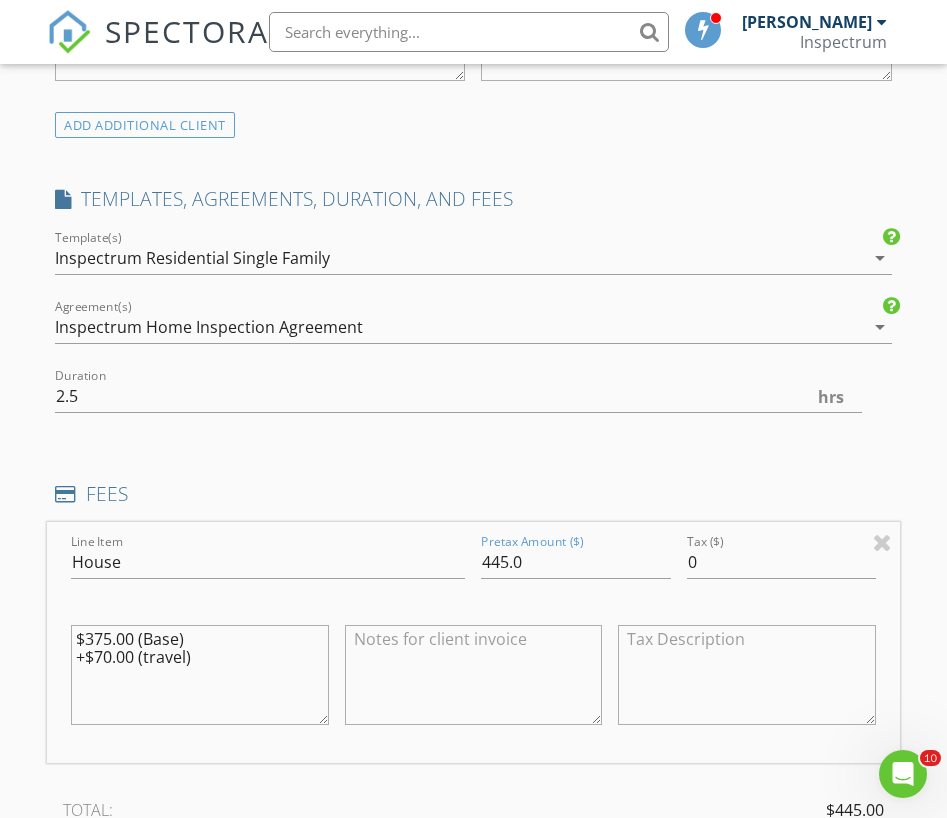 click on "FEES" at bounding box center [473, 494] 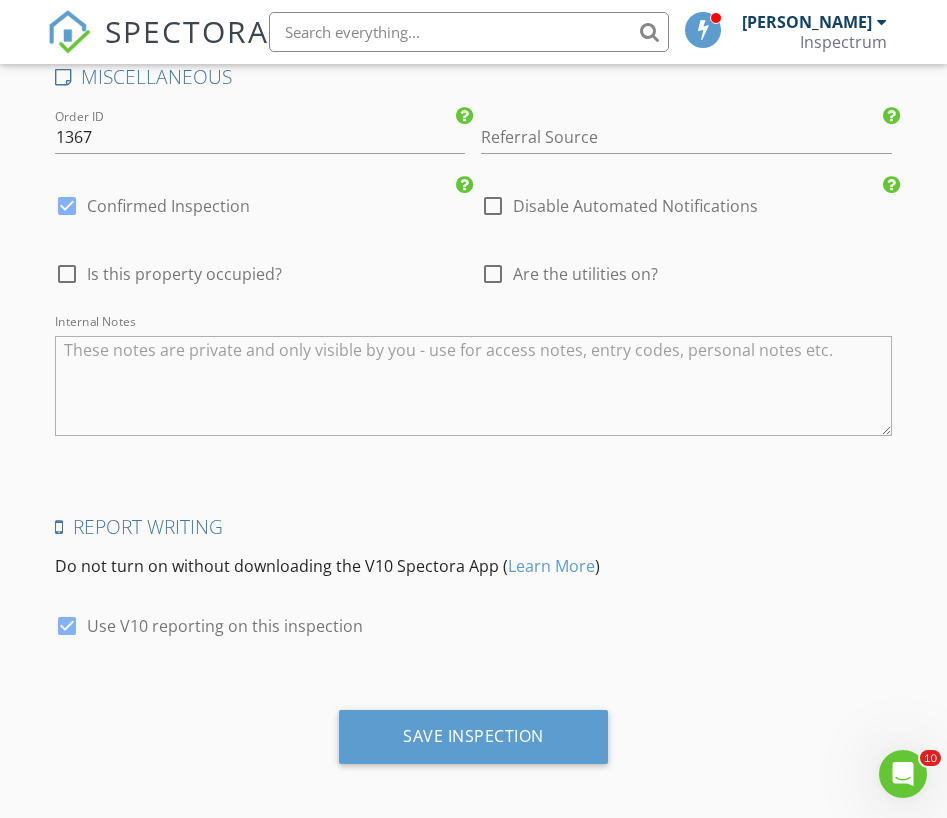 scroll, scrollTop: 3134, scrollLeft: 0, axis: vertical 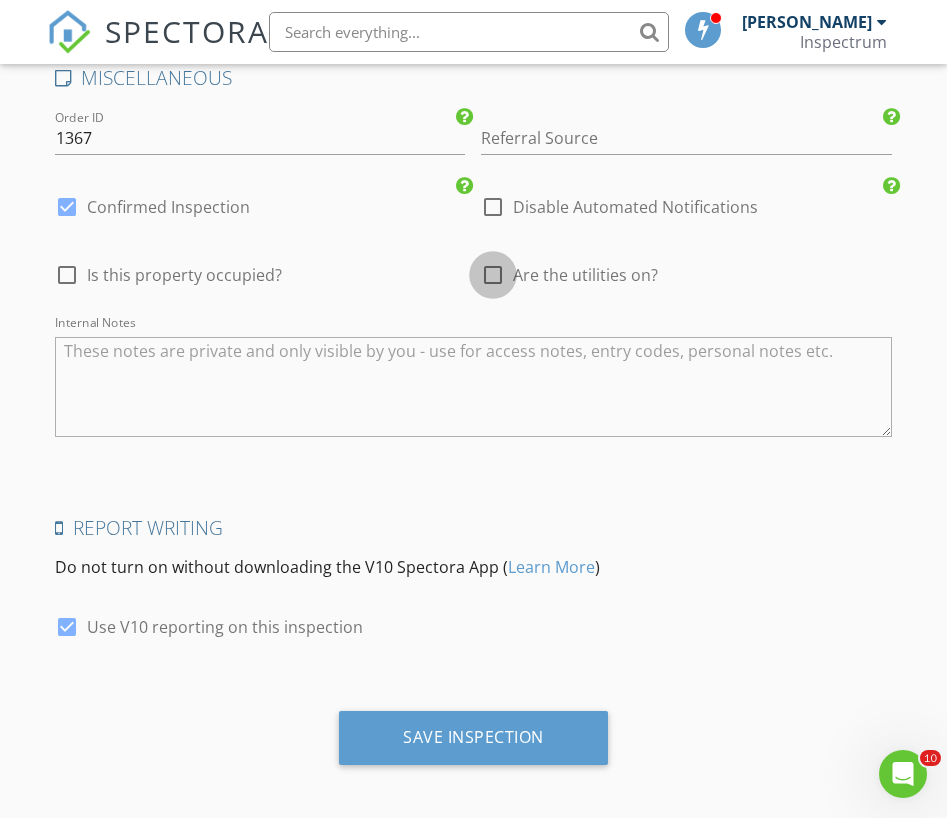 click at bounding box center (493, 275) 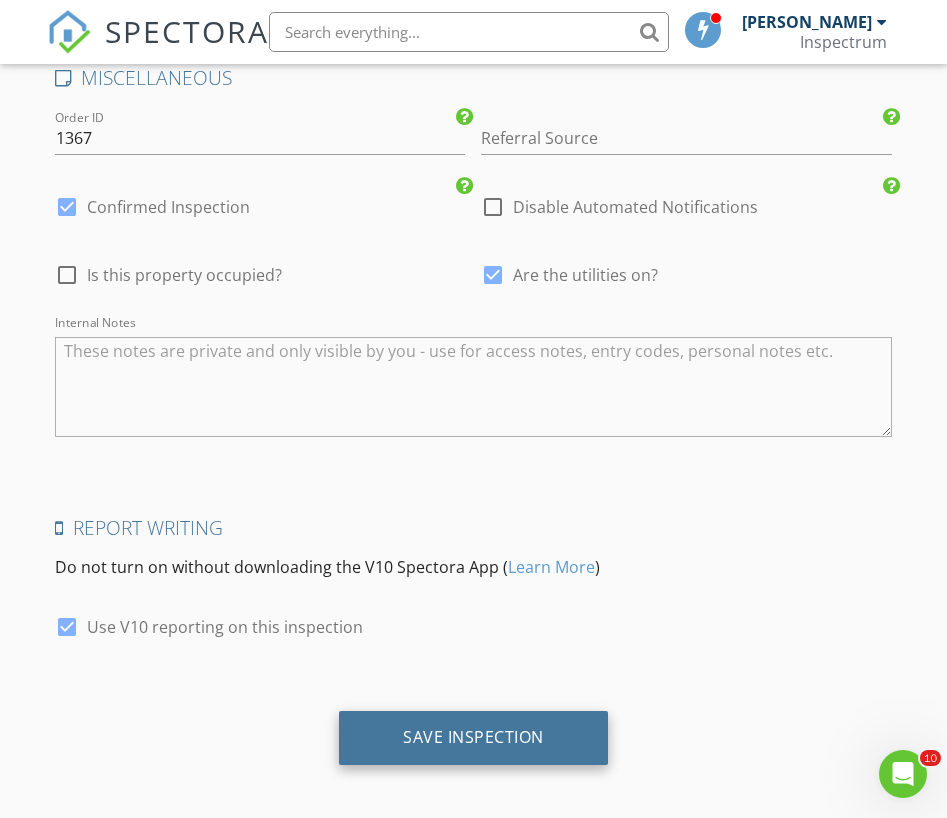 click on "Save Inspection" at bounding box center [473, 738] 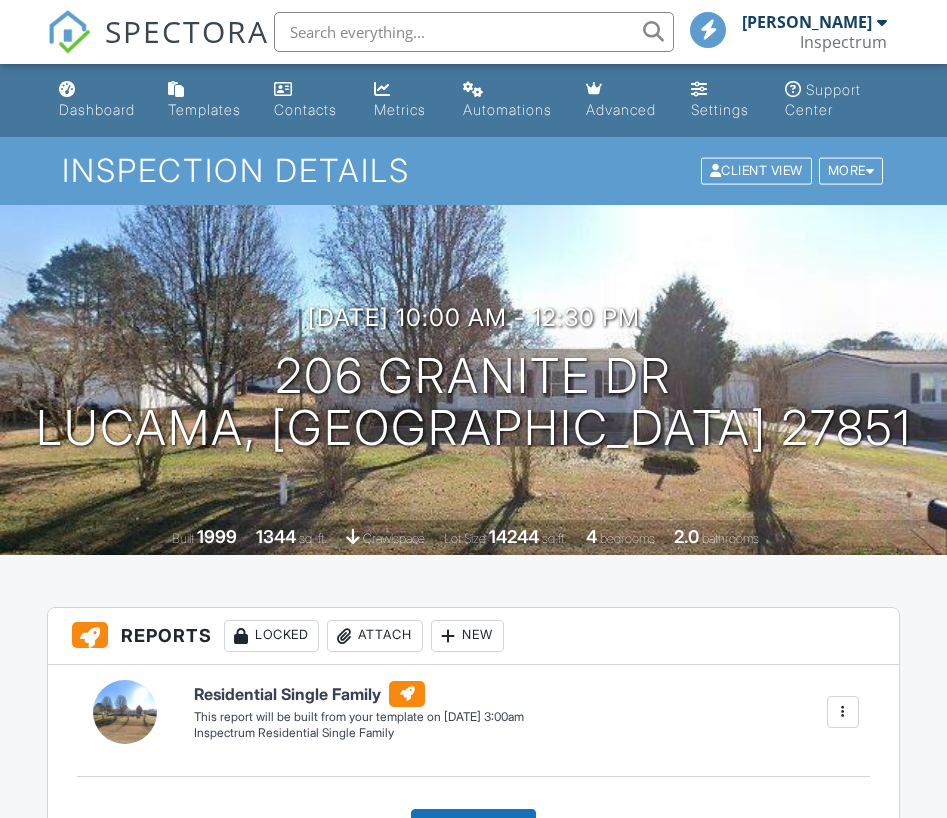 scroll, scrollTop: 0, scrollLeft: 0, axis: both 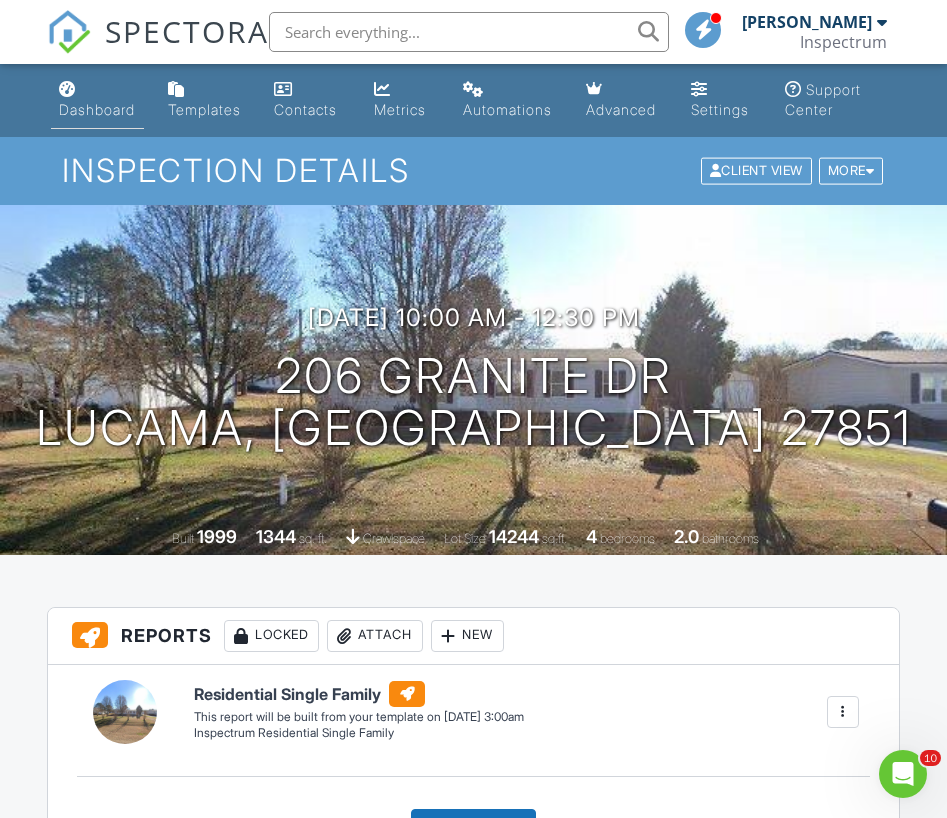 click on "Dashboard" at bounding box center (97, 100) 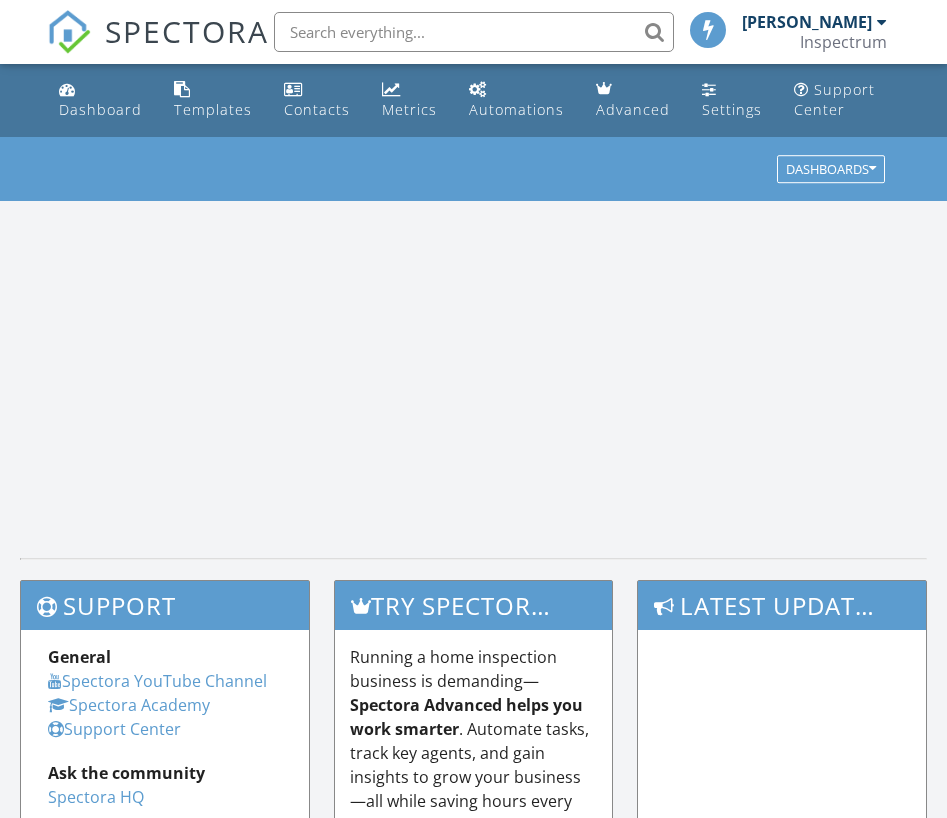 scroll, scrollTop: 0, scrollLeft: 0, axis: both 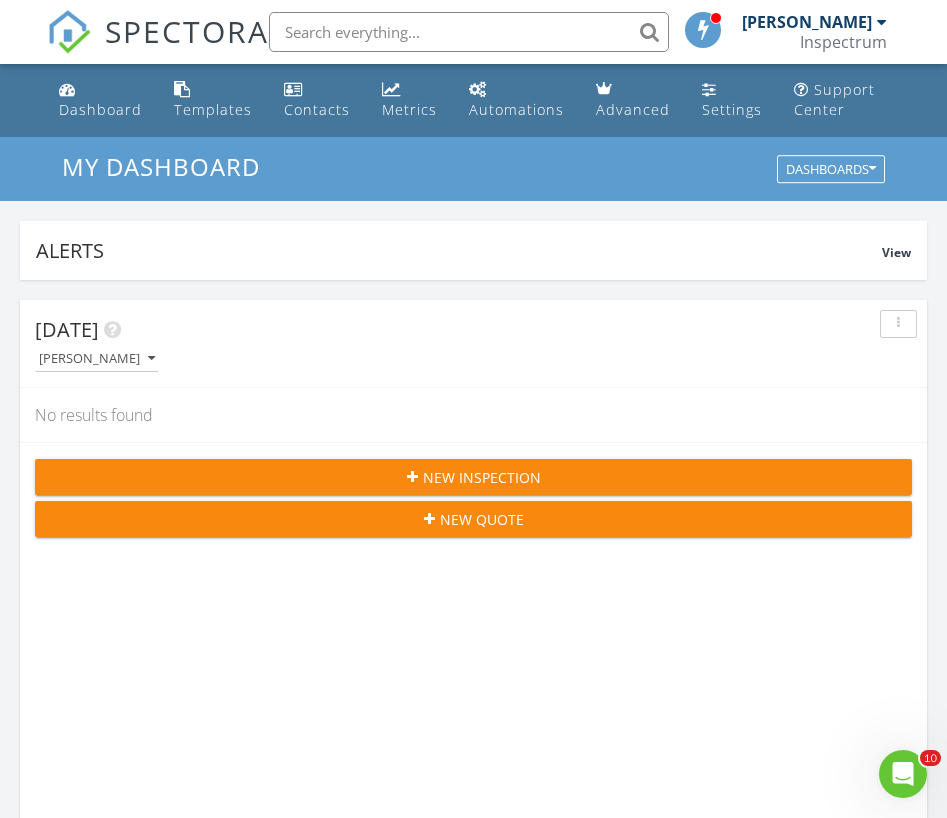 click on "New Inspection" at bounding box center (473, 477) 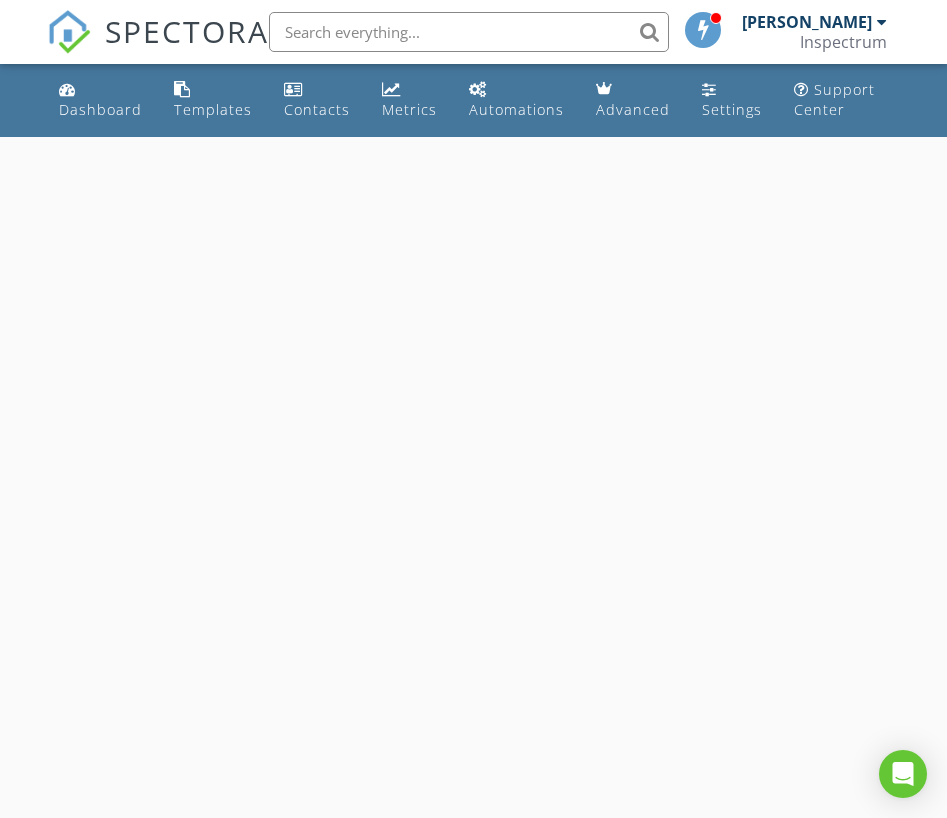 scroll, scrollTop: 0, scrollLeft: 0, axis: both 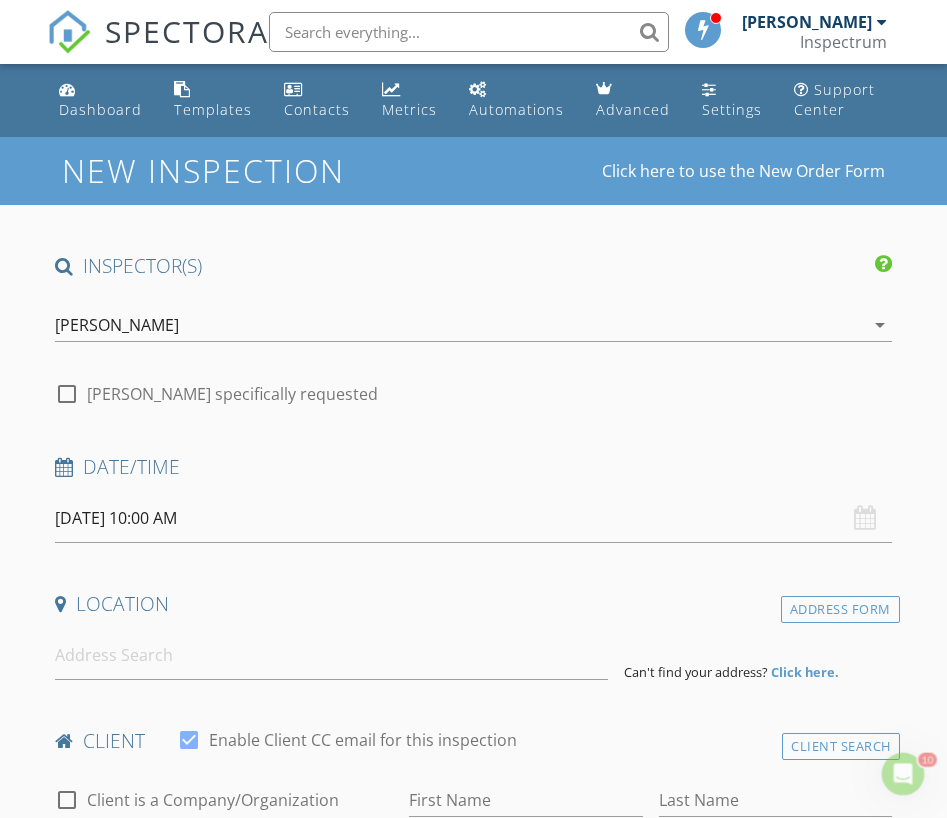 click on "[DATE] 10:00 AM" at bounding box center [473, 518] 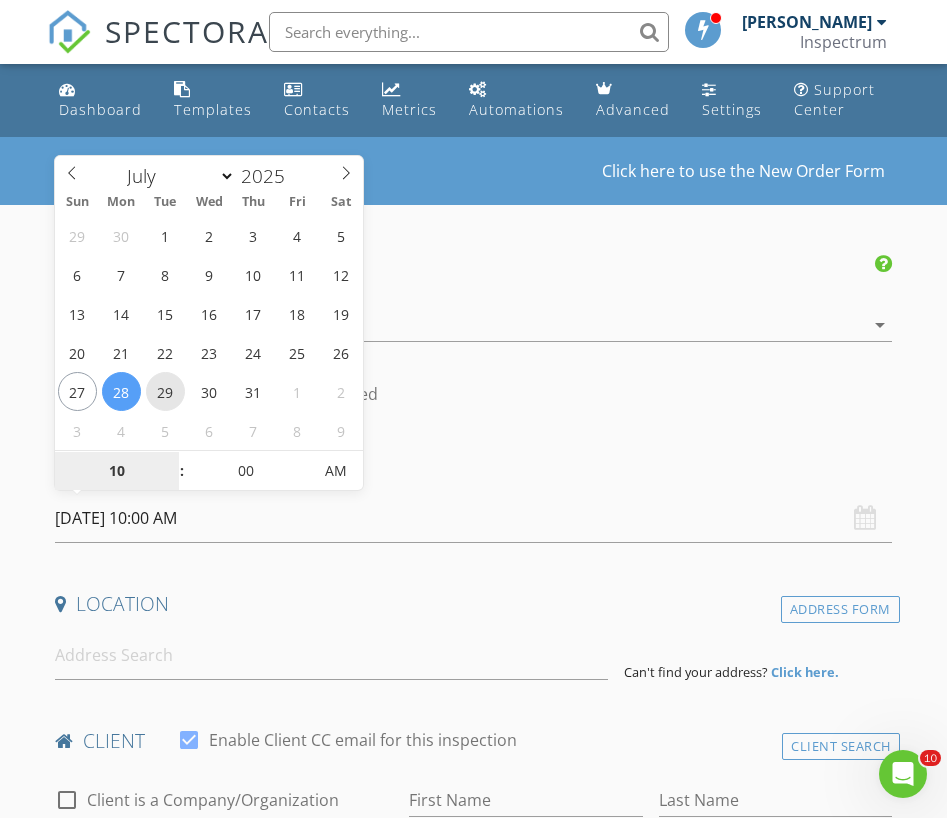 type on "[DATE] 10:00 AM" 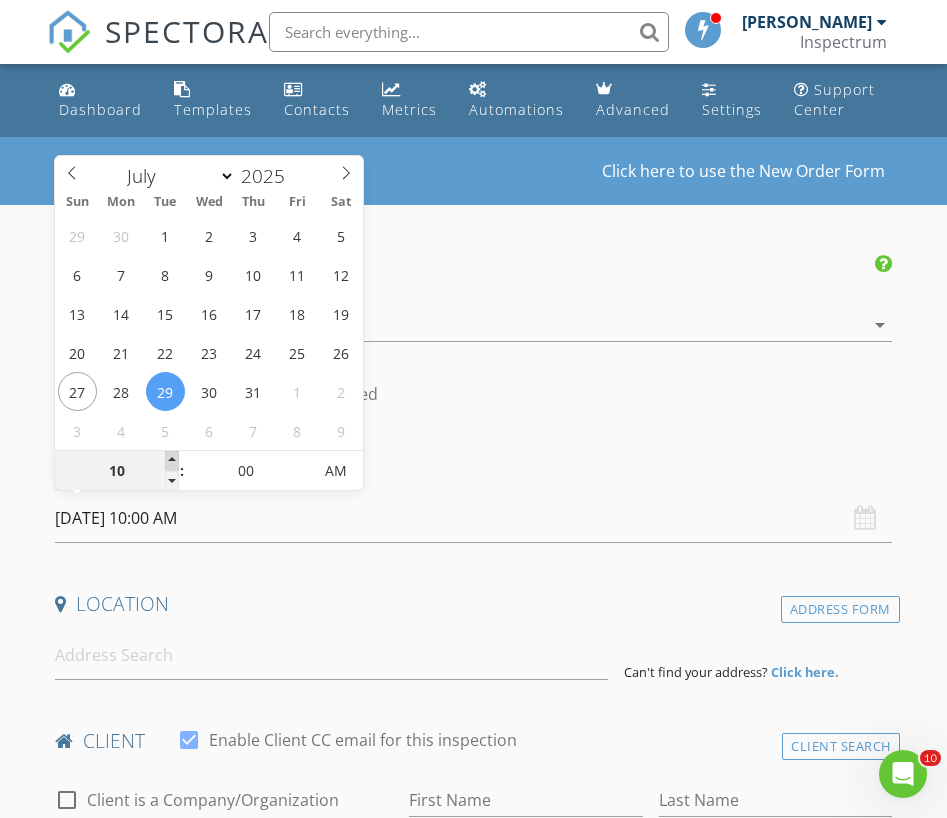 type on "11" 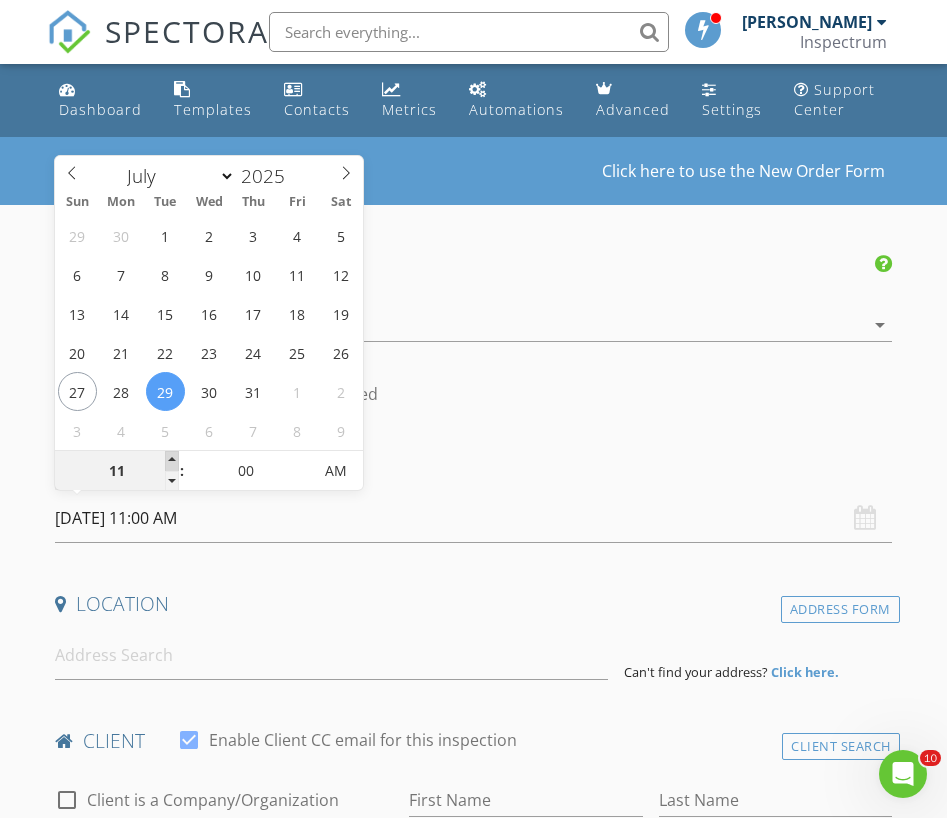 click at bounding box center (172, 461) 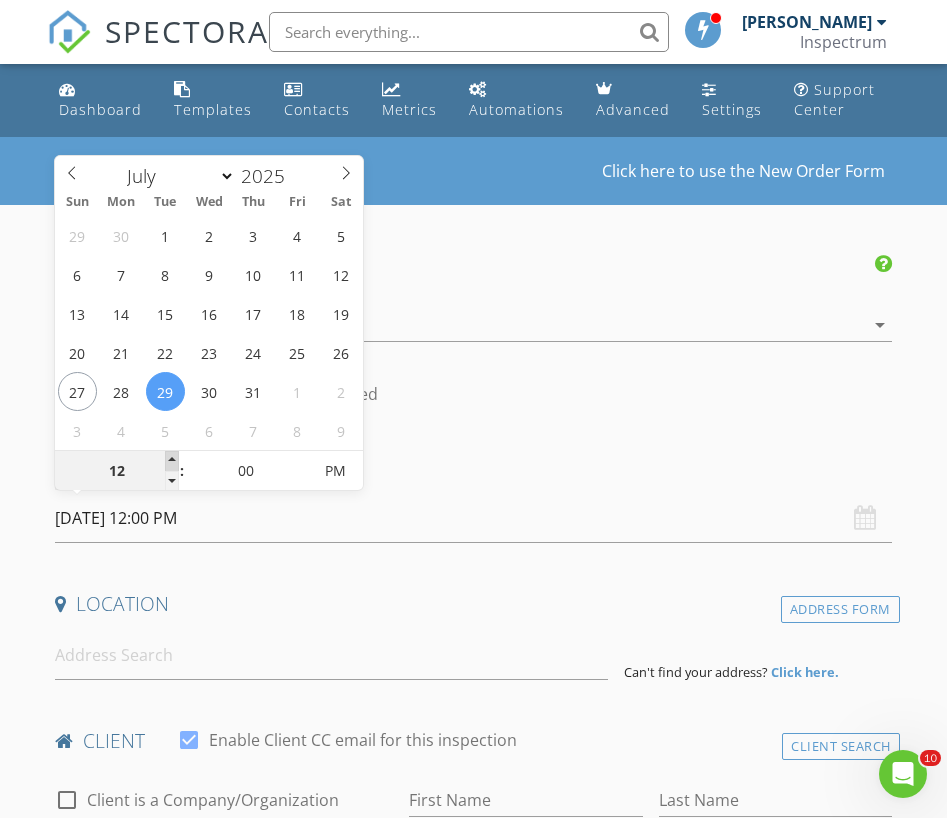 click at bounding box center (172, 461) 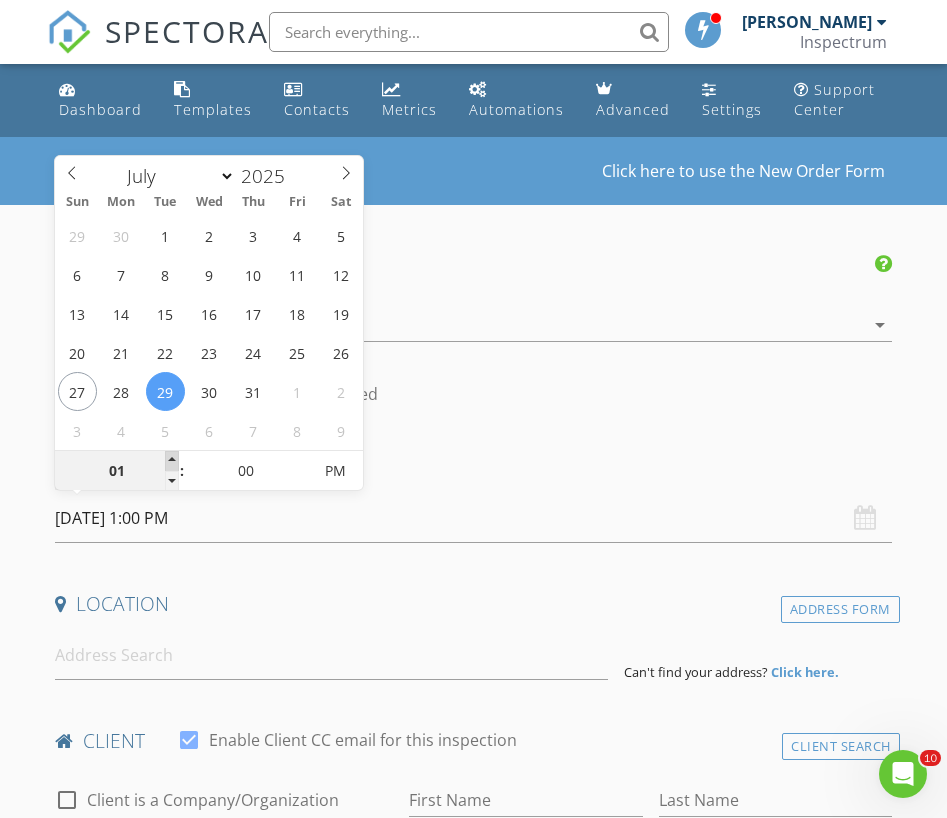 click at bounding box center [172, 461] 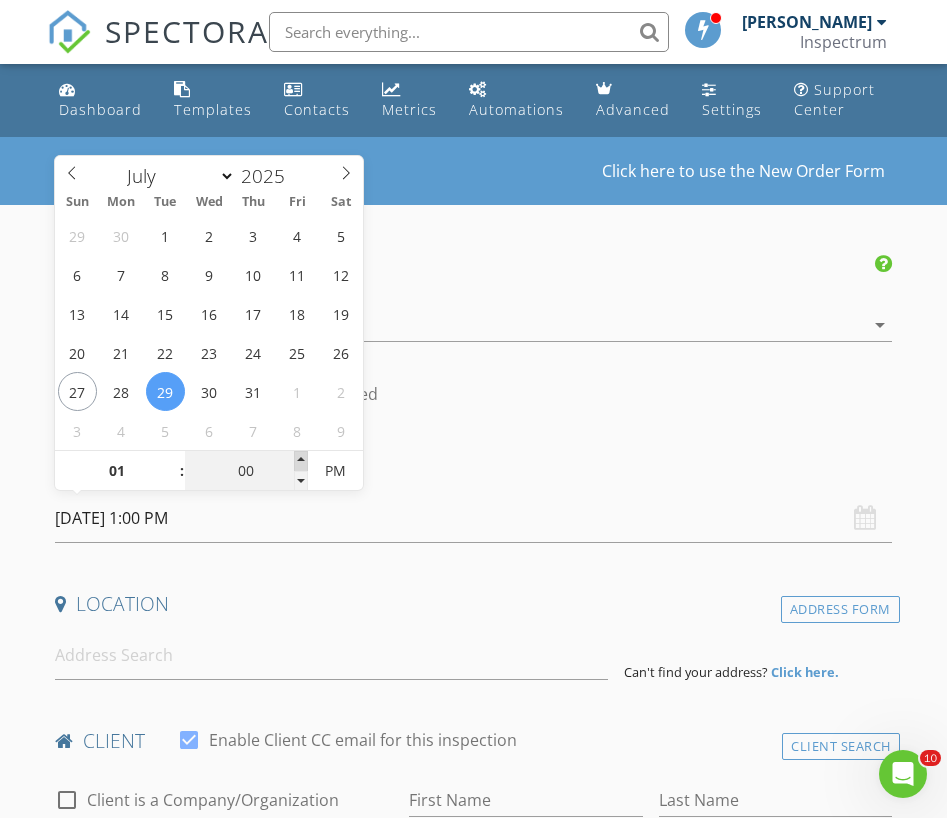 type on "05" 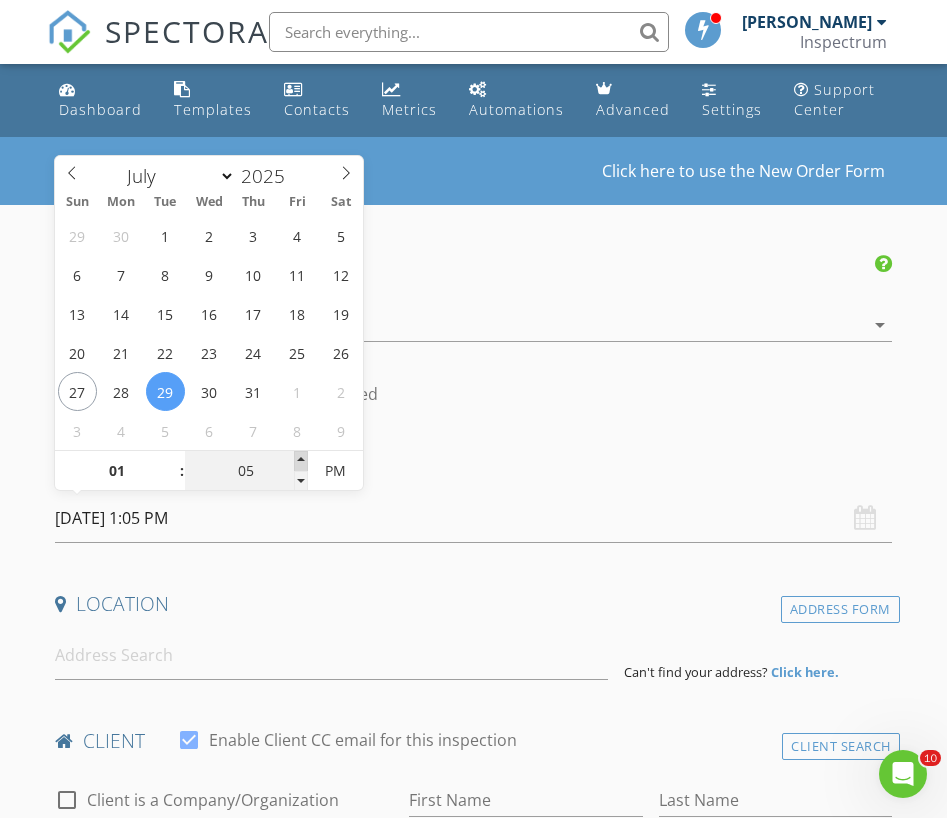 click at bounding box center (301, 461) 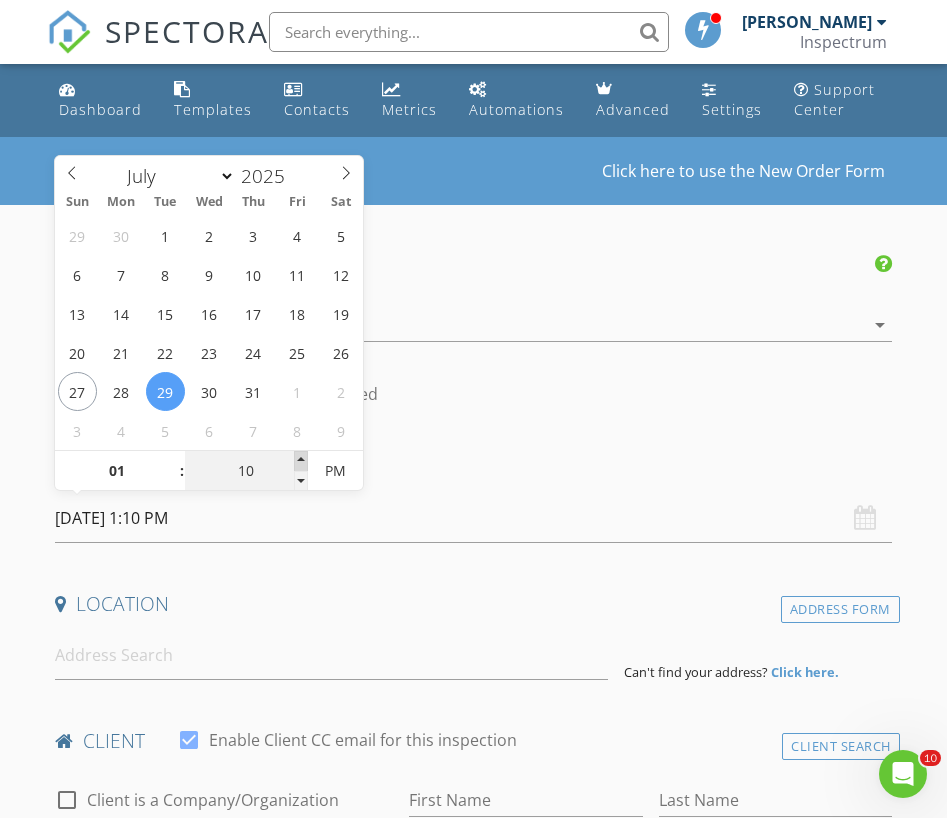 click at bounding box center [301, 461] 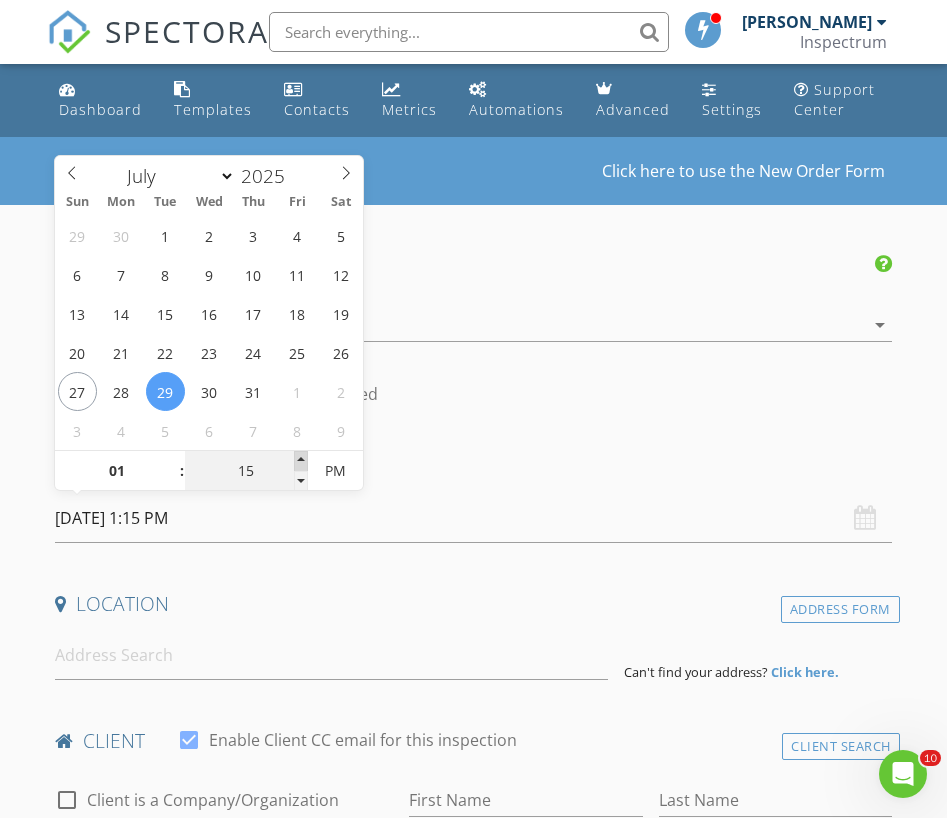 click at bounding box center [301, 461] 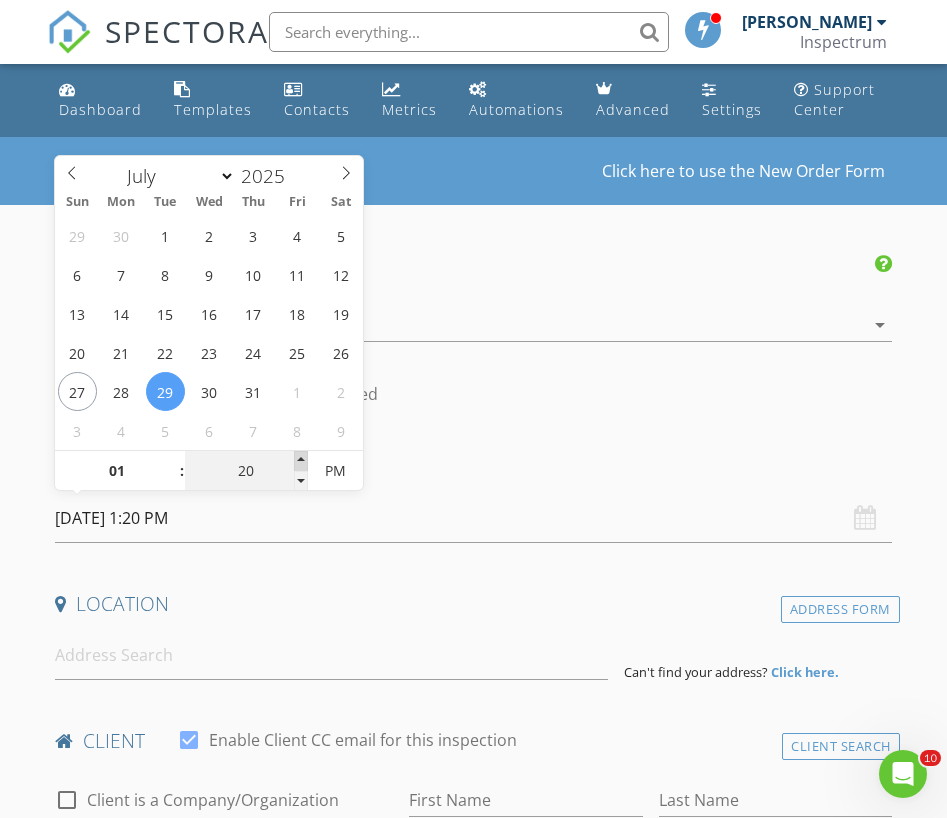 click at bounding box center (301, 461) 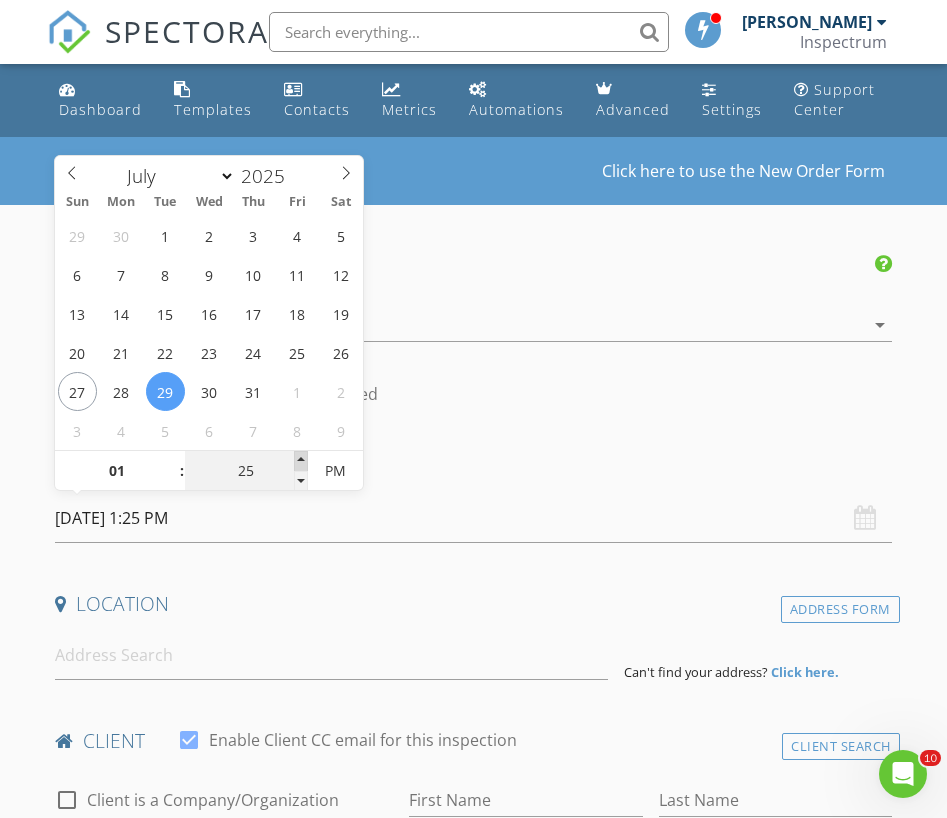 click at bounding box center (301, 461) 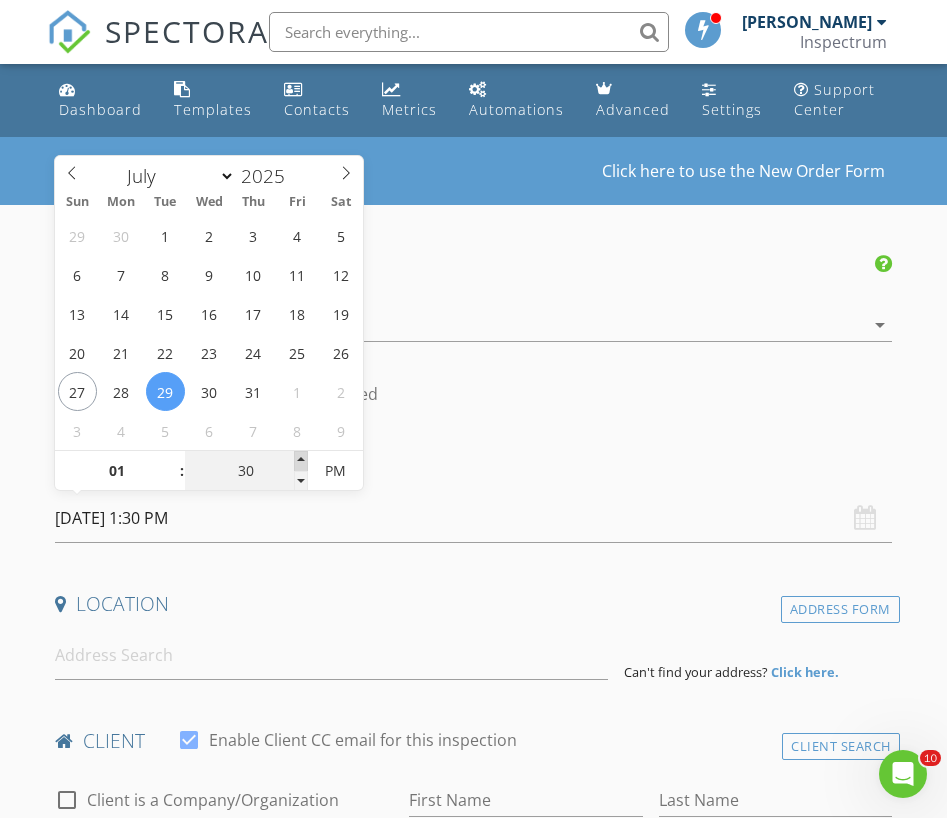 click at bounding box center [301, 461] 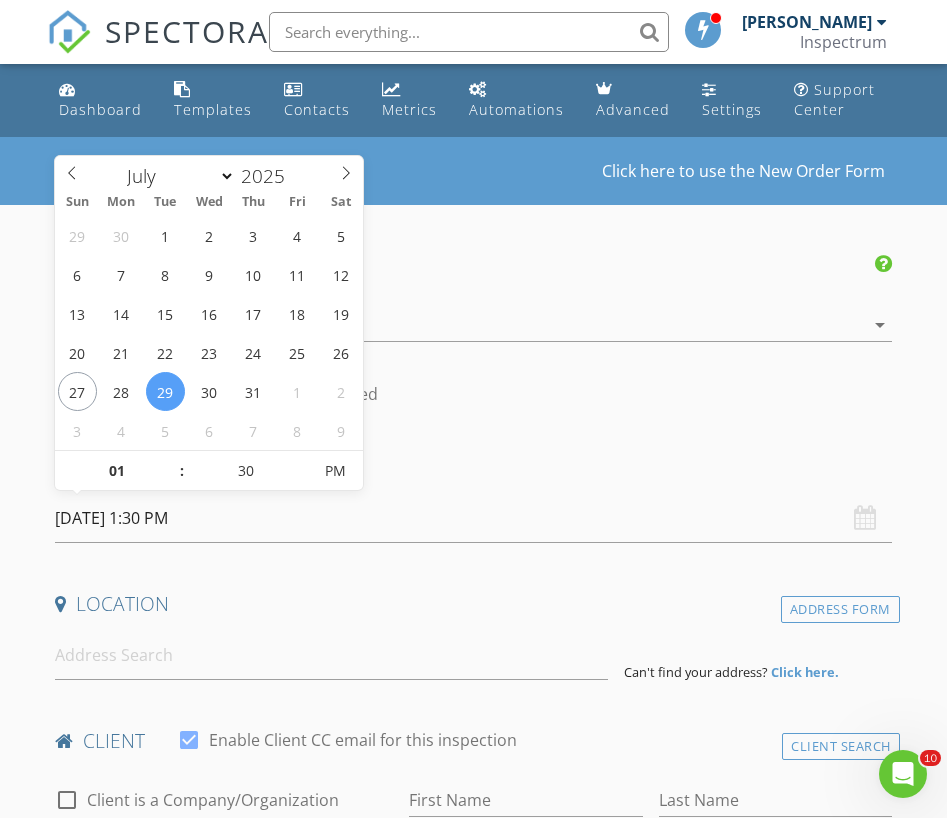 click on "INSPECTOR(S)
check_box   Mark Paschal   PRIMARY   Mark Paschal arrow_drop_down   check_box_outline_blank Mark Paschal specifically requested
Date/Time
07/29/2025 1:30 PM
Location
Address Form       Can't find your address?   Click here.
client
check_box Enable Client CC email for this inspection   Client Search     check_box_outline_blank Client is a Company/Organization     First Name   Last Name   Email   CC Email   Phone   Address   City   State   Zip       Notes   Private Notes
ADD ADDITIONAL client
SERVICES
check_box_outline_blank   House   check_box_outline_blank   Townhouse/Condo   check_box_outline_blank   New Construction   check_box_outline_blank   Light Commercial Walk-Through Survey   check_box_outline_blank   Re-Inspection   check_box_outline_blank   New Service" at bounding box center [473, 1696] 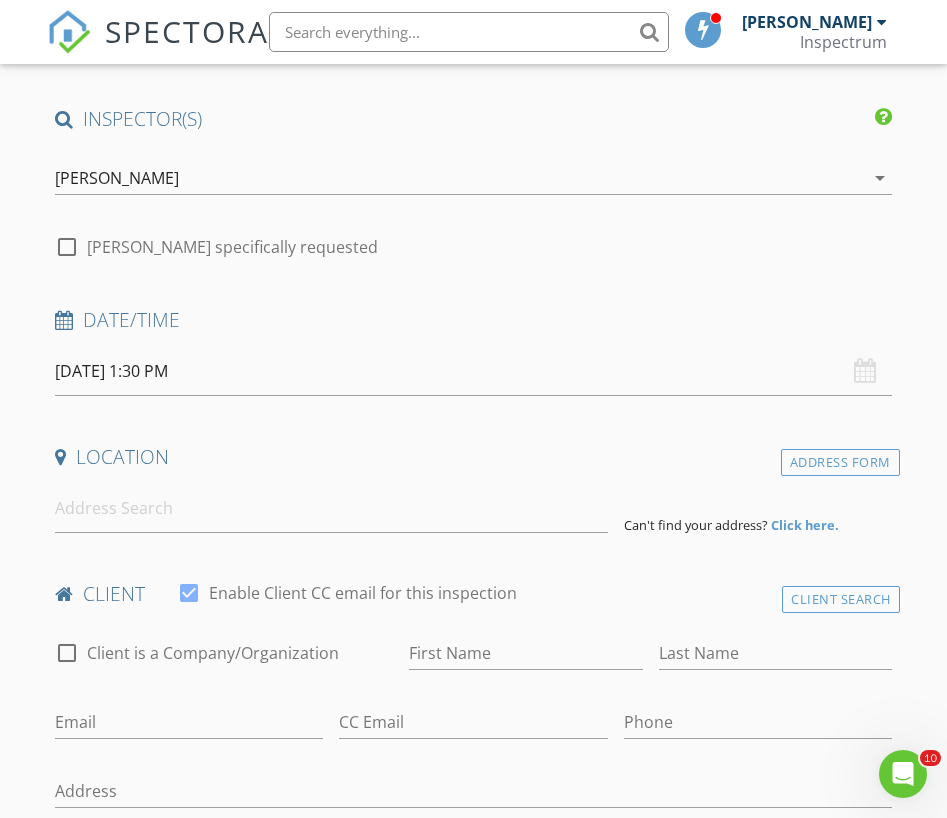 scroll, scrollTop: 230, scrollLeft: 0, axis: vertical 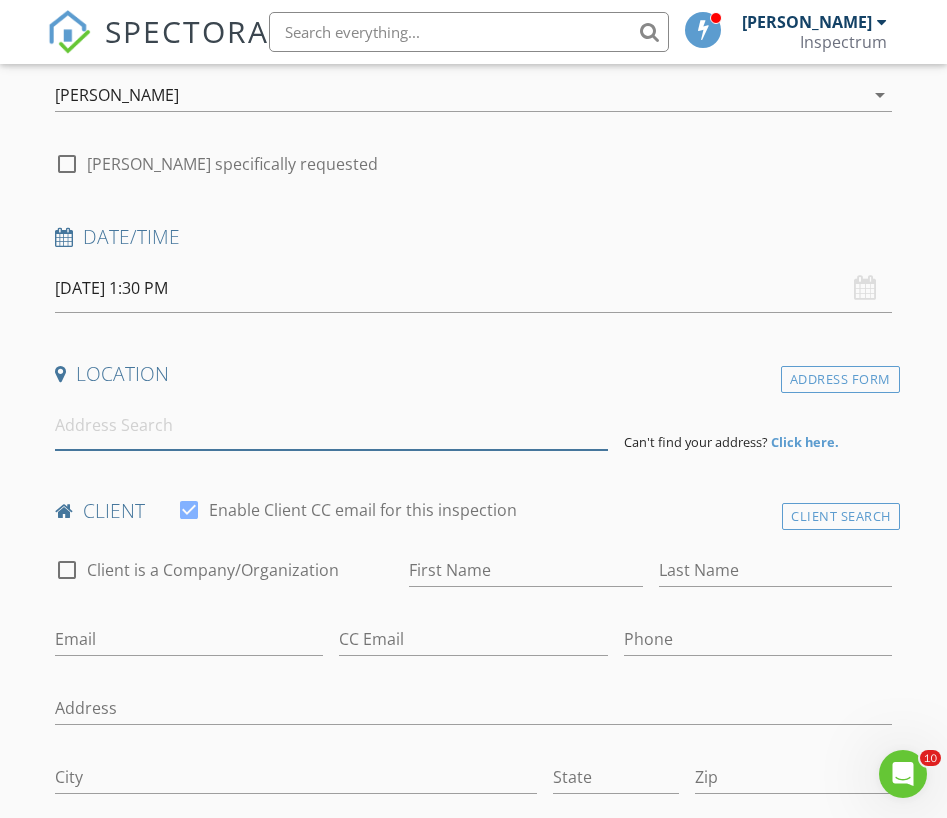 click at bounding box center [331, 425] 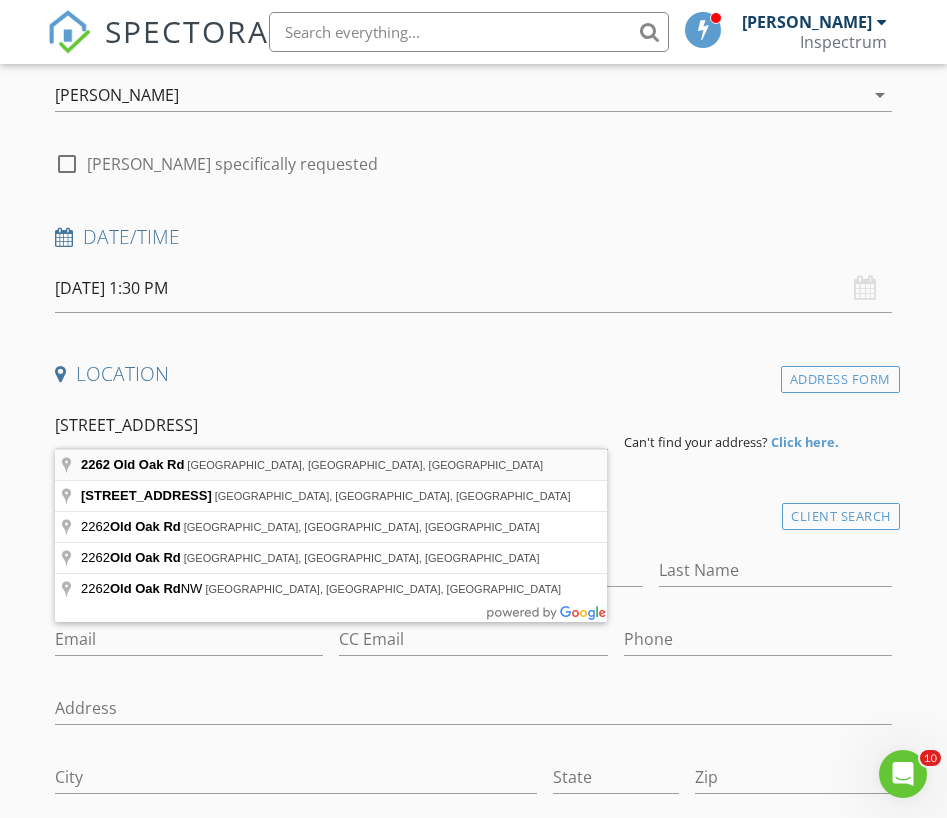 type on "2262 Old Oak Rd, Kinston, NC, USA" 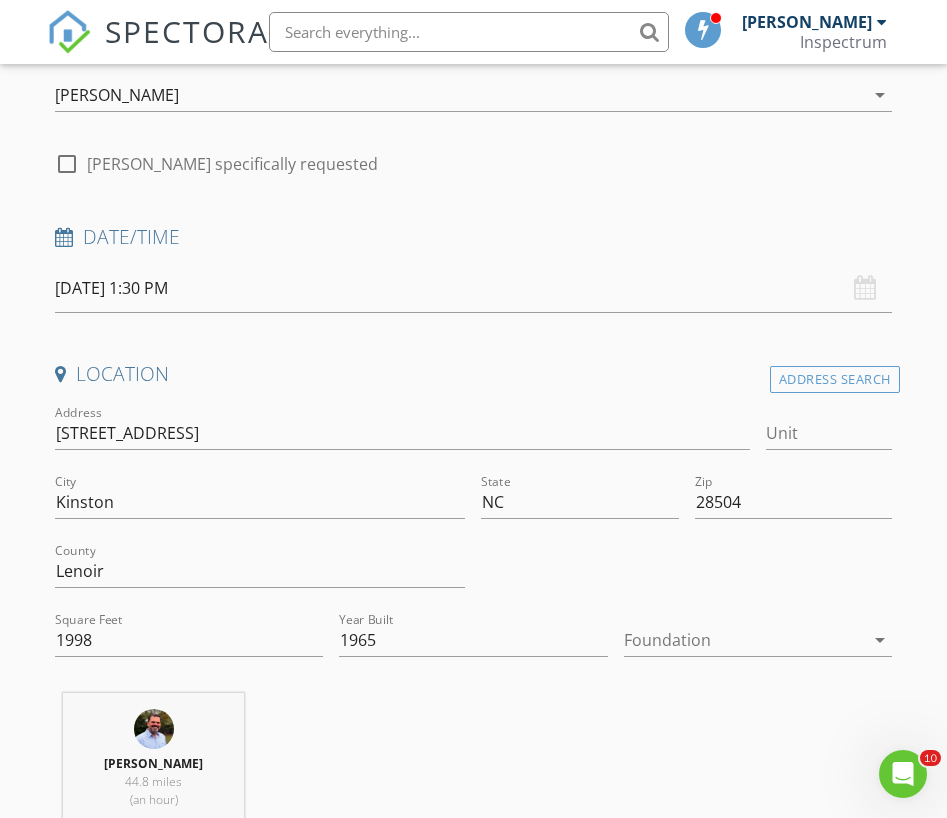 click at bounding box center (744, 640) 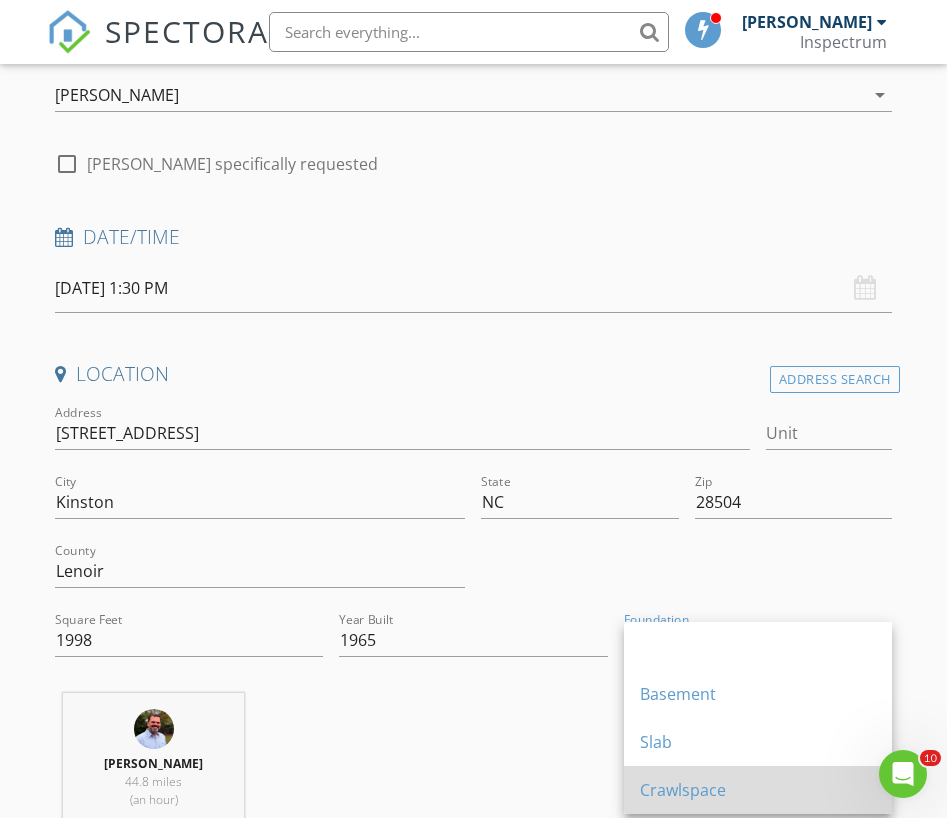 click on "Crawlspace" at bounding box center (758, 790) 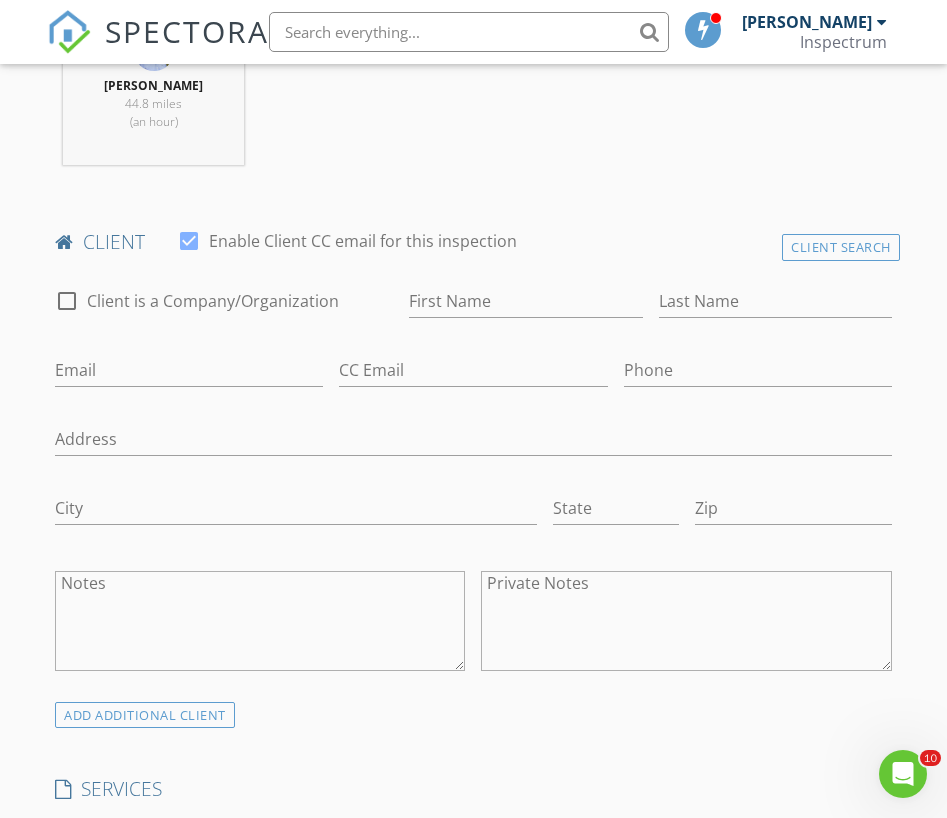 scroll, scrollTop: 976, scrollLeft: 0, axis: vertical 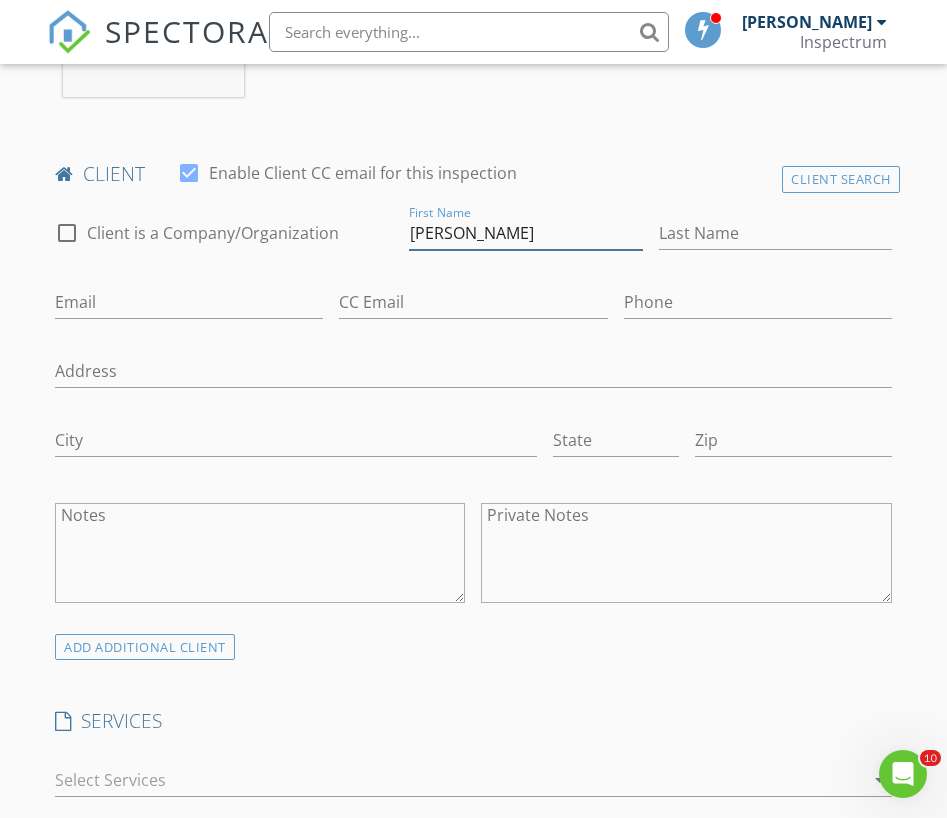 type on "Tammy" 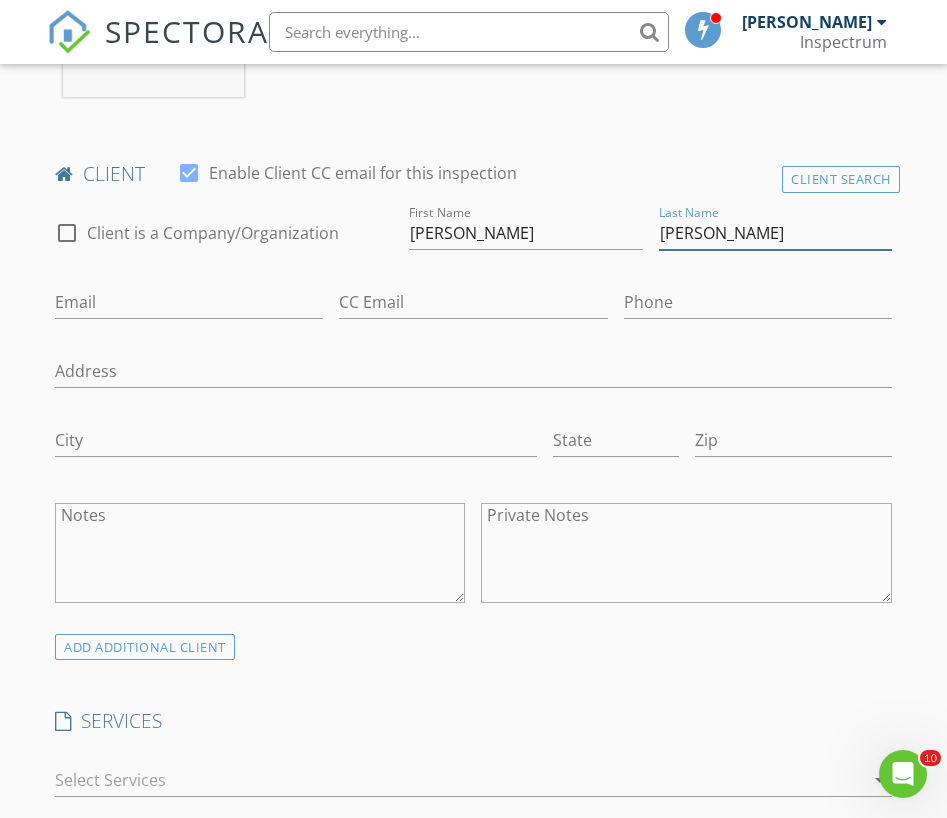 type on "Palmer" 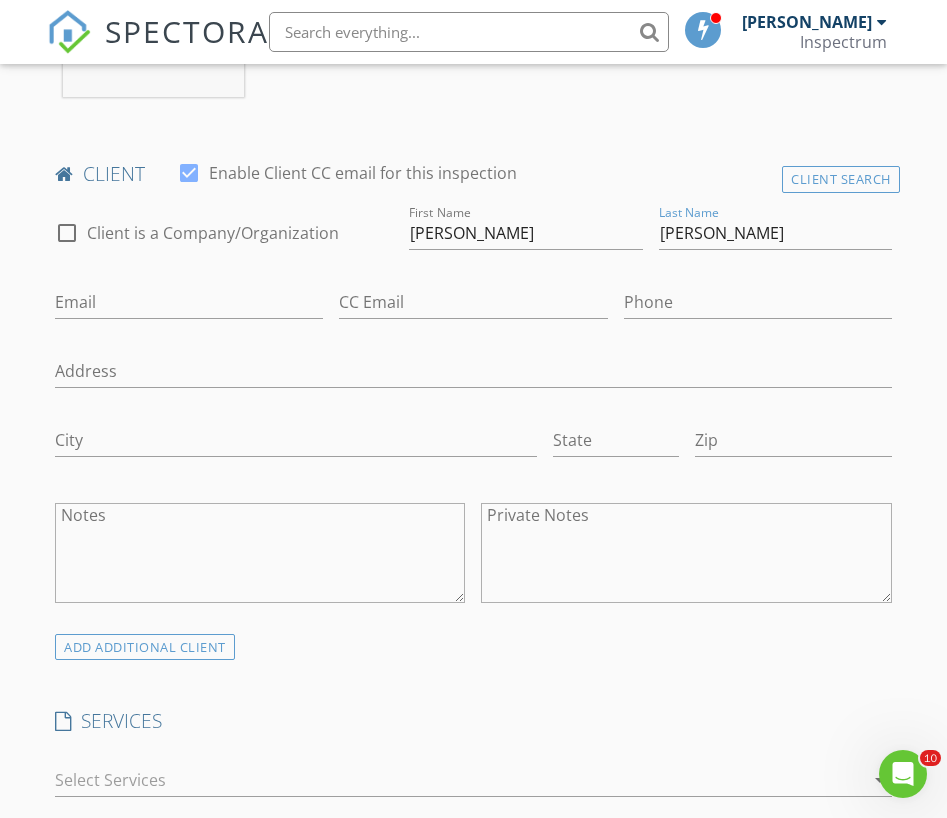 click on "First Name Tammy" at bounding box center [525, 243] 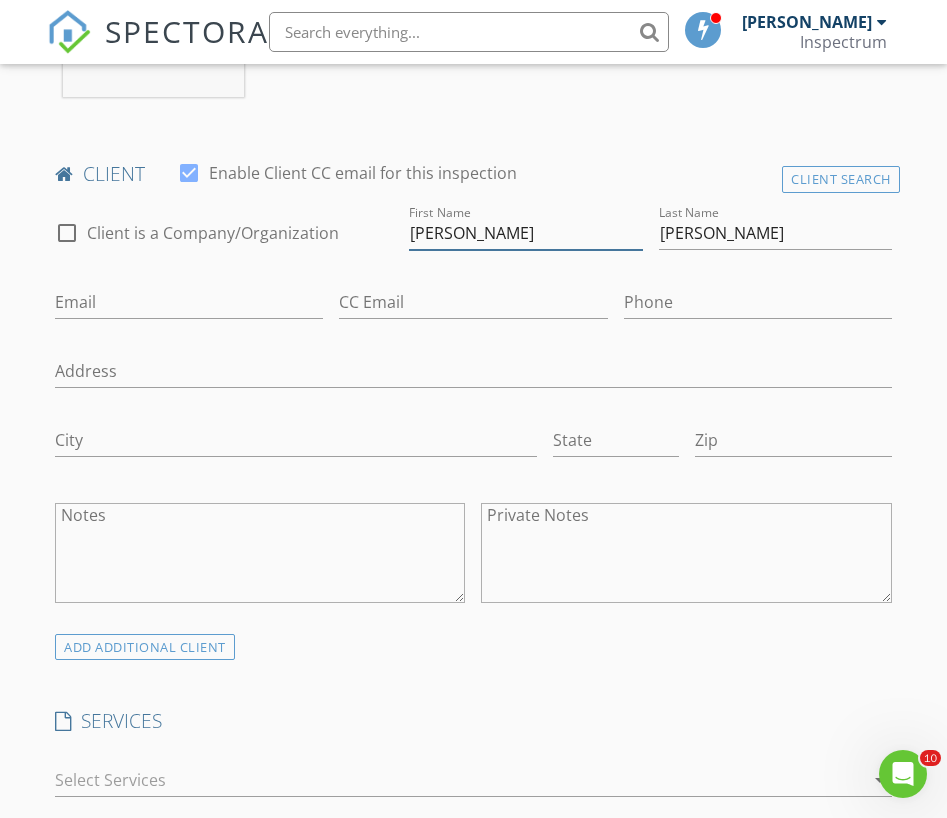 click on "Tammy" at bounding box center (525, 233) 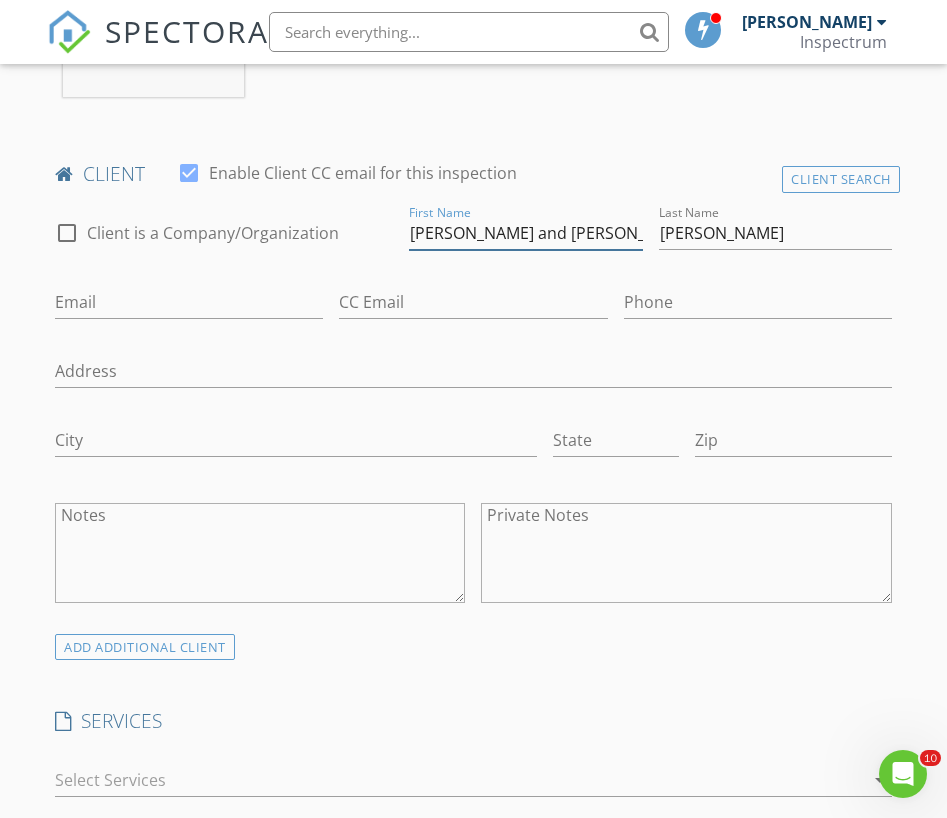 type on "Tammy and Steve" 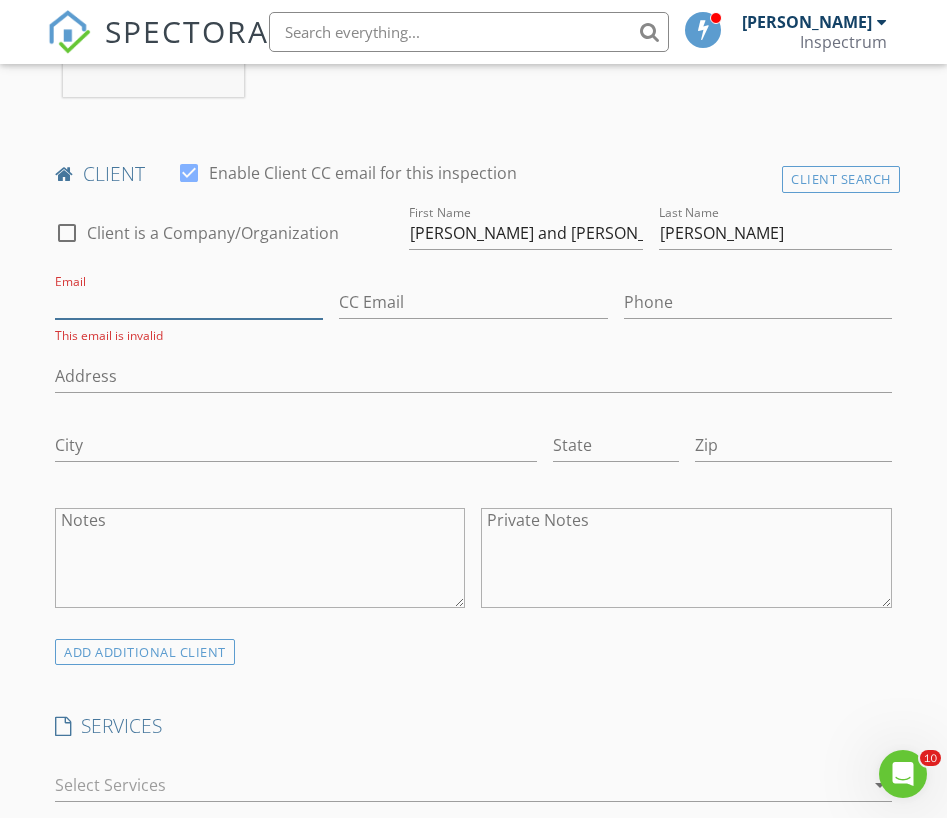 paste on "tammypalmer77@icloud.com" 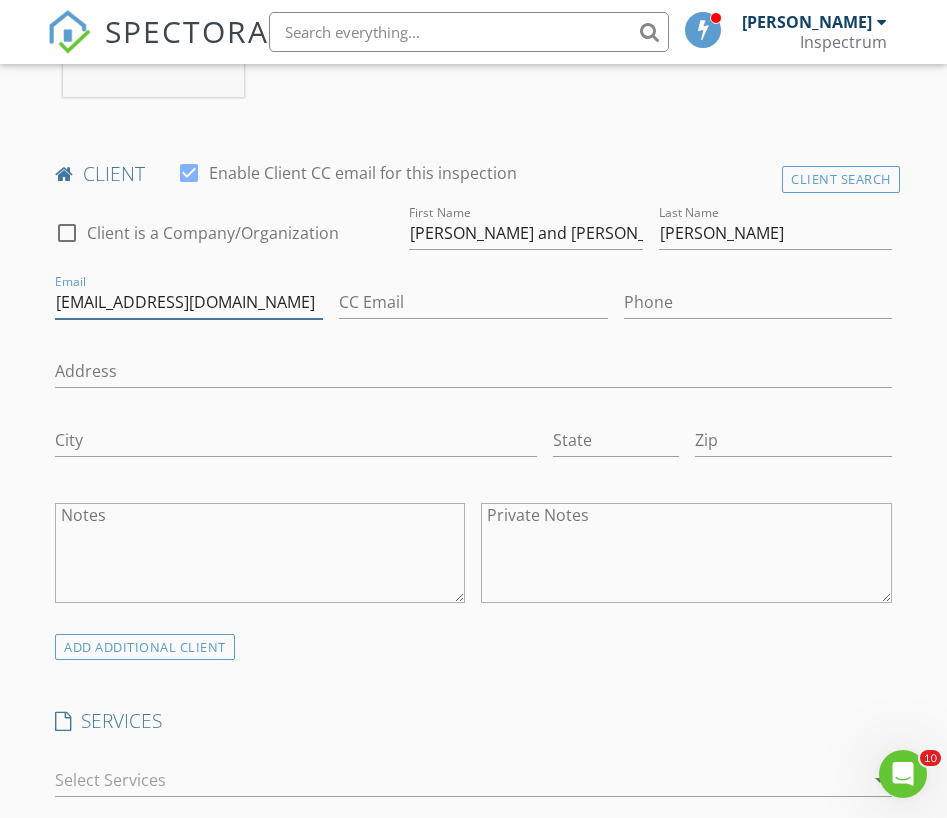 type on "tammypalmer77@icloud.com" 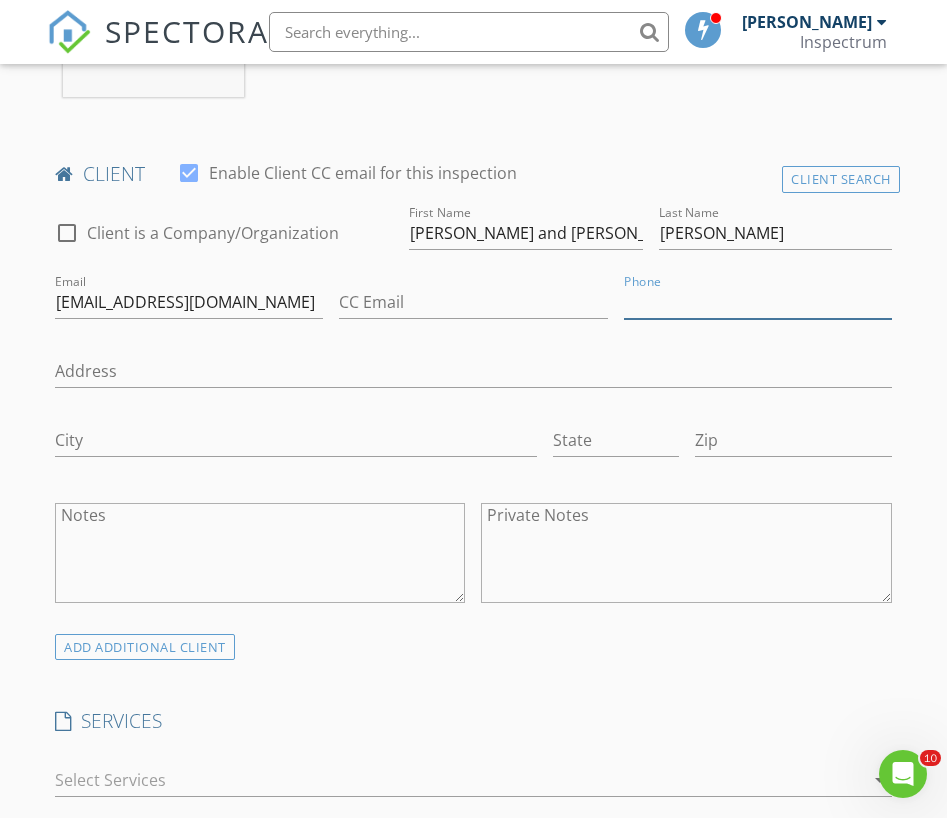 paste on "316-516-7674" 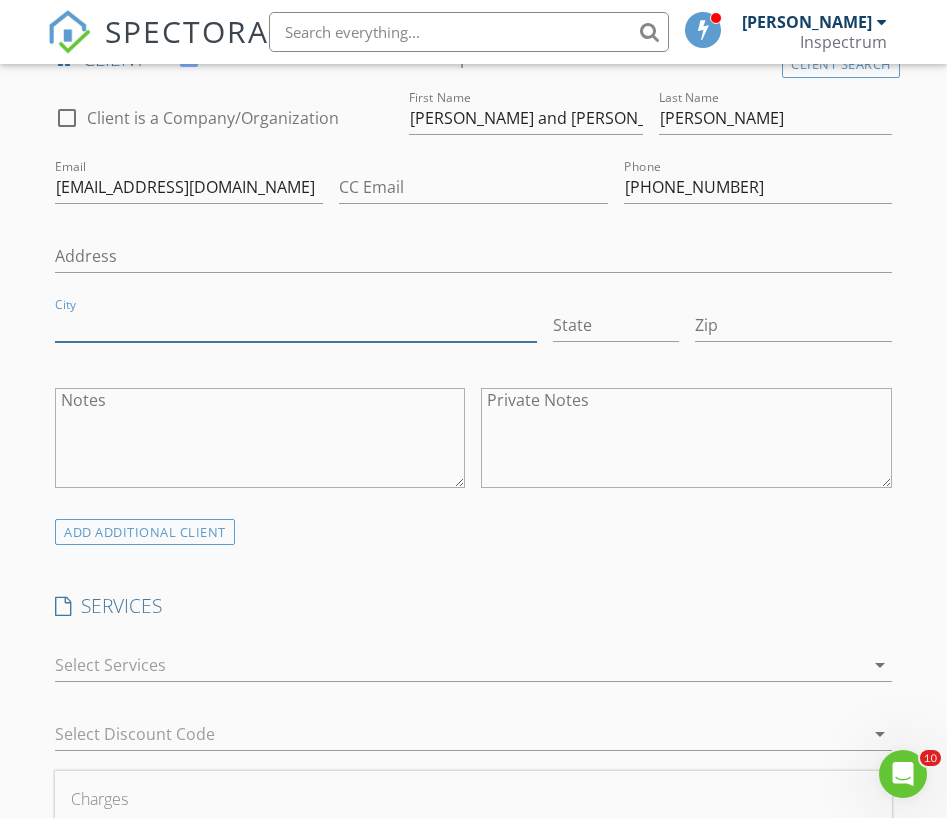 scroll, scrollTop: 1132, scrollLeft: 0, axis: vertical 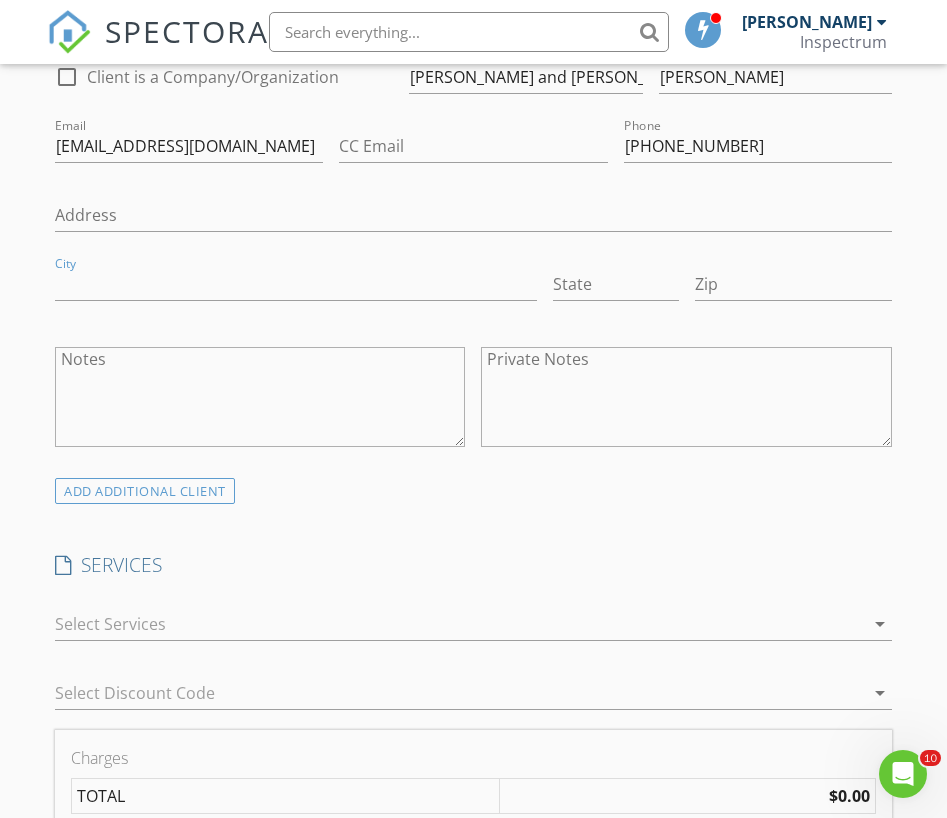 click at bounding box center (459, 624) 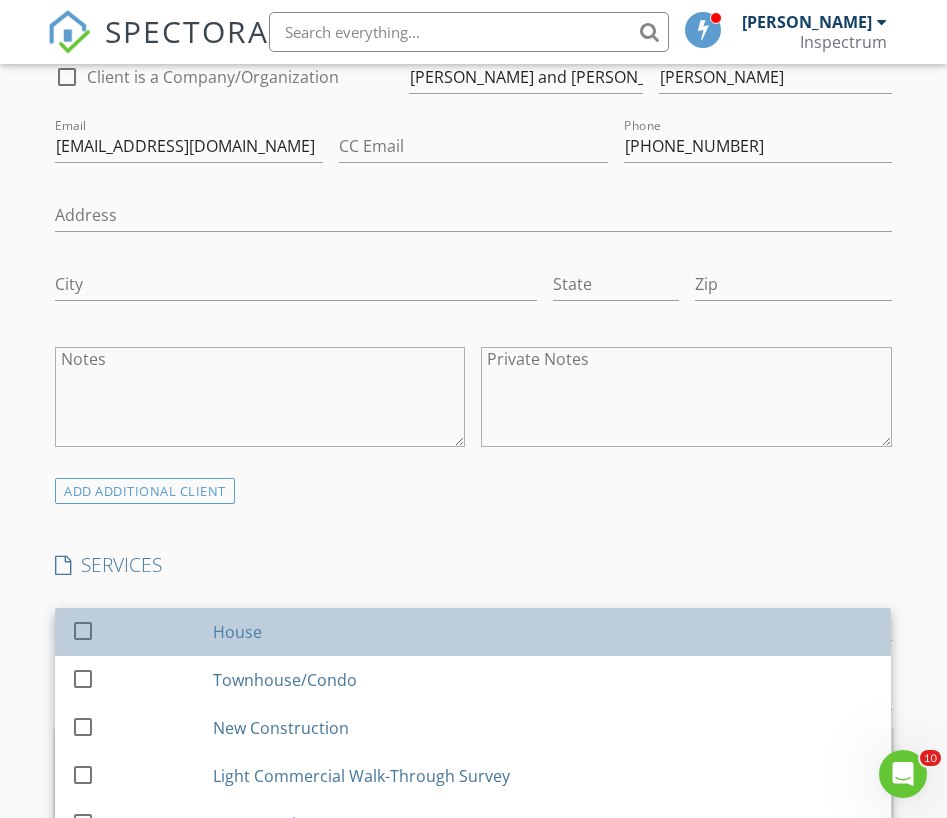 click on "check_box_outline_blank" at bounding box center [138, 632] 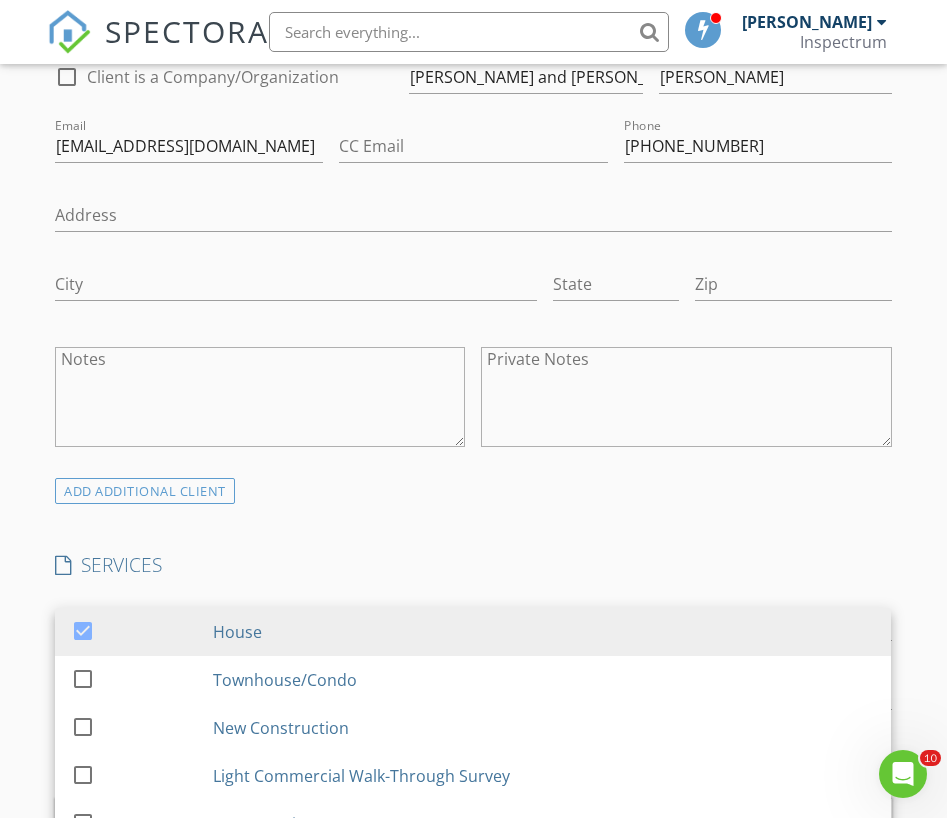 click on "INSPECTOR(S)
check_box   Mark Paschal   PRIMARY   Mark Paschal arrow_drop_down   check_box_outline_blank Mark Paschal specifically requested
Date/Time
07/29/2025 1:30 PM
Location
Address Search       Address 2262 Old Oak Rd   Unit   City Kinston   State NC   Zip 28504   County Lenoir     Square Feet 1998   Year Built 1965   Foundation Crawlspace arrow_drop_down     Mark Paschal     44.8 miles     (an hour)
client
check_box Enable Client CC email for this inspection   Client Search     check_box_outline_blank Client is a Company/Organization     First Name Tammy and Steve   Last Name Palmer   Email tammypalmer77@icloud.com   CC Email   Phone 316-516-7674   Address   City   State   Zip       Notes   Private Notes
ADD ADDITIONAL client
SERVICES
check_box   House     Townhouse/Condo" at bounding box center [473, 817] 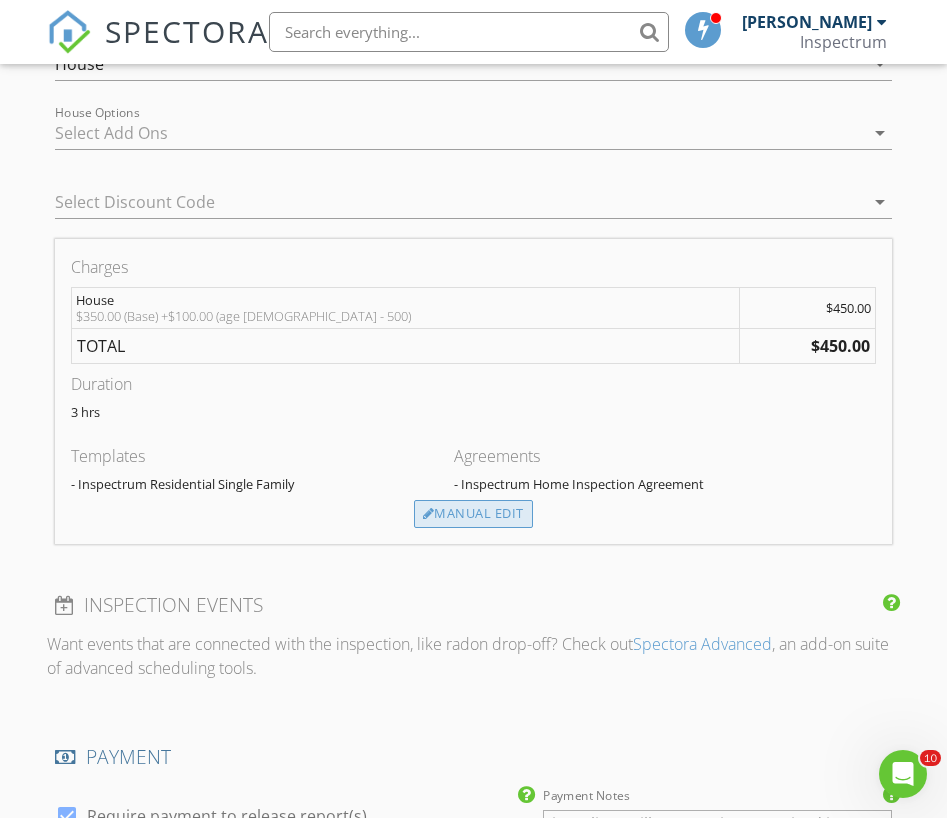 scroll, scrollTop: 1676, scrollLeft: 0, axis: vertical 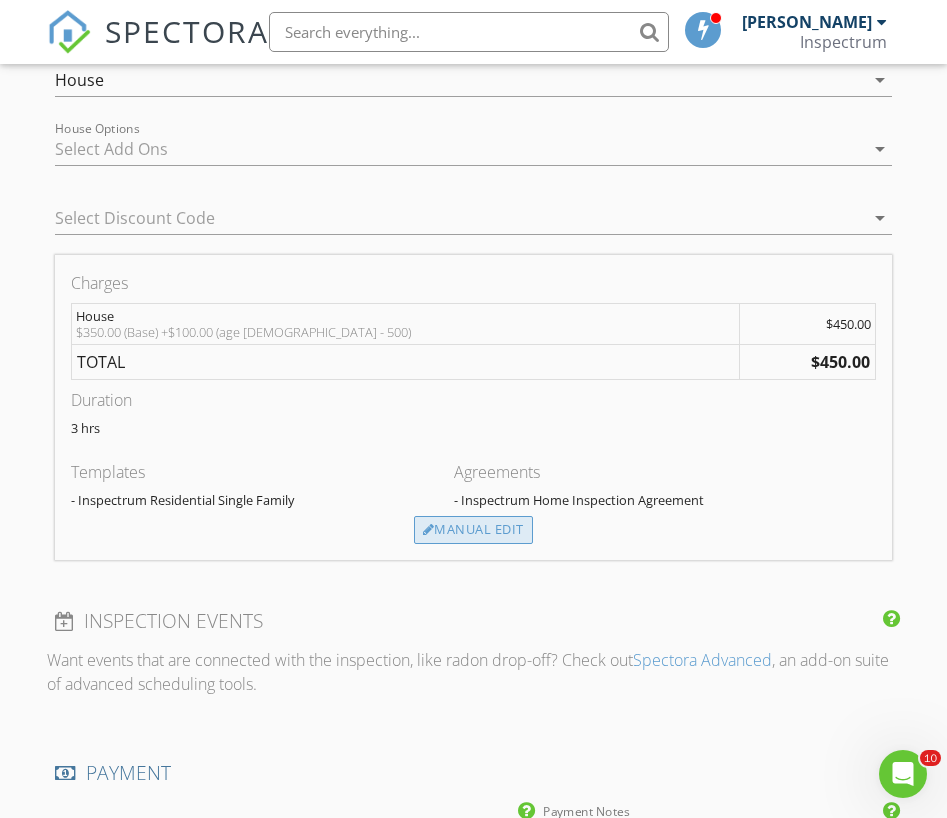click on "Manual Edit" at bounding box center (473, 530) 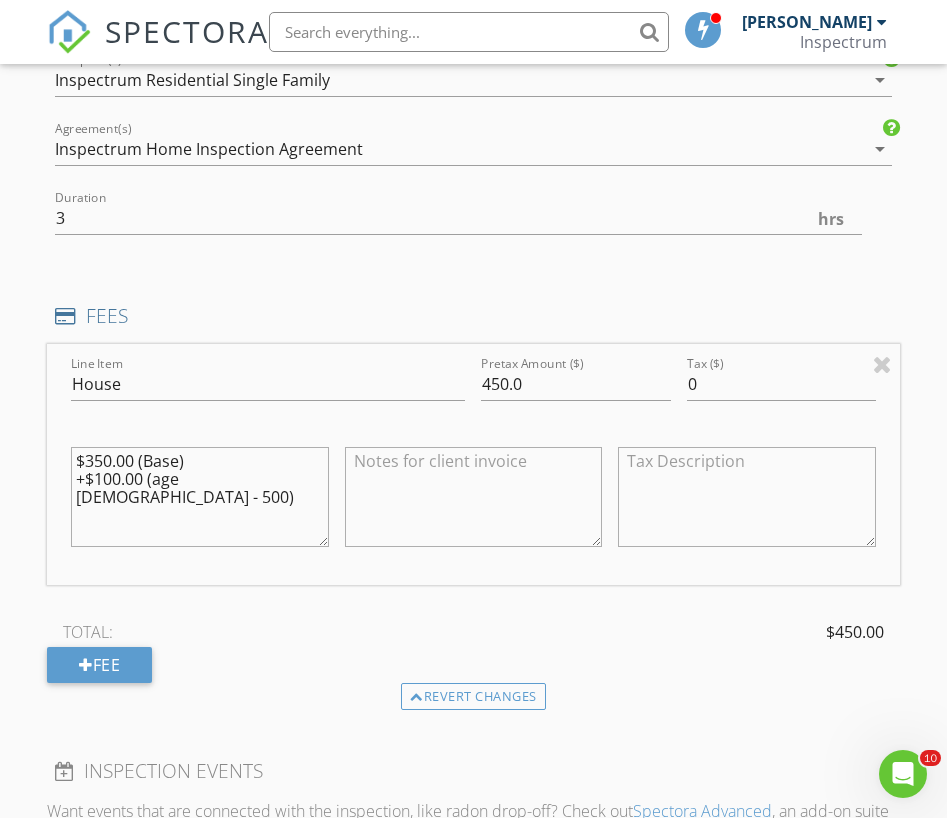 drag, startPoint x: 109, startPoint y: 454, endPoint x: 97, endPoint y: 455, distance: 12.0415945 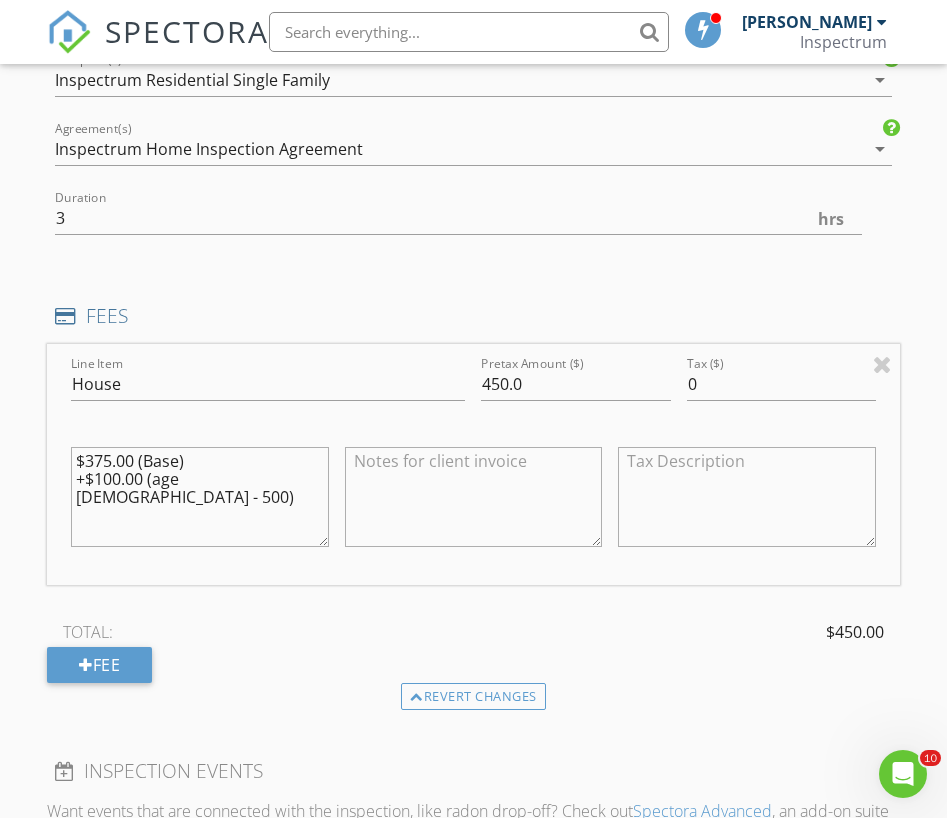 drag, startPoint x: 120, startPoint y: 473, endPoint x: 99, endPoint y: 473, distance: 21 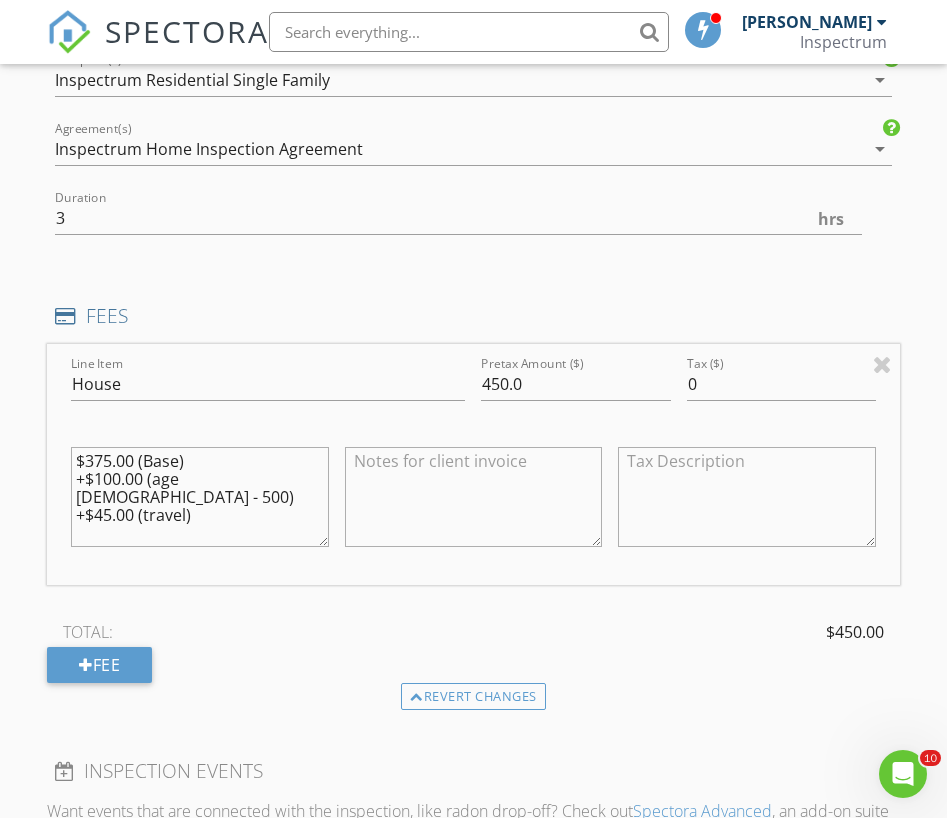 type on "$375.00 (Base)
+$100.00 (age 50 - 500)
+$45.00 (travel)" 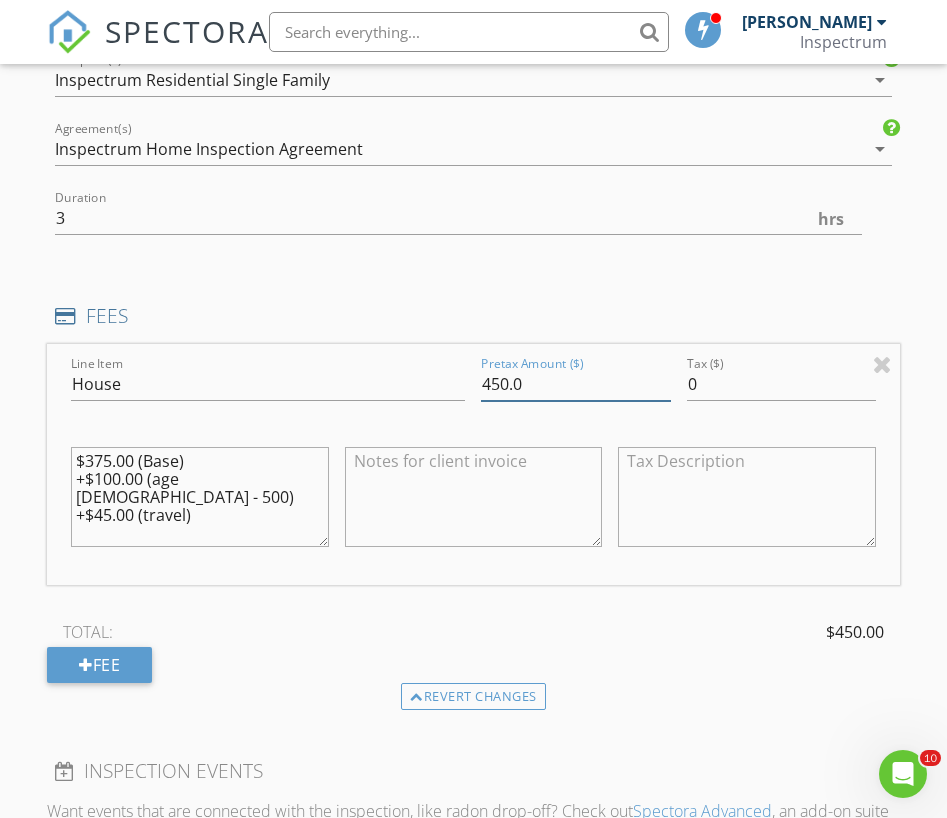 drag, startPoint x: 509, startPoint y: 377, endPoint x: 494, endPoint y: 377, distance: 15 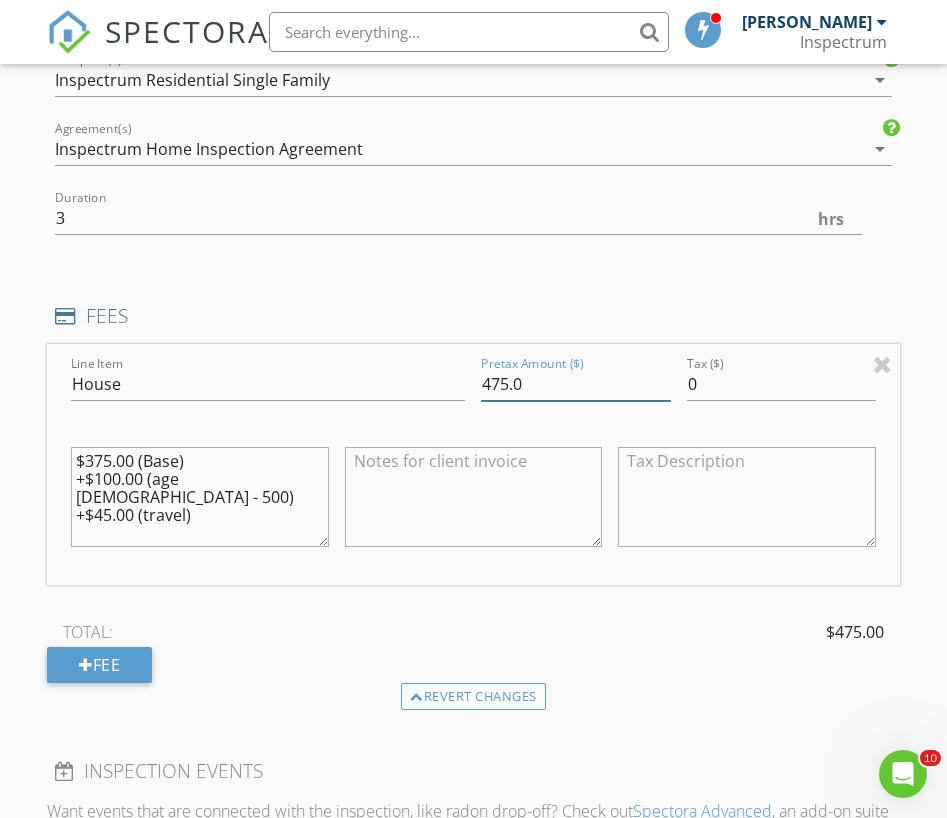 type on "475.0" 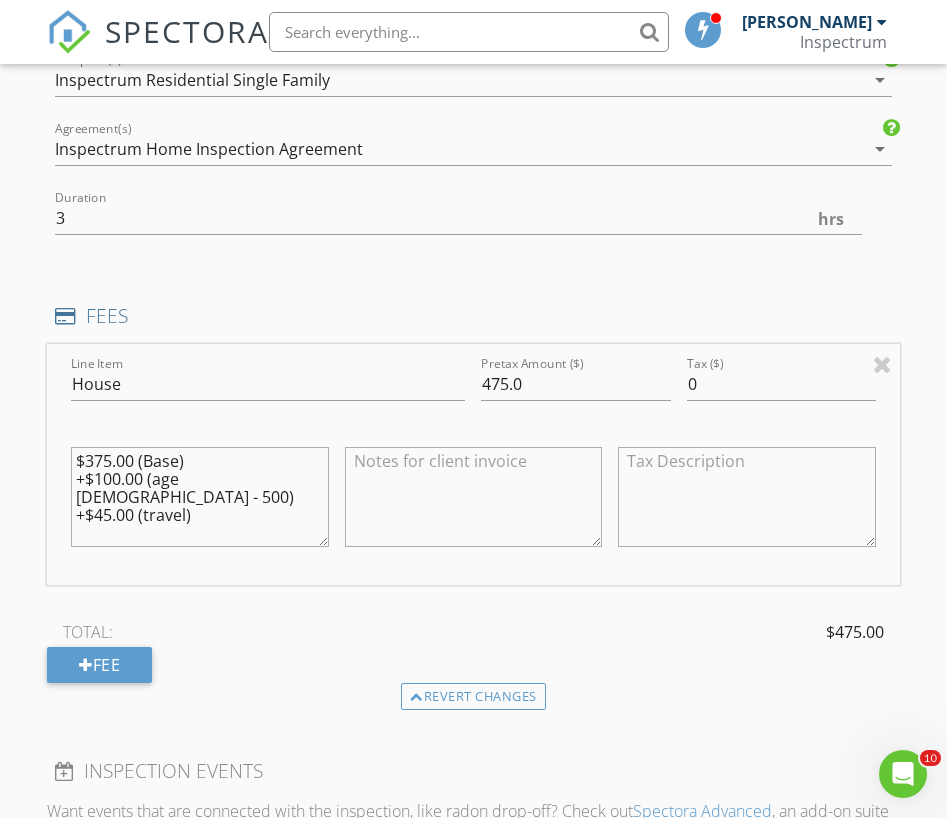 drag, startPoint x: 120, startPoint y: 475, endPoint x: 96, endPoint y: 477, distance: 24.083189 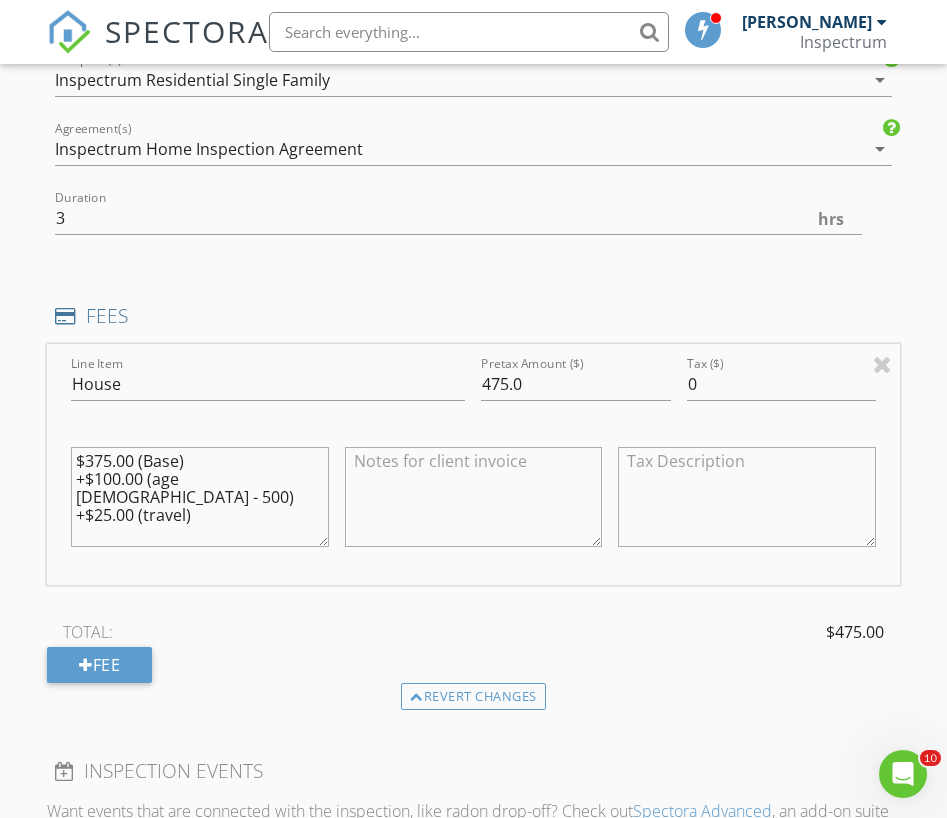 click on "$375.00 (Base)
+$100.00 (age 50 - 500)
+$25.00 (travel)" at bounding box center (199, 497) 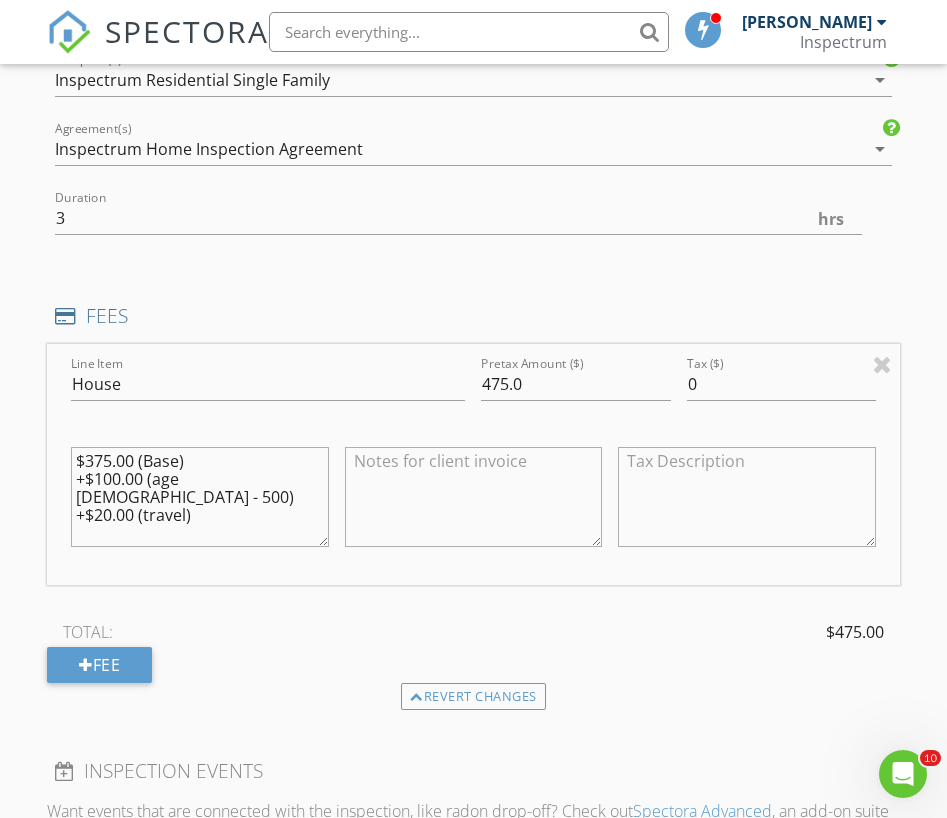 type on "$375.00 (Base)
+$100.00 (age 50 - 500)
+$20.00 (travel)" 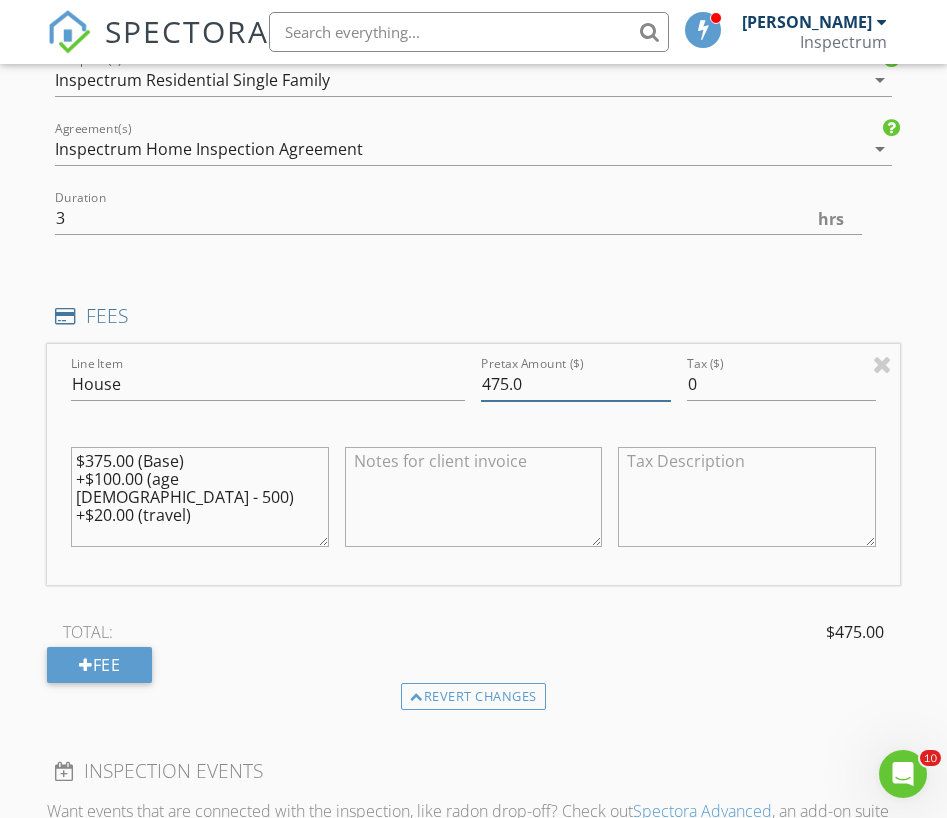 click on "475.0" at bounding box center (575, 384) 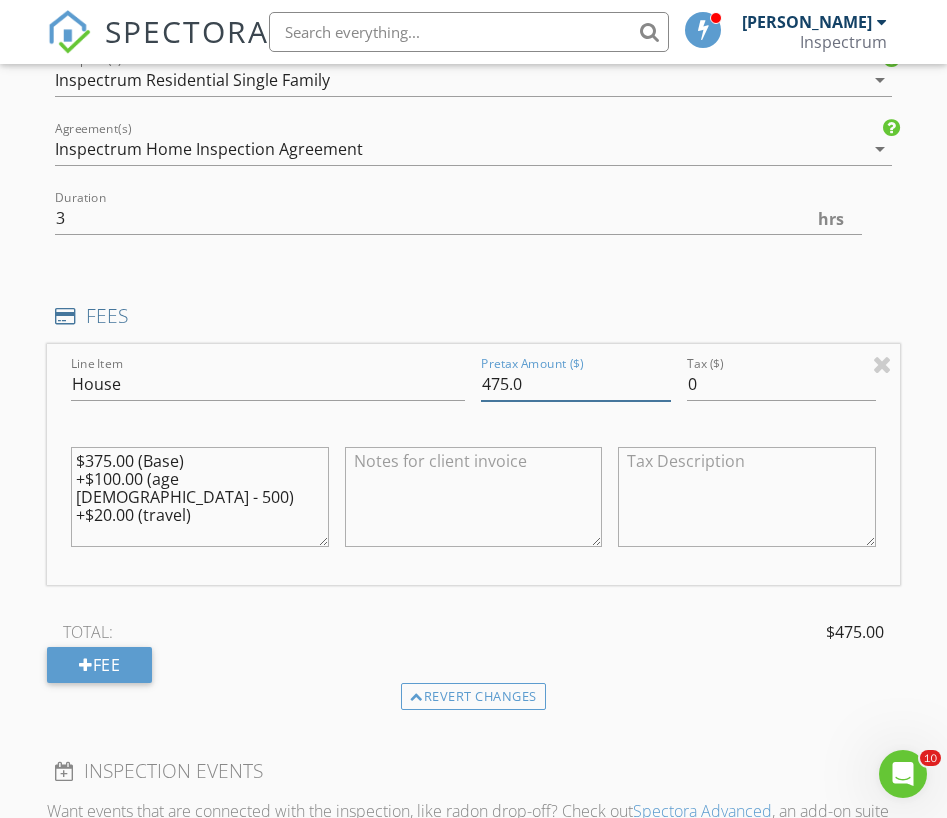 click on "475.0" at bounding box center (575, 384) 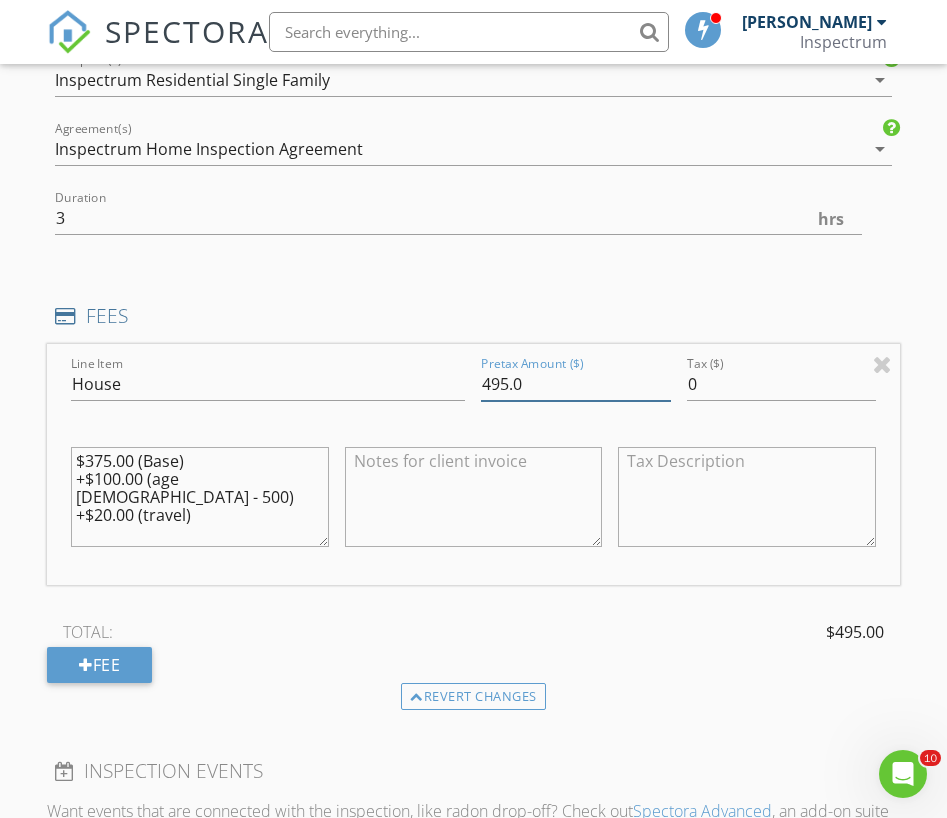 type on "495.0" 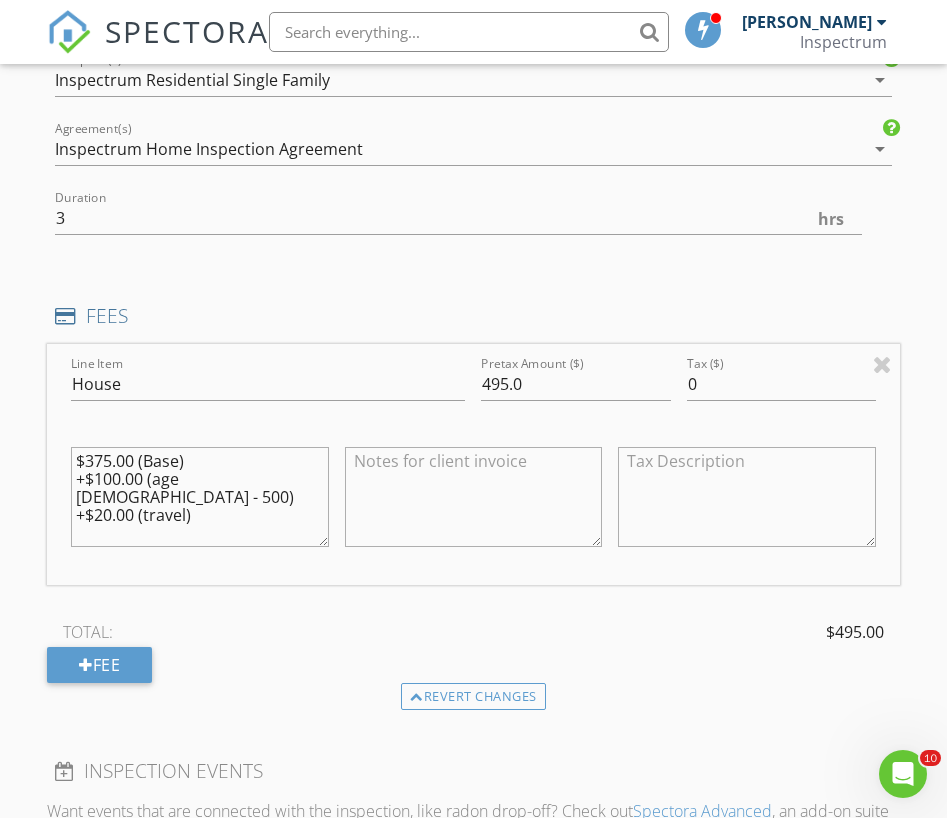 click on "FEES" at bounding box center (473, 316) 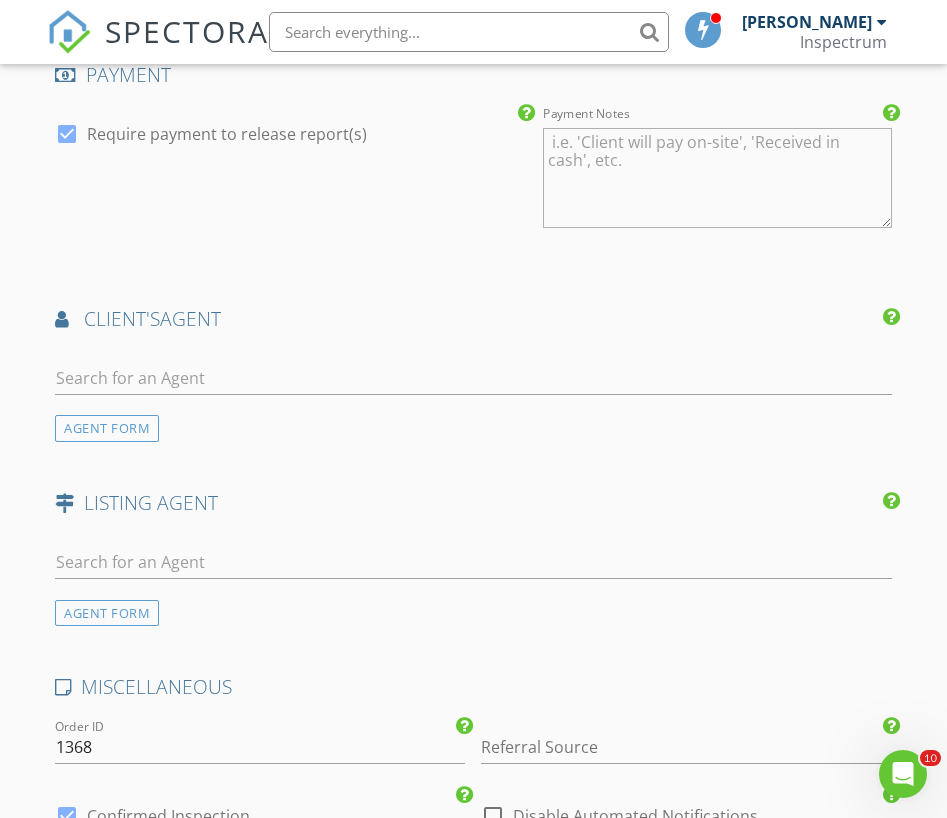 scroll, scrollTop: 2534, scrollLeft: 0, axis: vertical 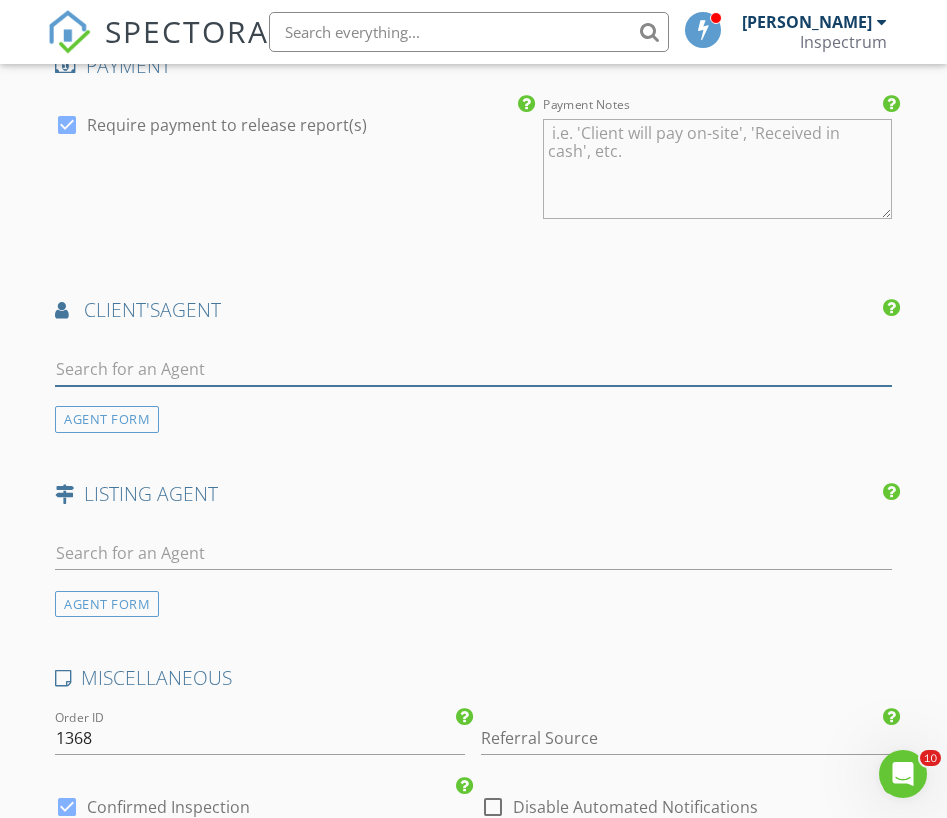 click at bounding box center [473, 369] 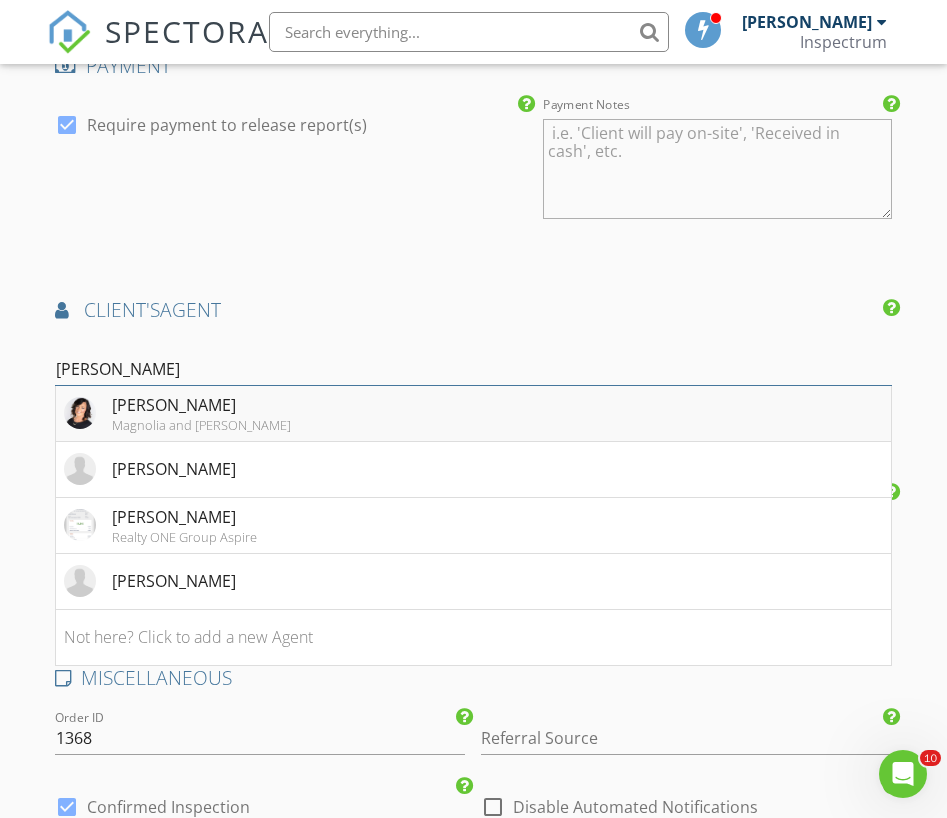 type on "Susan" 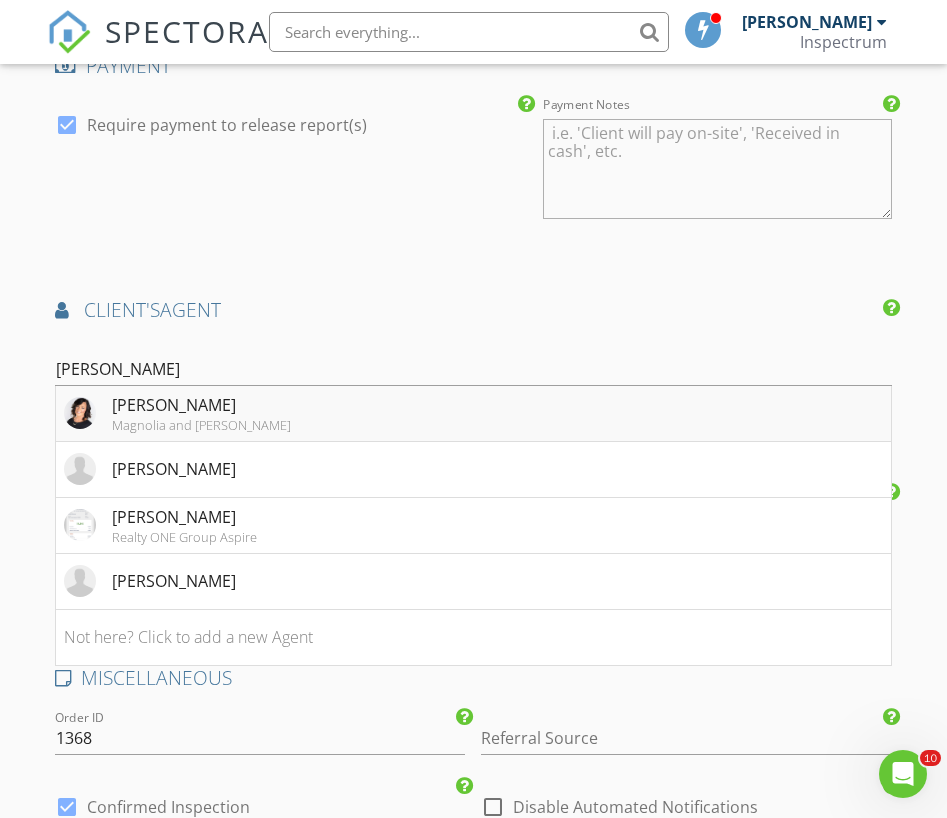 click on "Susan Russell
Magnolia and Marsh" at bounding box center (473, 414) 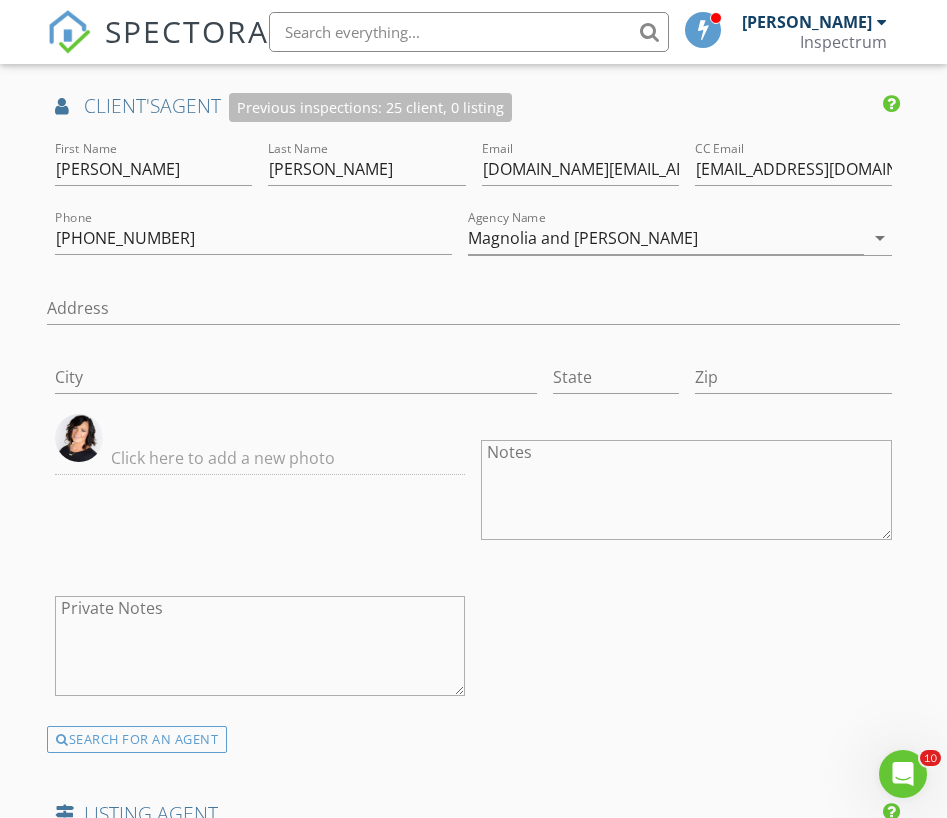 scroll, scrollTop: 2739, scrollLeft: 0, axis: vertical 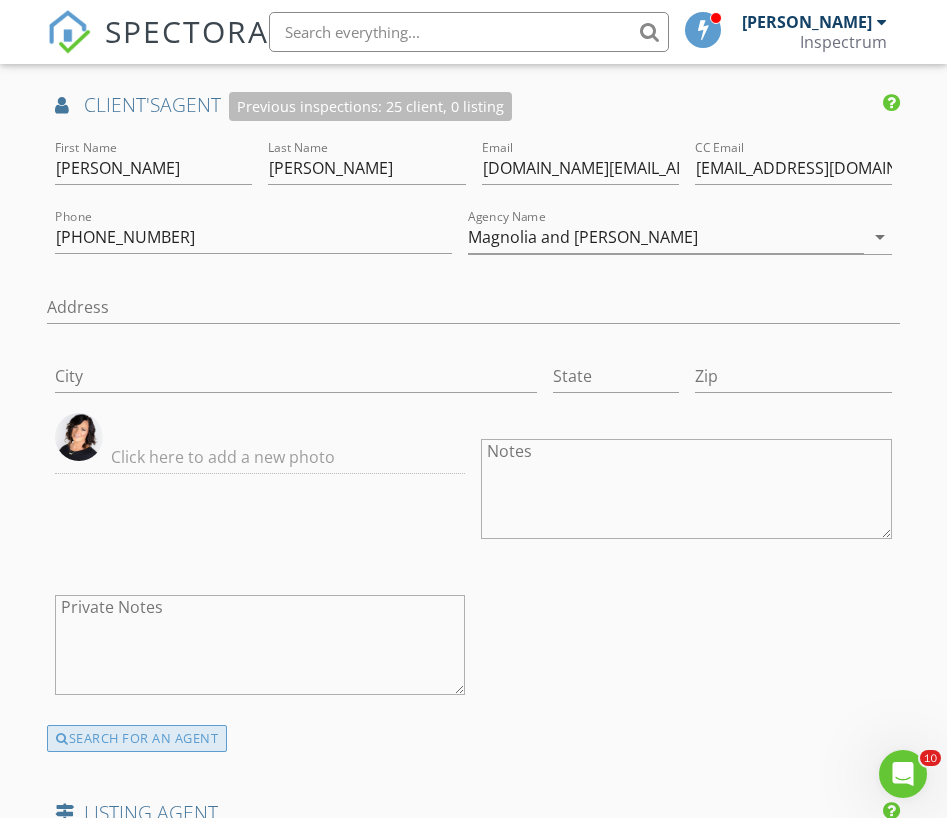 click on "SEARCH FOR AN AGENT" at bounding box center (137, 739) 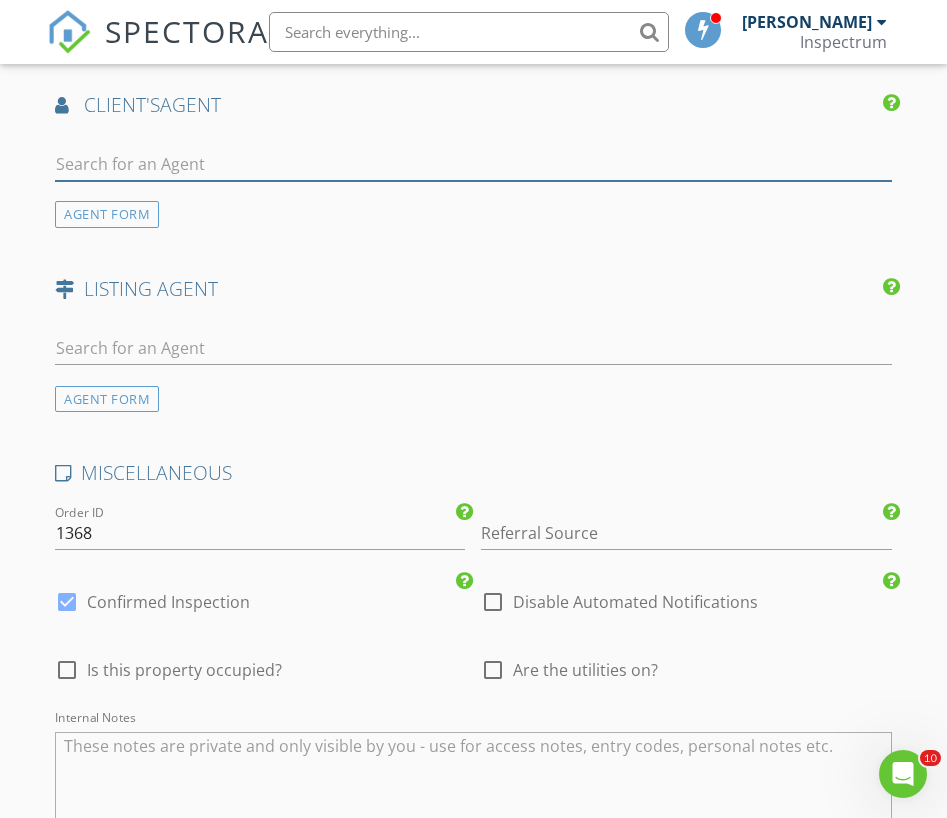 click at bounding box center (473, 164) 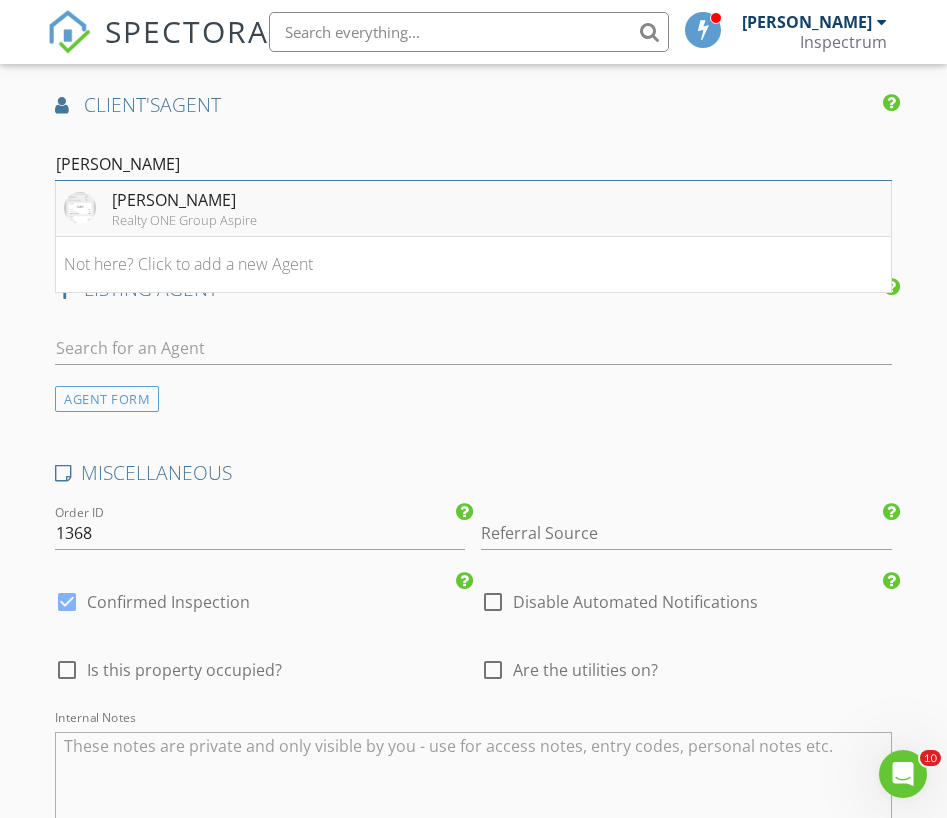 type on "Susan Andre" 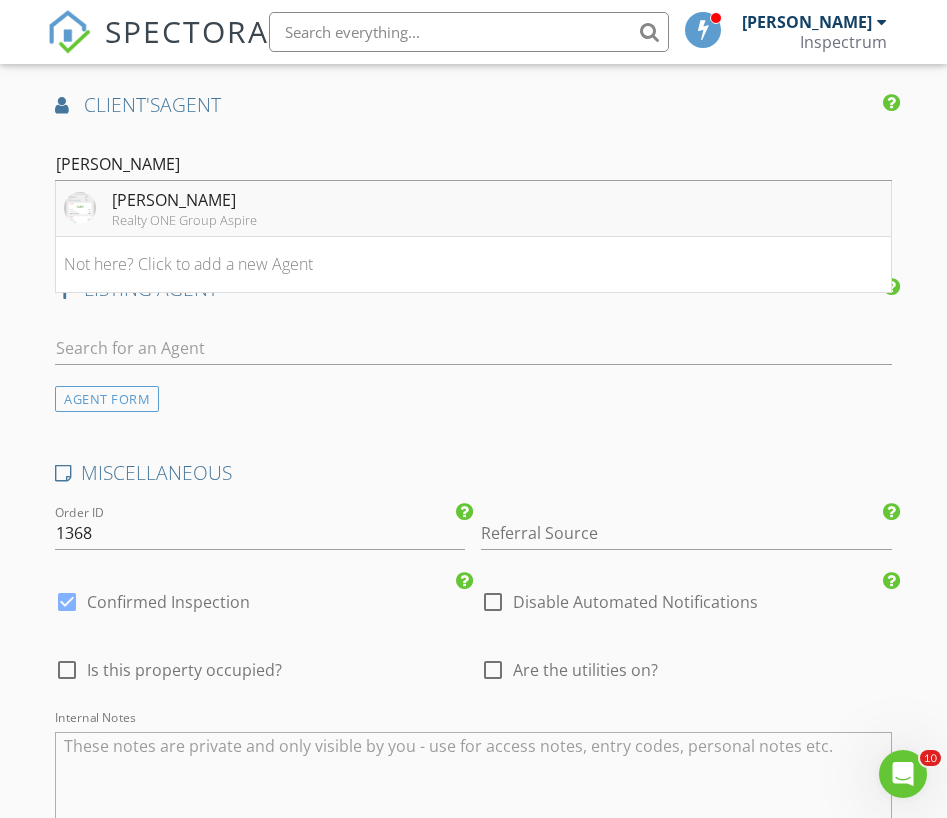 click on "Realty ONE Group Aspire" at bounding box center [184, 220] 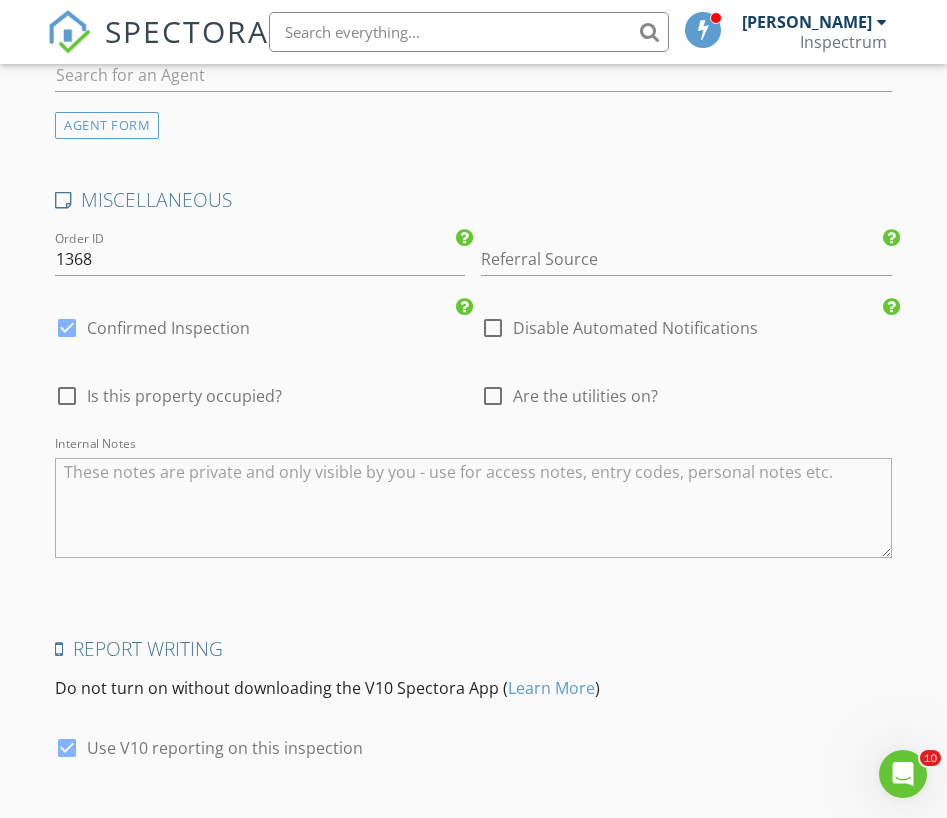 scroll, scrollTop: 3540, scrollLeft: 0, axis: vertical 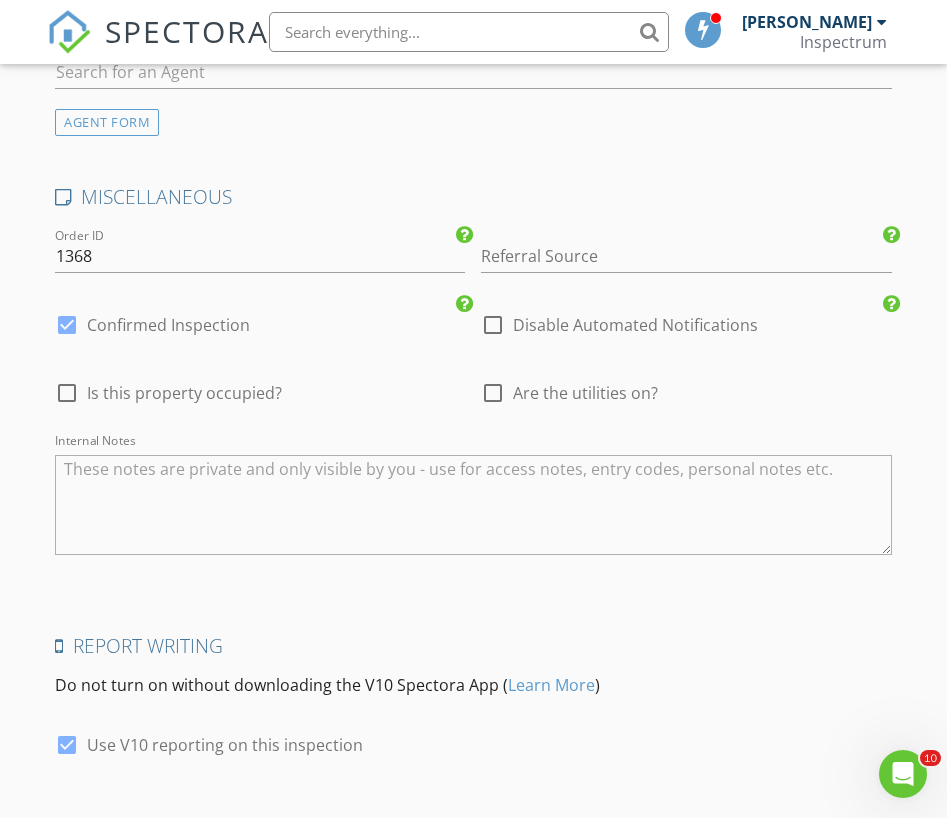 click on "Is this property occupied?" at bounding box center [184, 393] 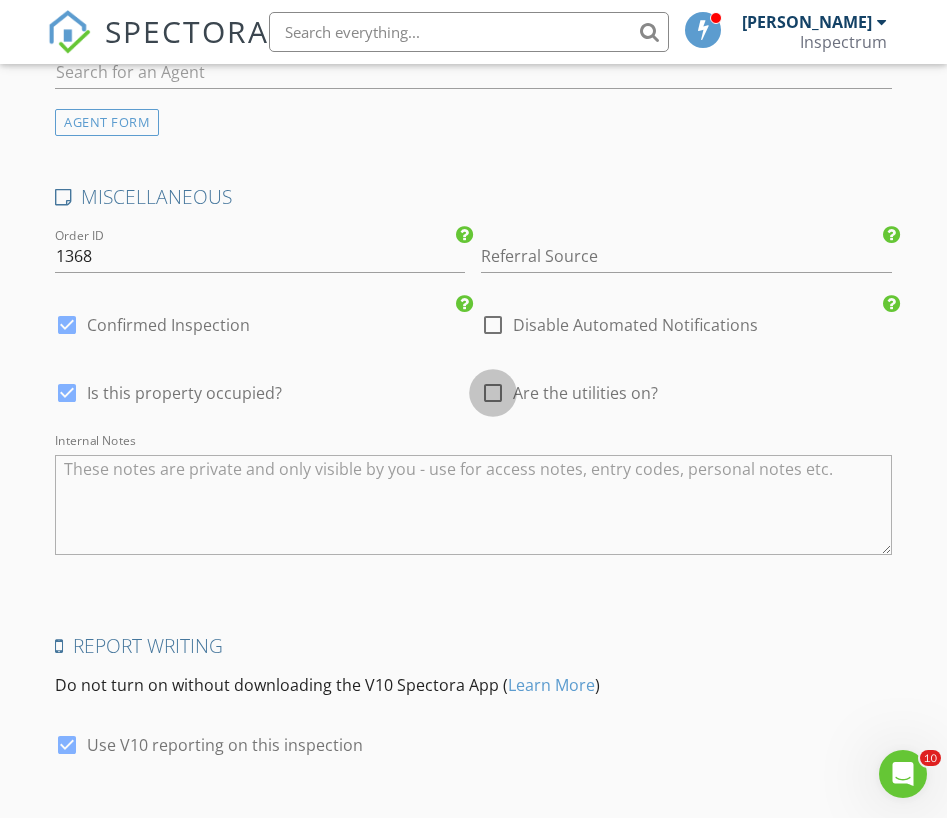 click at bounding box center [493, 393] 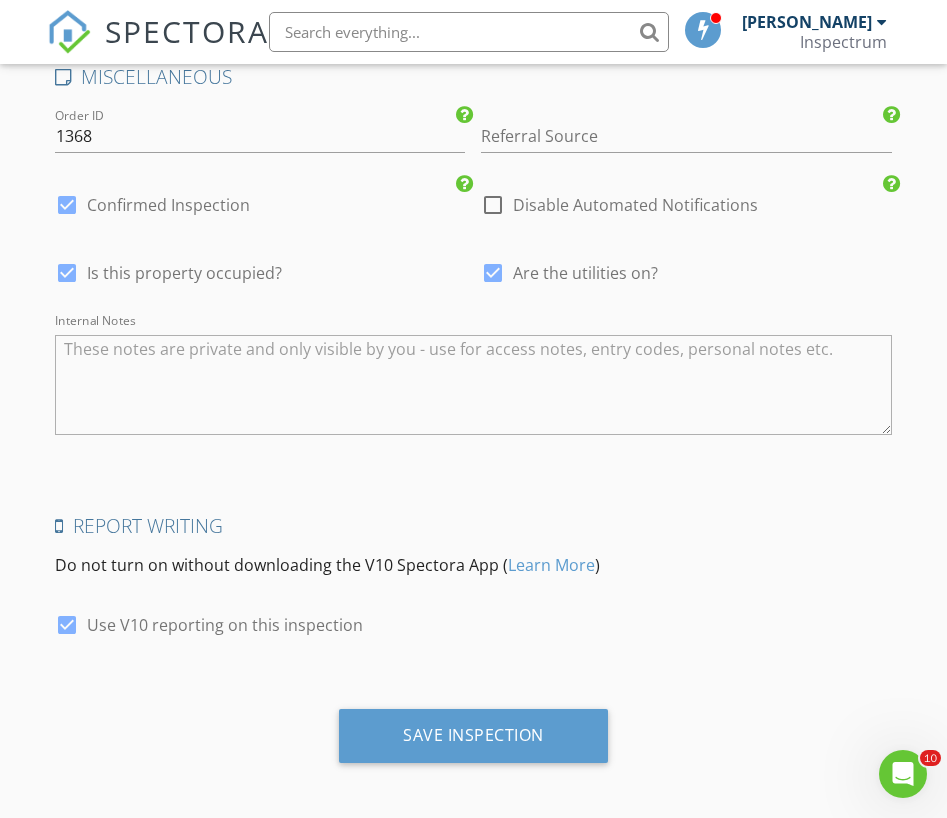 scroll, scrollTop: 3659, scrollLeft: 0, axis: vertical 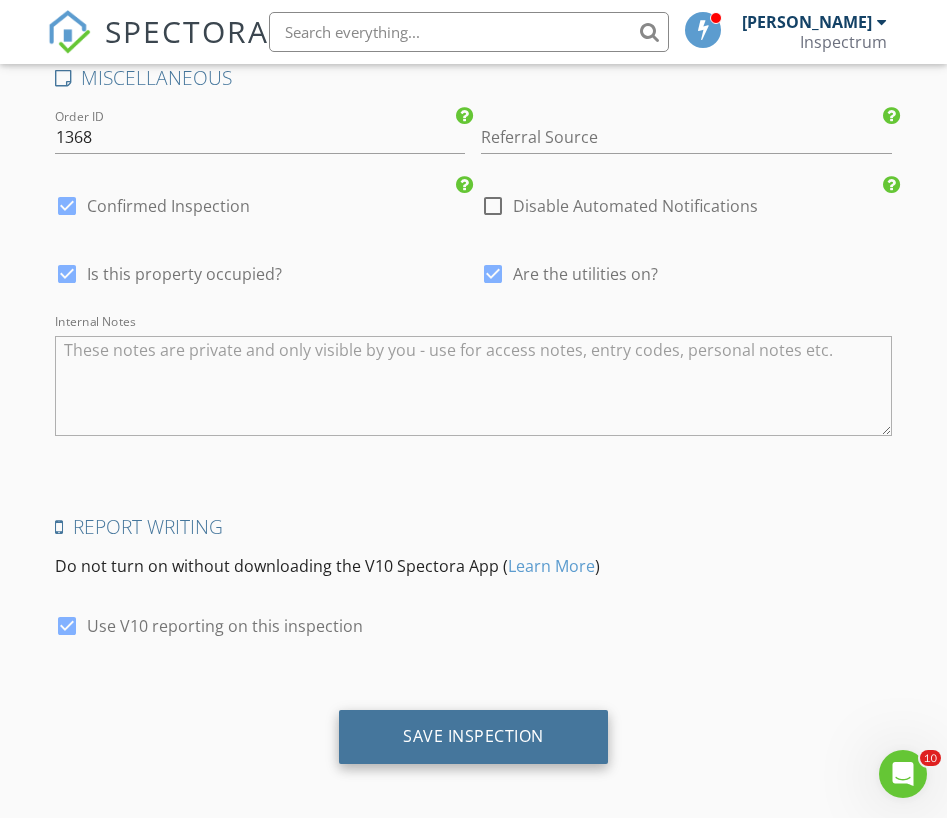 click on "Save Inspection" at bounding box center (473, 736) 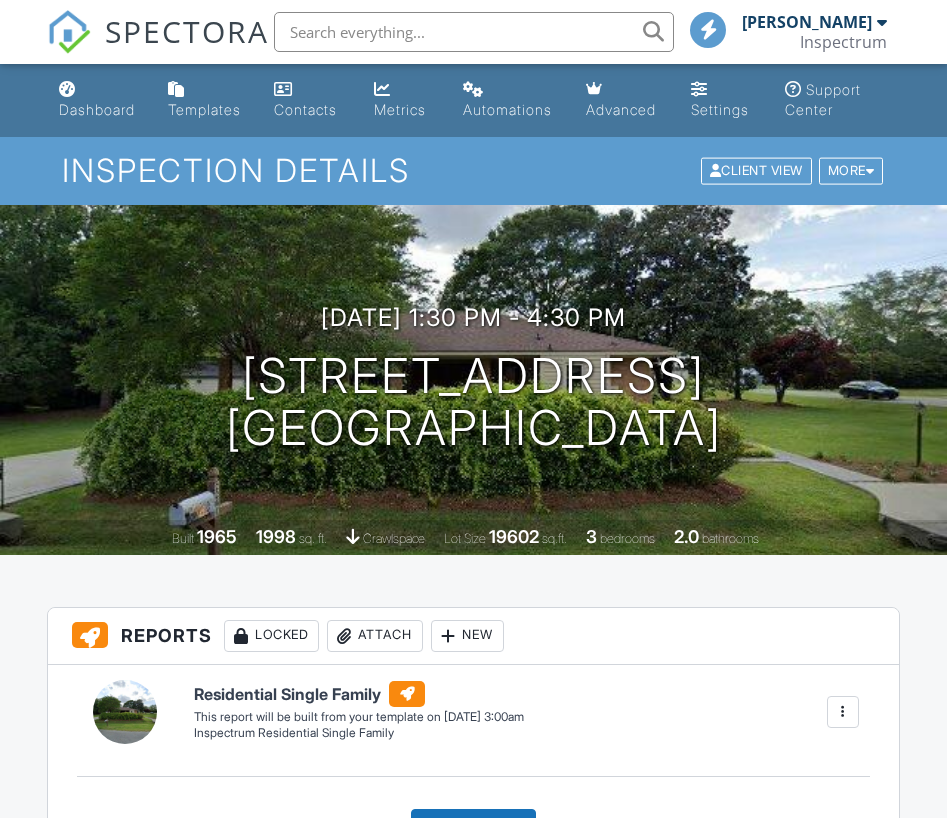 scroll, scrollTop: 0, scrollLeft: 0, axis: both 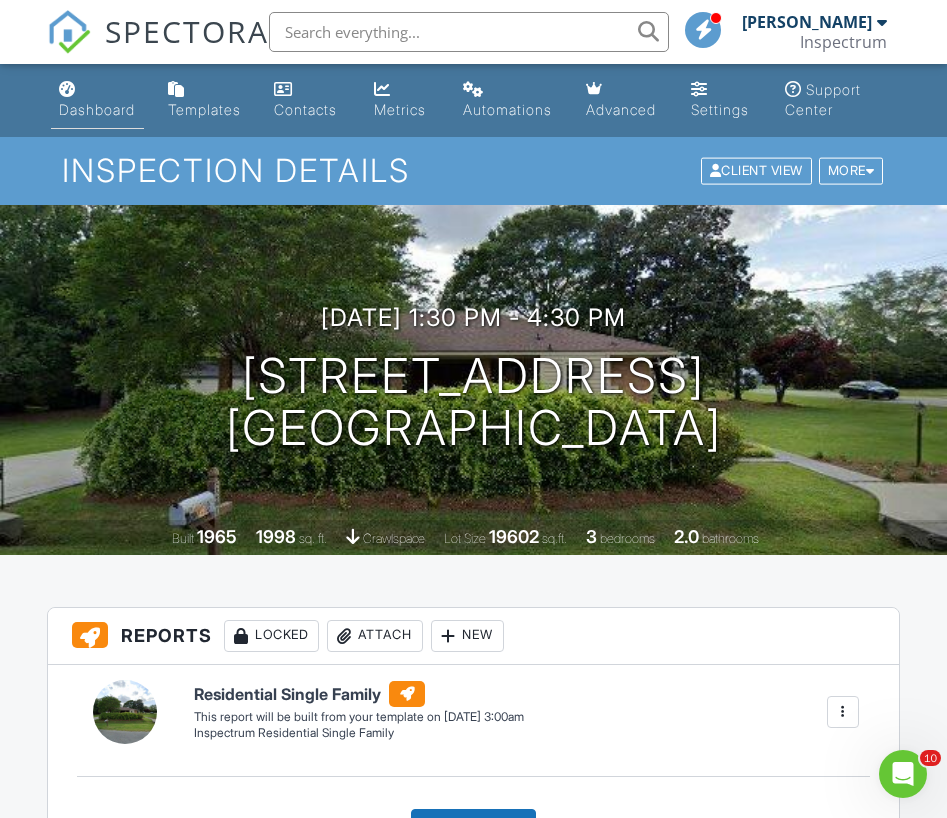 click on "Dashboard" at bounding box center [97, 109] 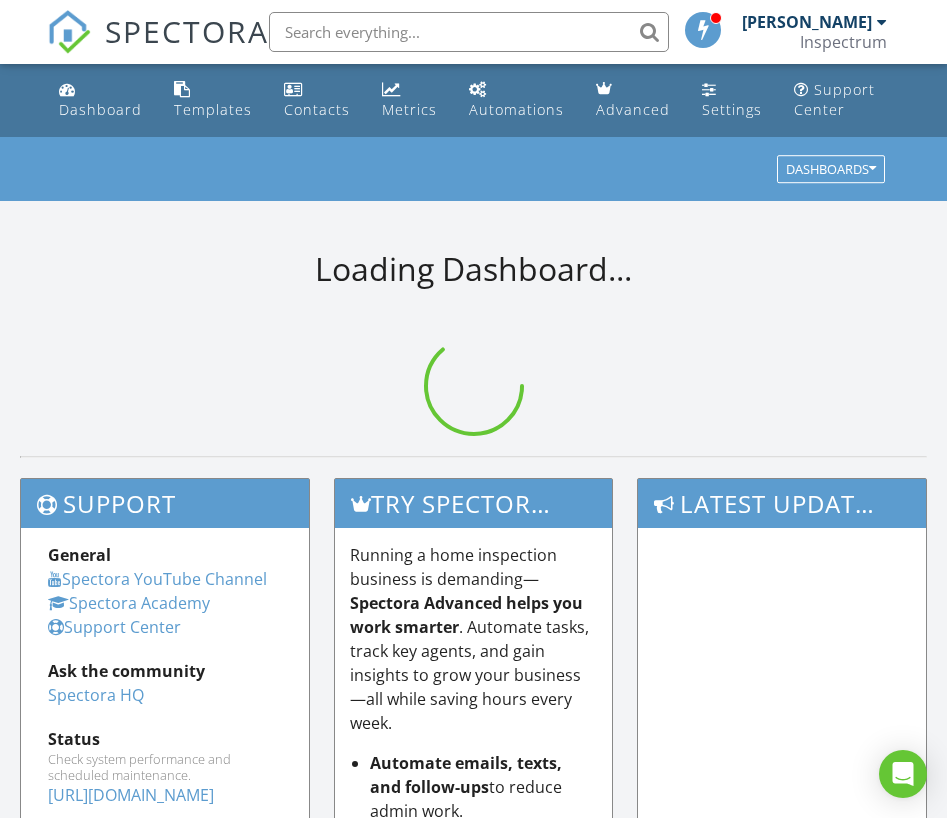 scroll, scrollTop: 0, scrollLeft: 0, axis: both 